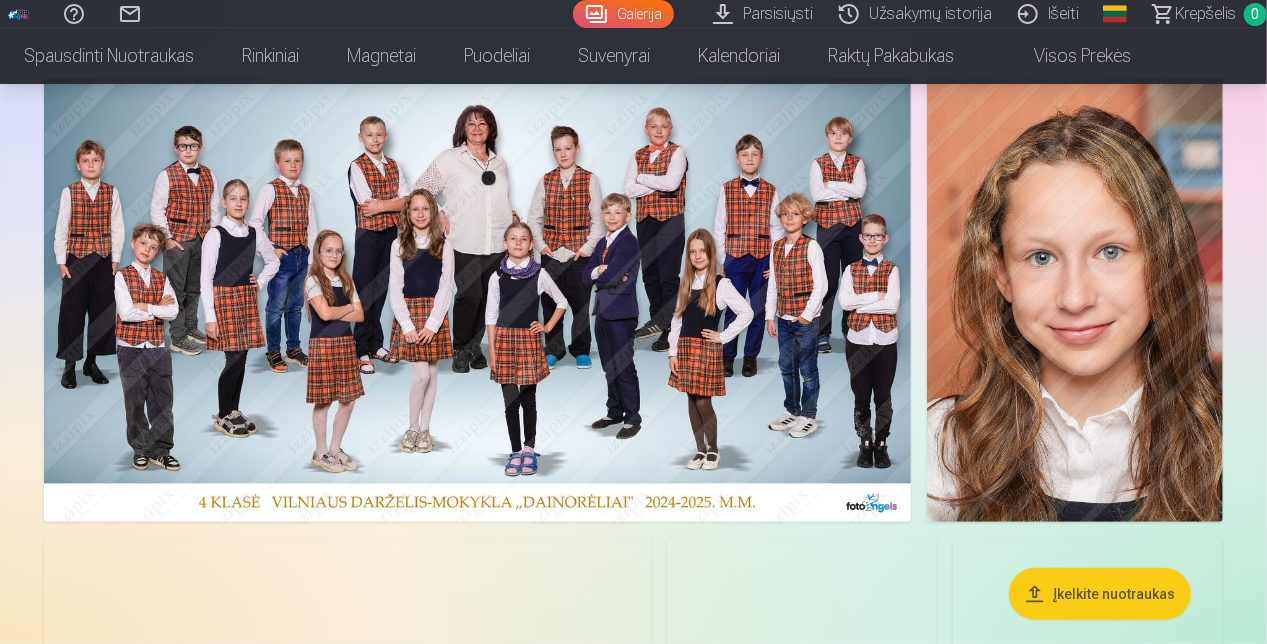 scroll, scrollTop: 100, scrollLeft: 0, axis: vertical 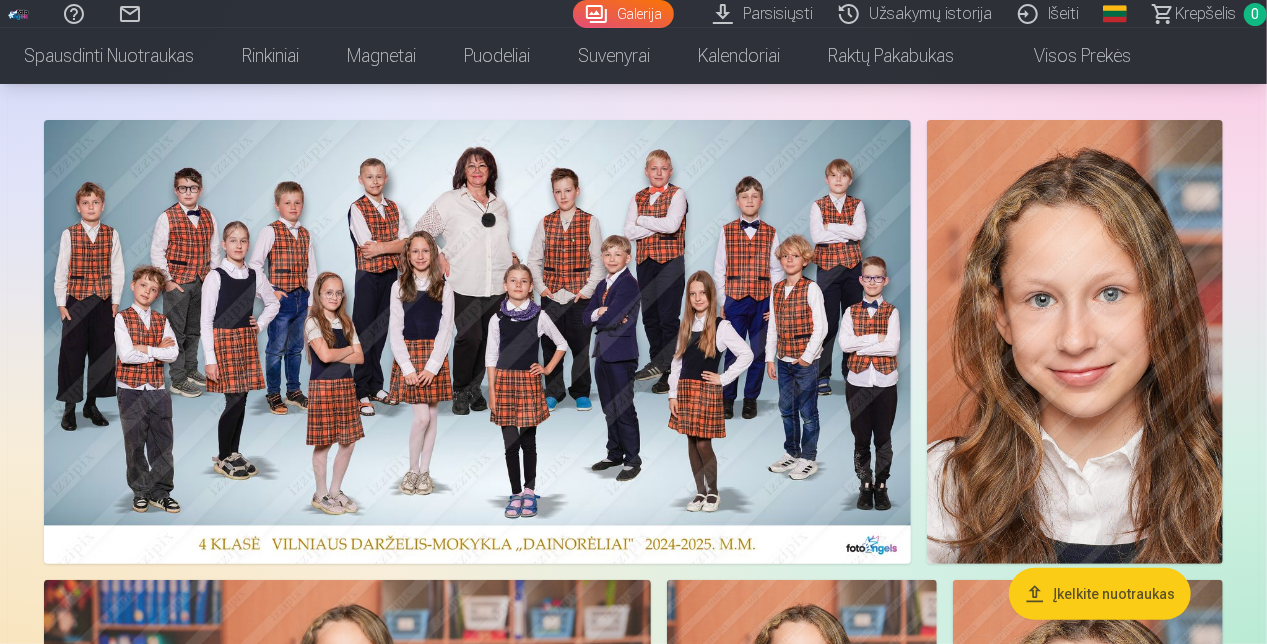 click at bounding box center [477, 342] 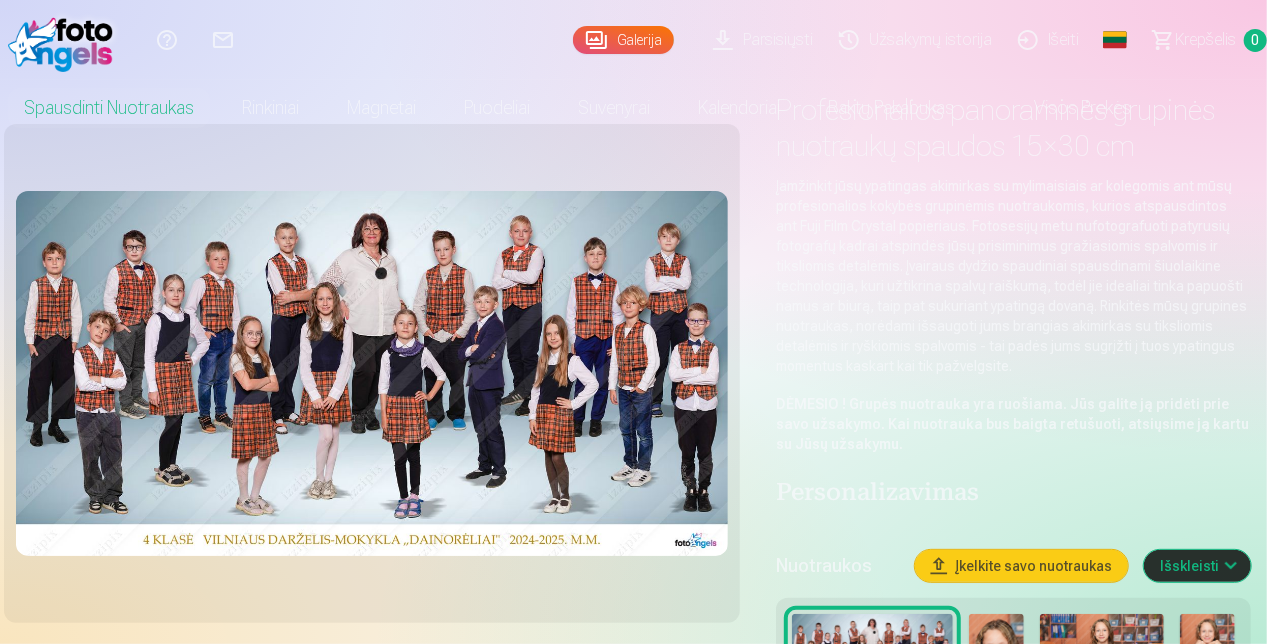 scroll, scrollTop: 0, scrollLeft: 0, axis: both 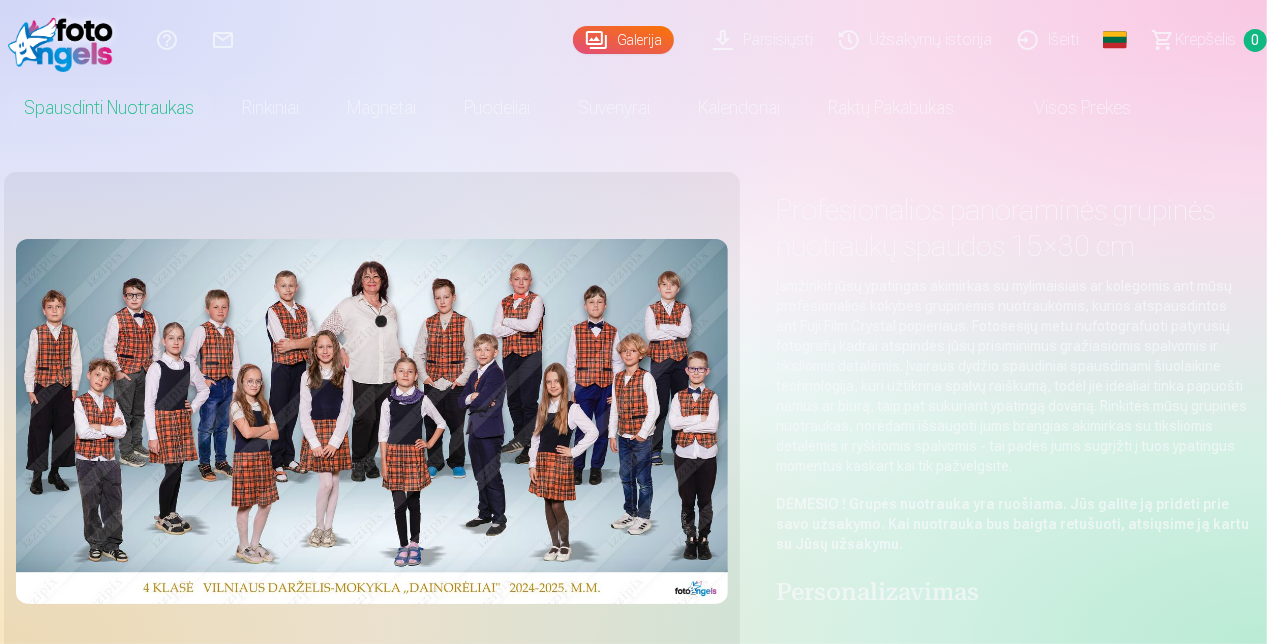 click at bounding box center (372, 421) 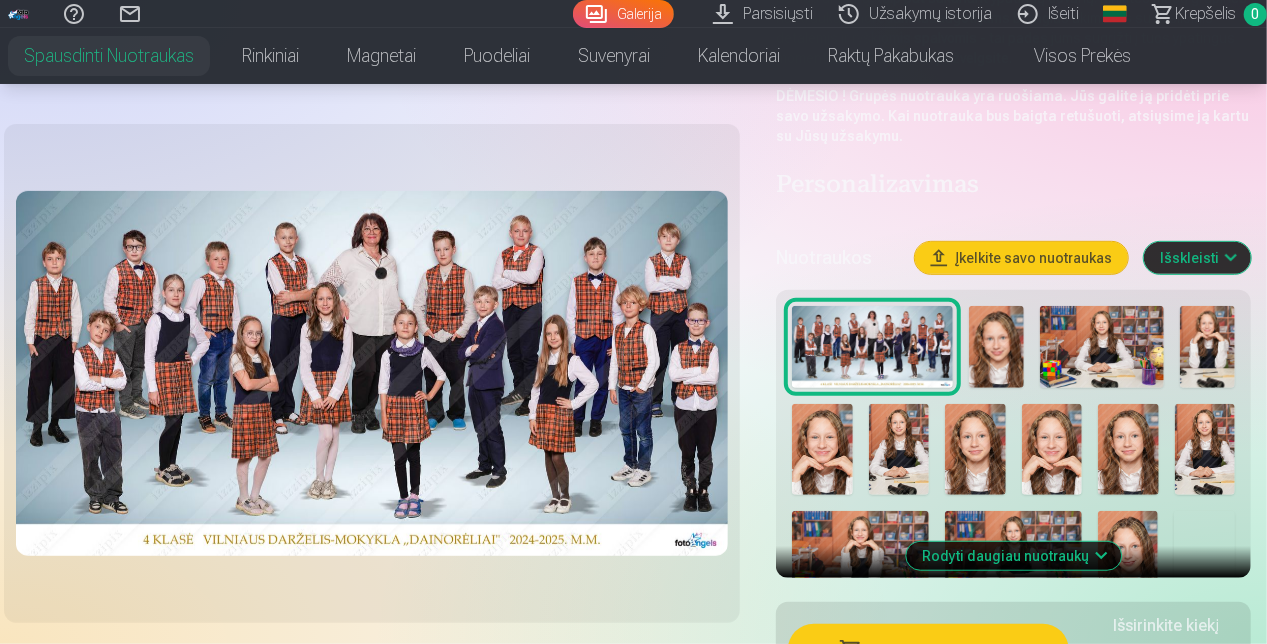 scroll, scrollTop: 500, scrollLeft: 0, axis: vertical 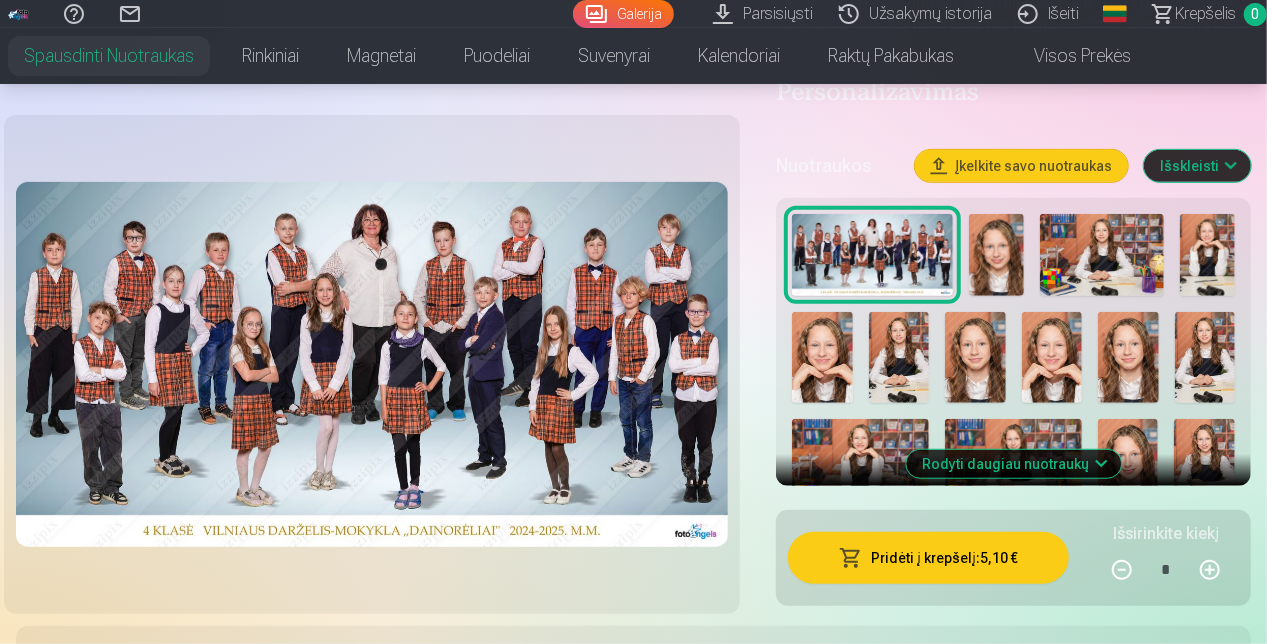 click at bounding box center [372, 364] 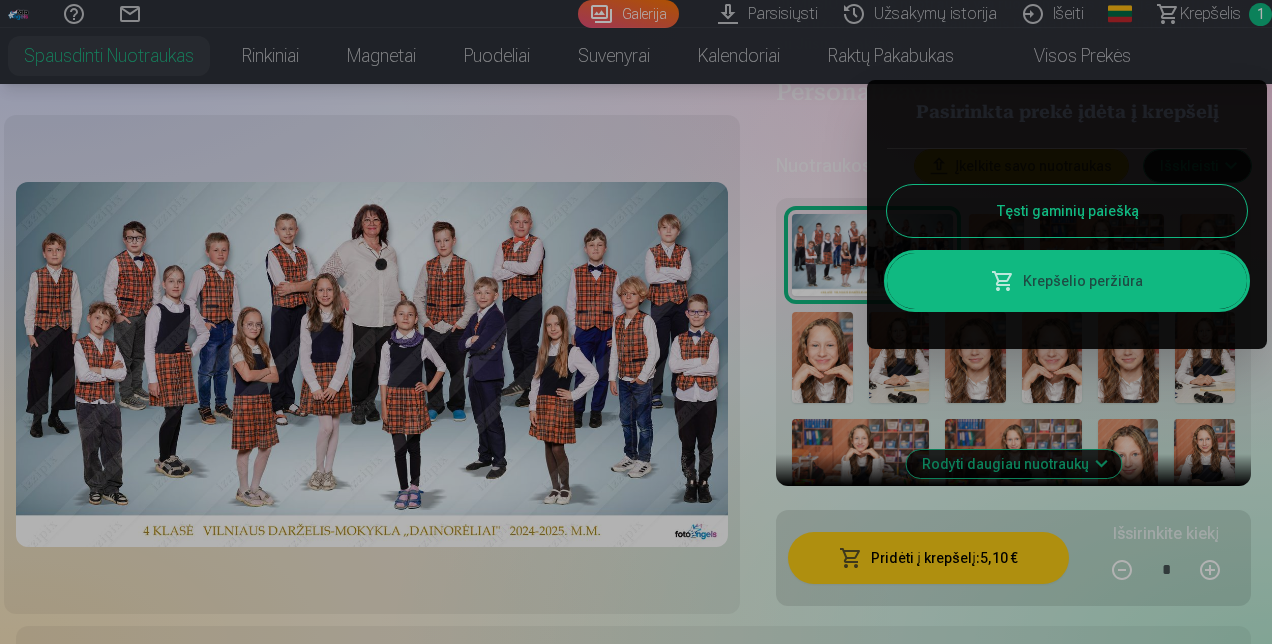 click on "Tęsti gaminių paiešką" at bounding box center [1067, 211] 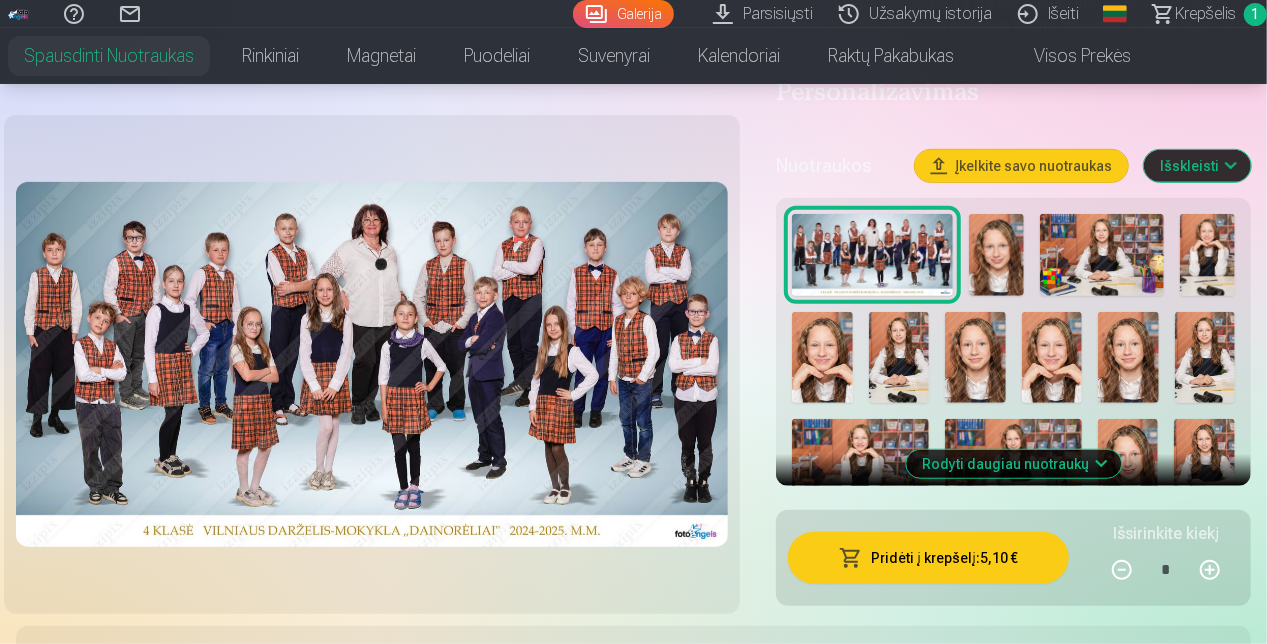 click at bounding box center (996, 255) 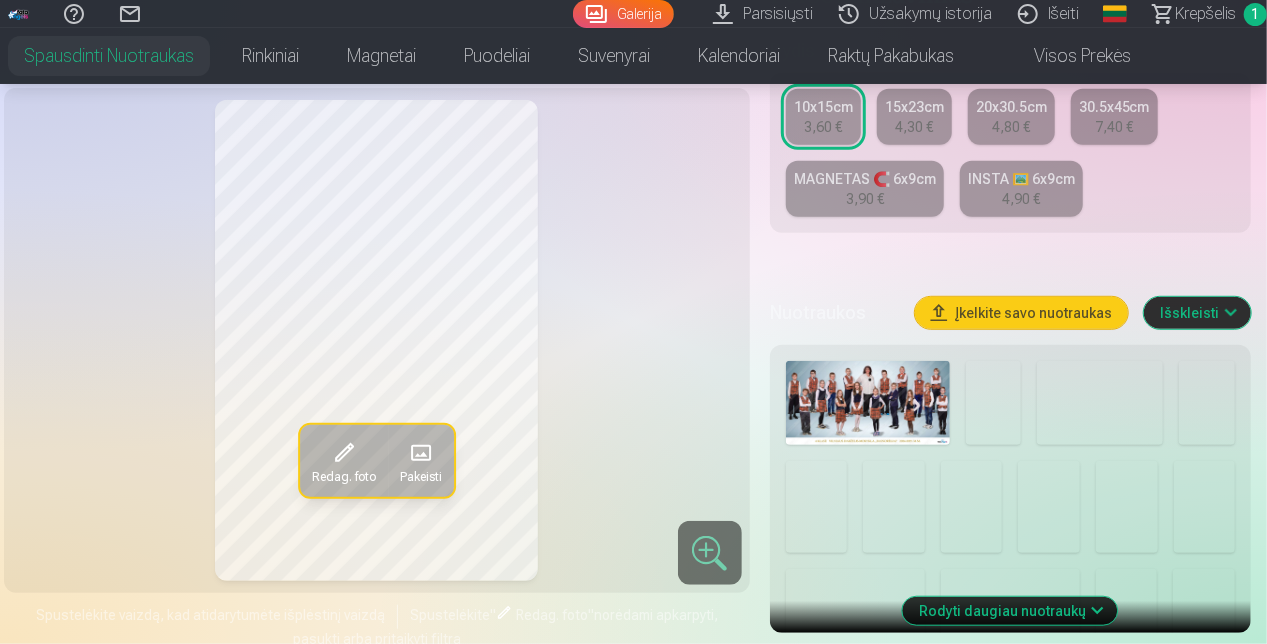 scroll, scrollTop: 500, scrollLeft: 0, axis: vertical 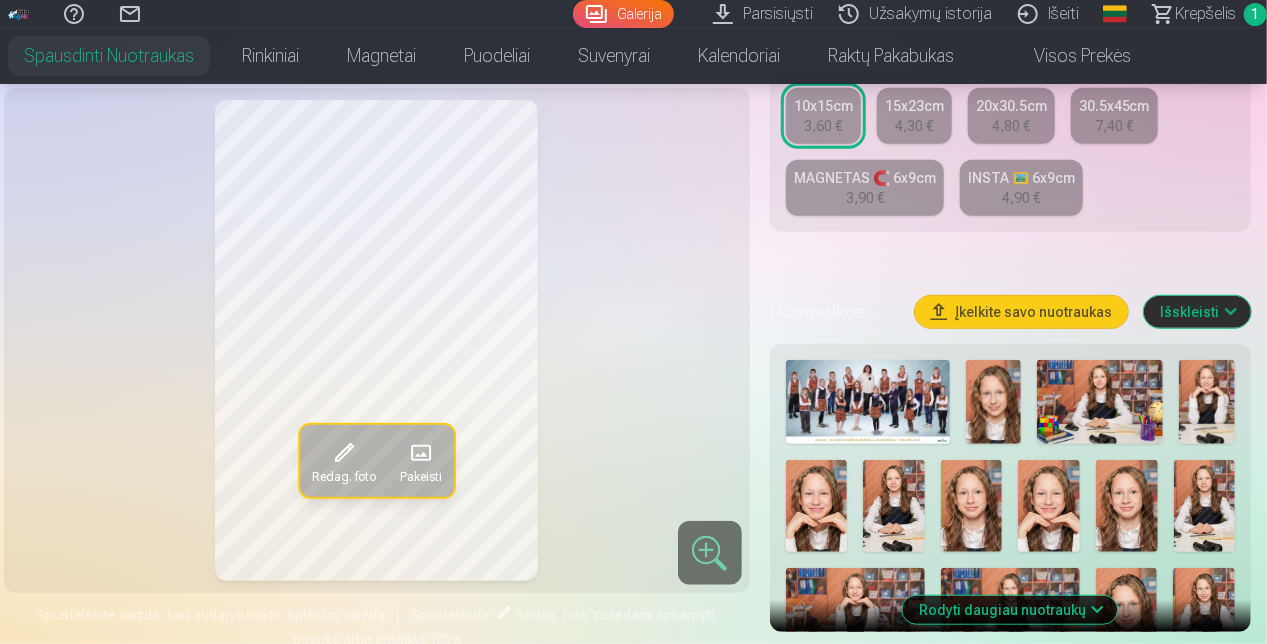click at bounding box center [1100, 402] 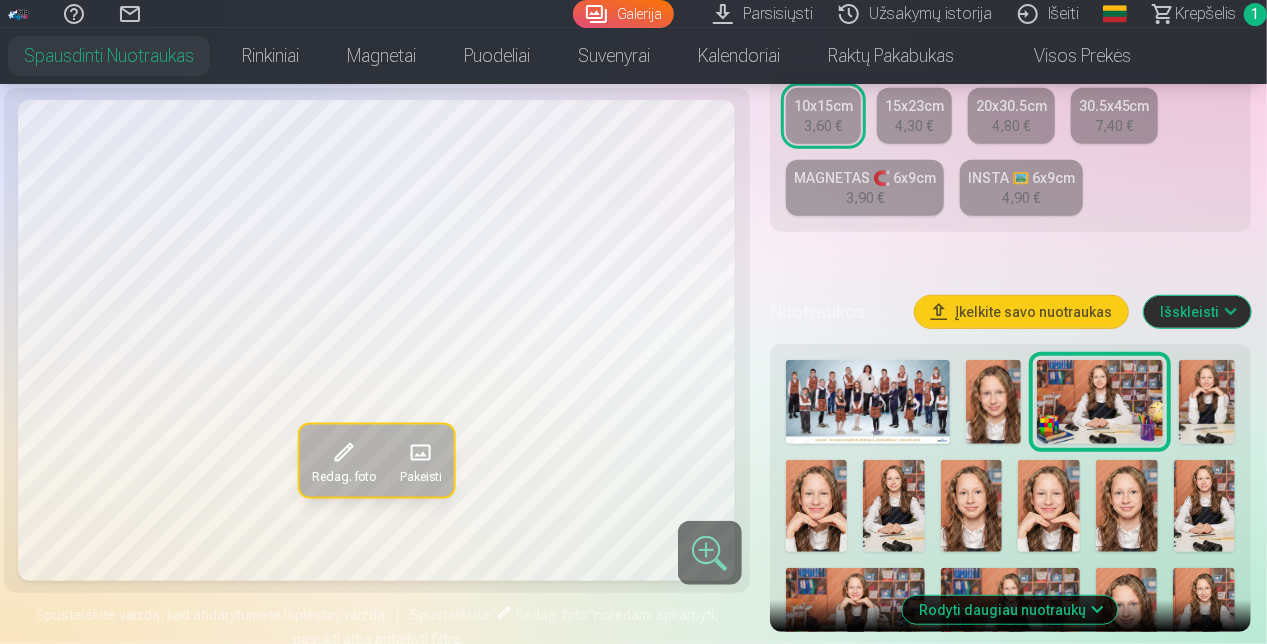 click at bounding box center (1207, 402) 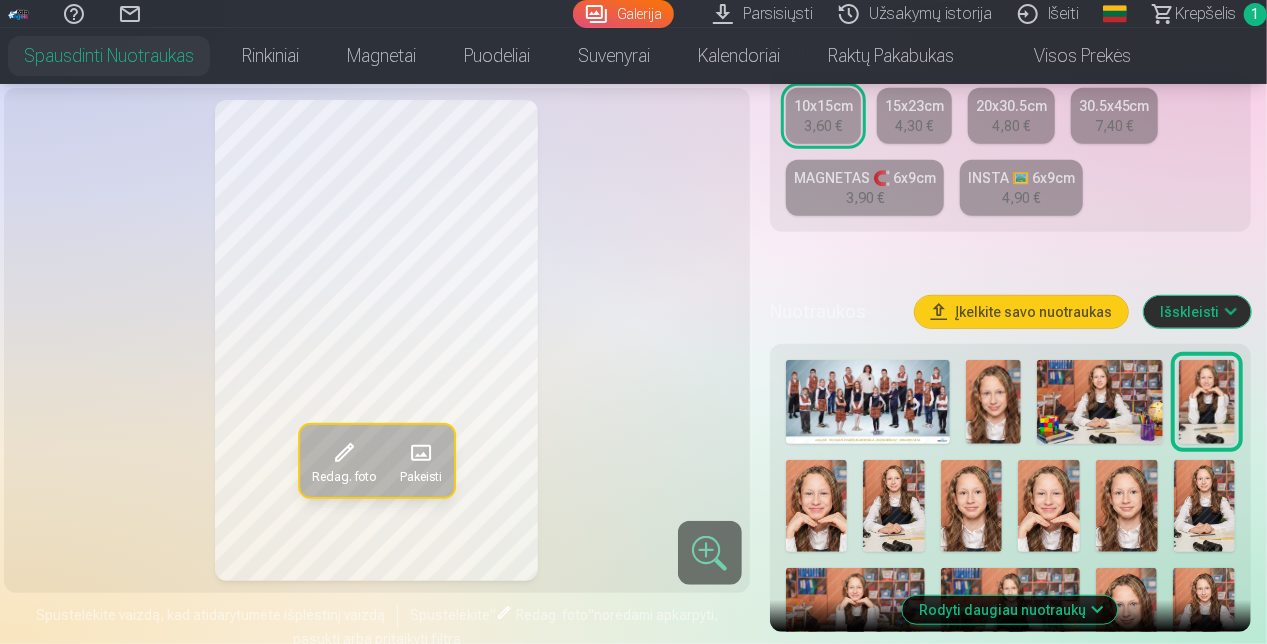click at bounding box center (817, 506) 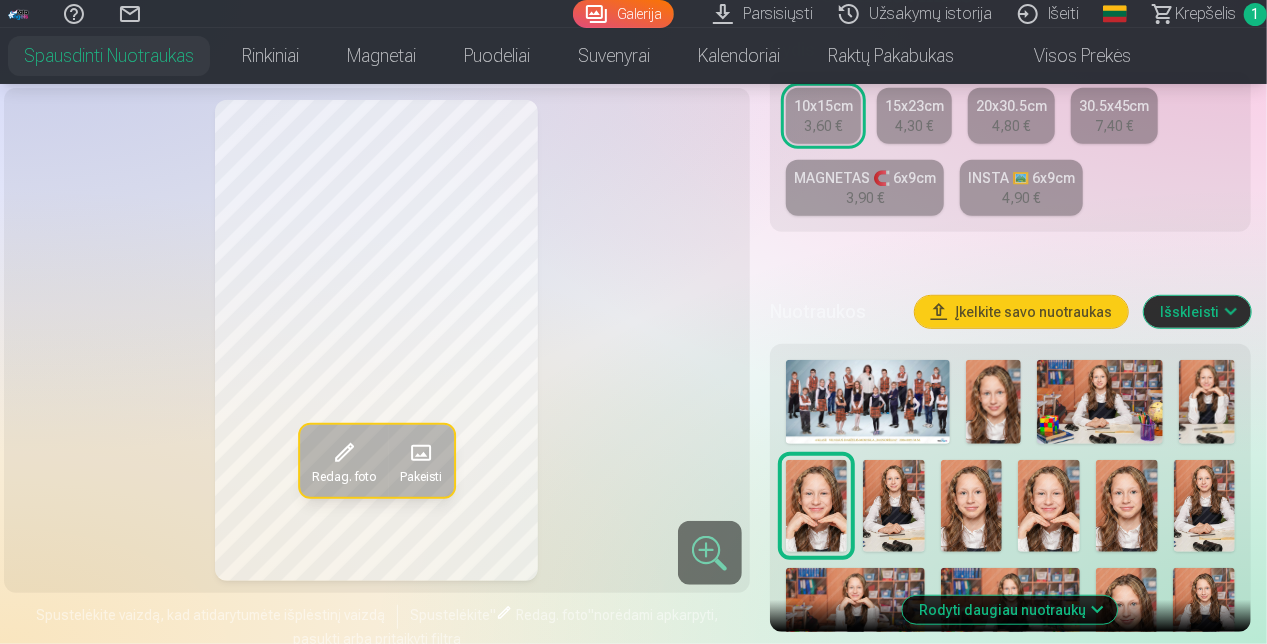 click at bounding box center (894, 506) 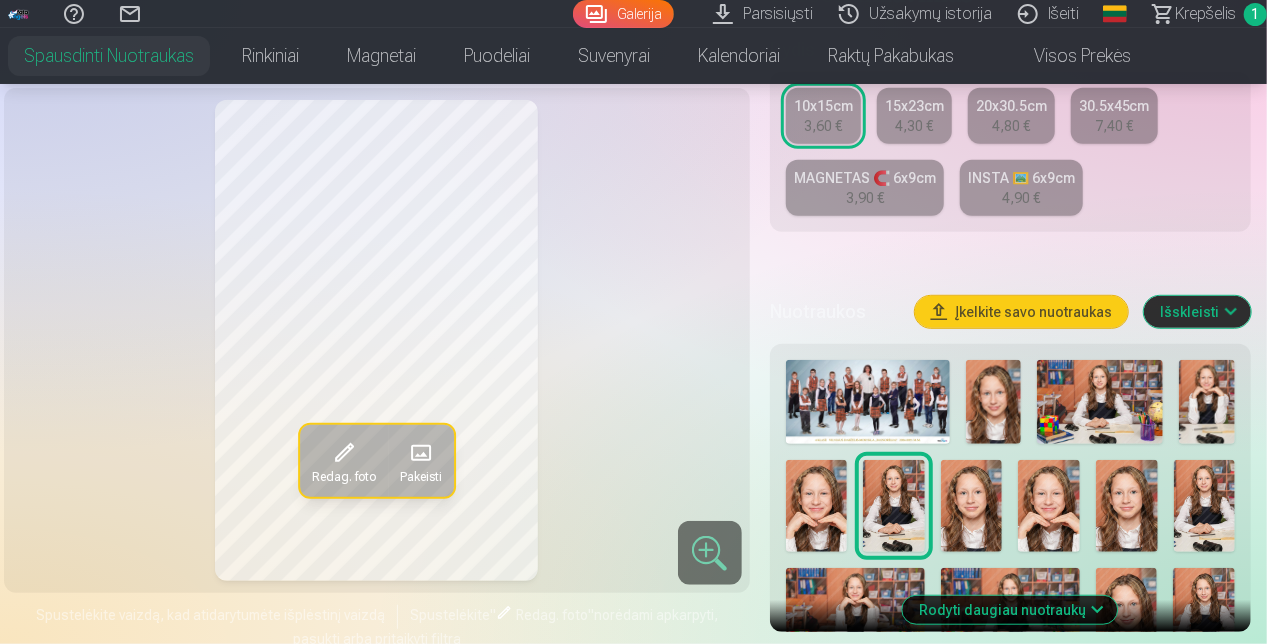 click at bounding box center (972, 506) 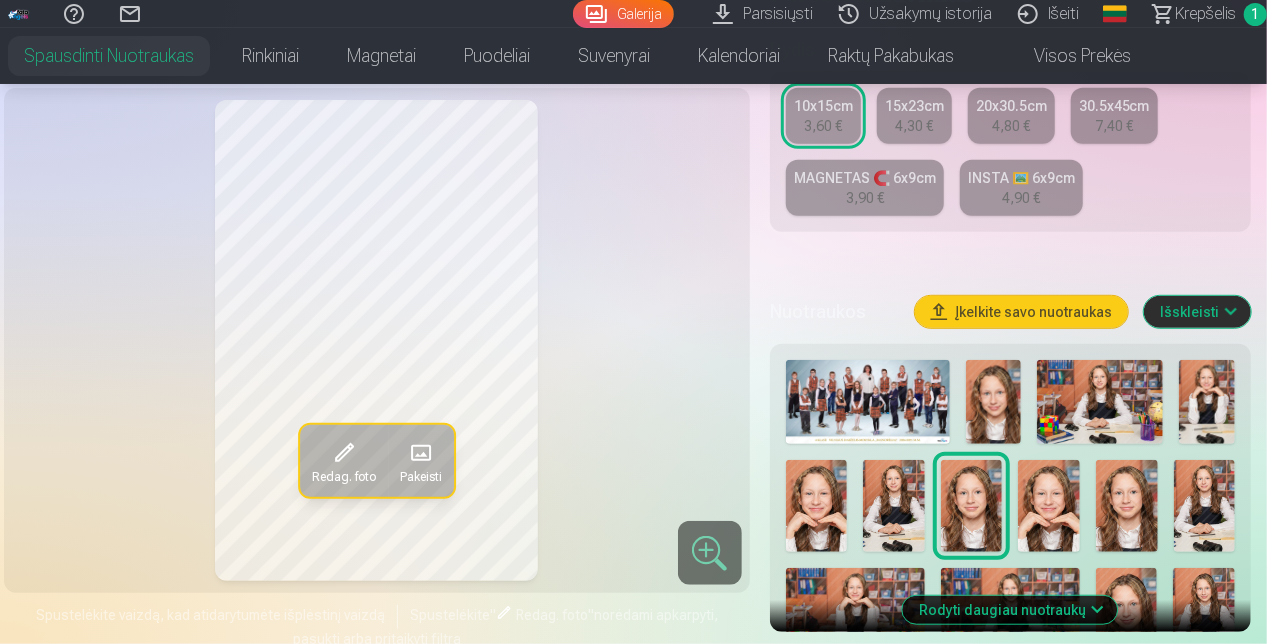 scroll, scrollTop: 600, scrollLeft: 0, axis: vertical 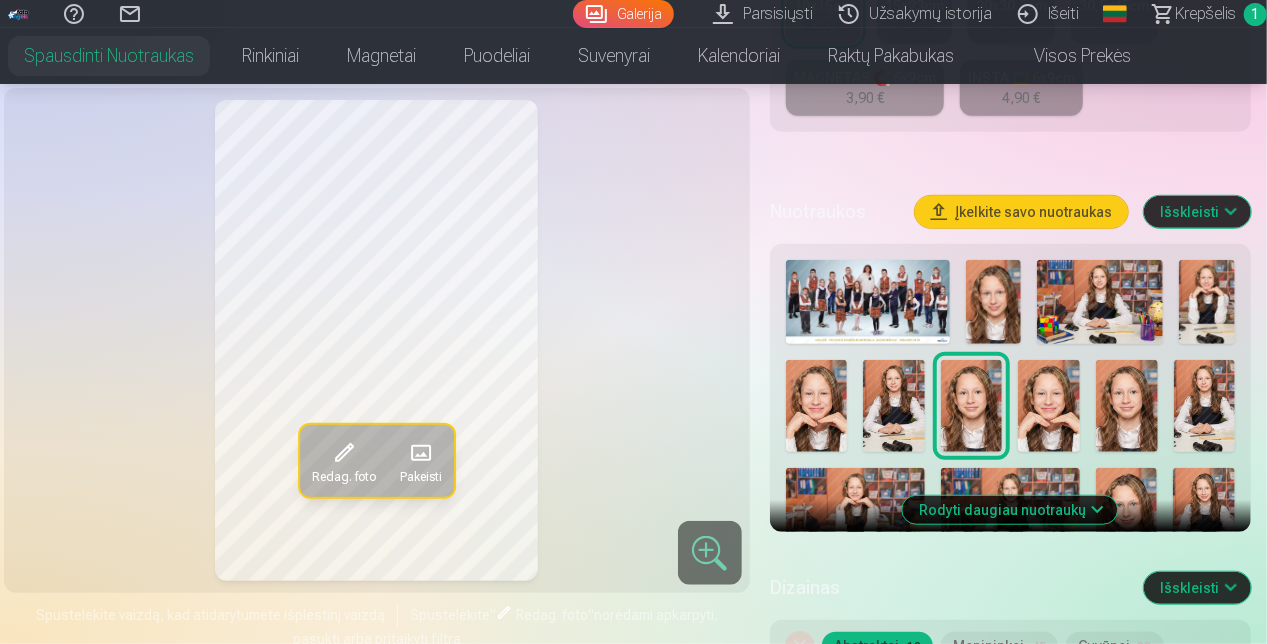 click at bounding box center [1127, 406] 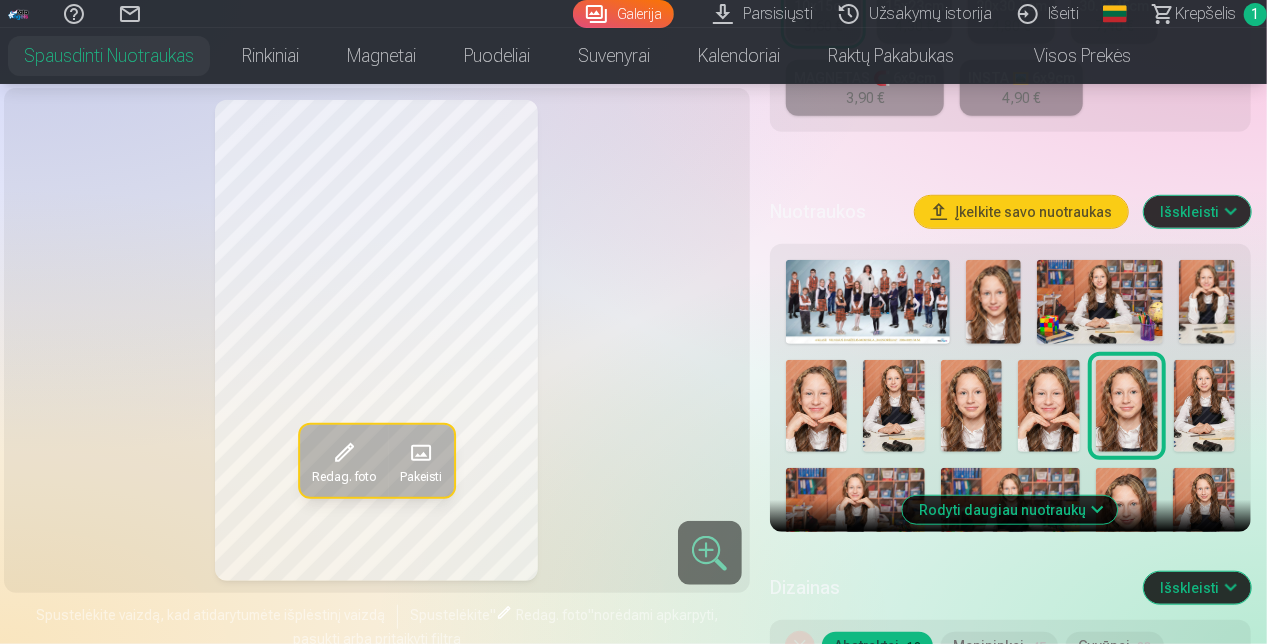 click at bounding box center (1205, 406) 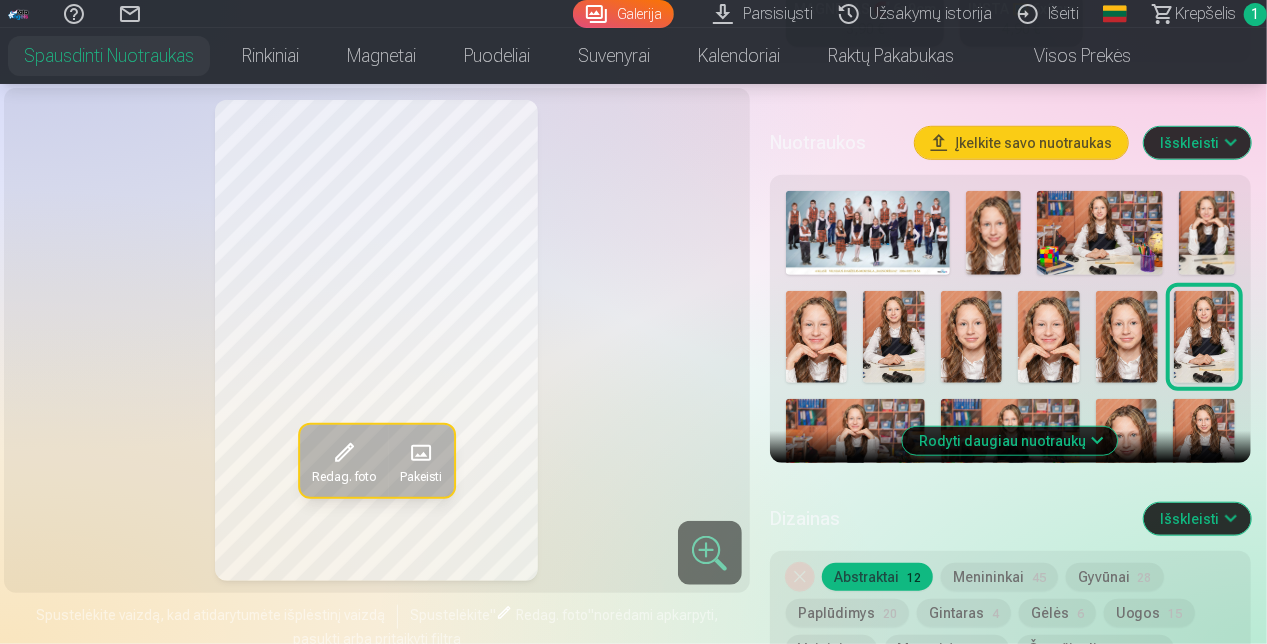 scroll, scrollTop: 700, scrollLeft: 0, axis: vertical 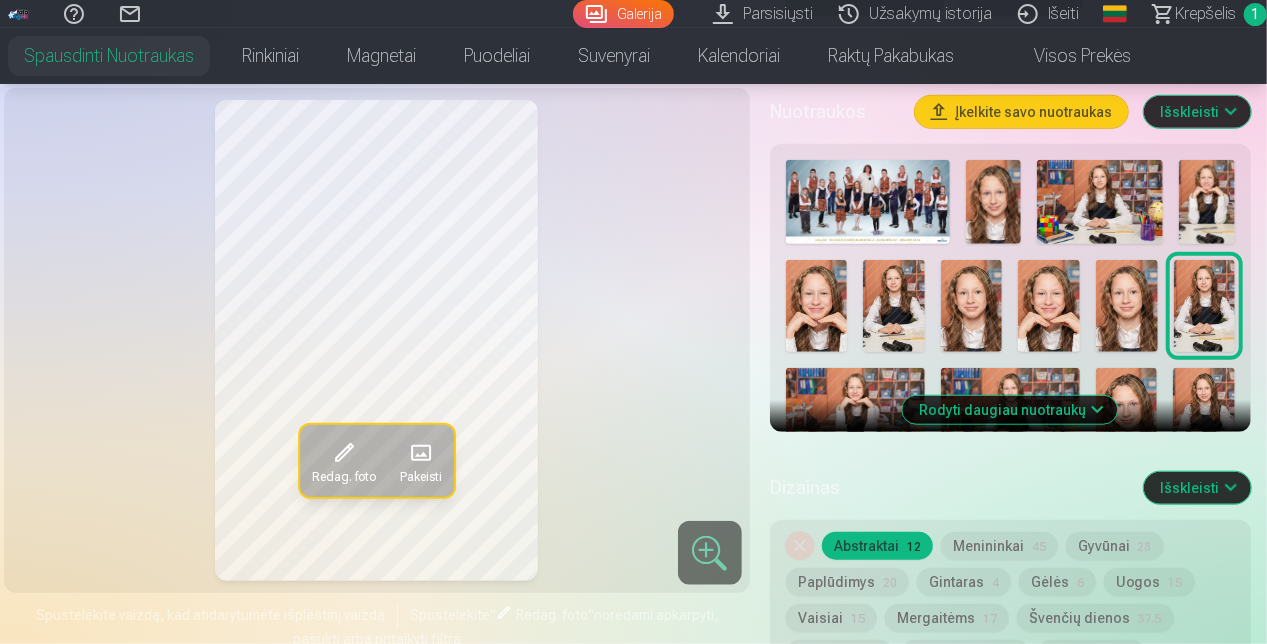 click on "Rodyti daugiau nuotraukų" at bounding box center (1010, 410) 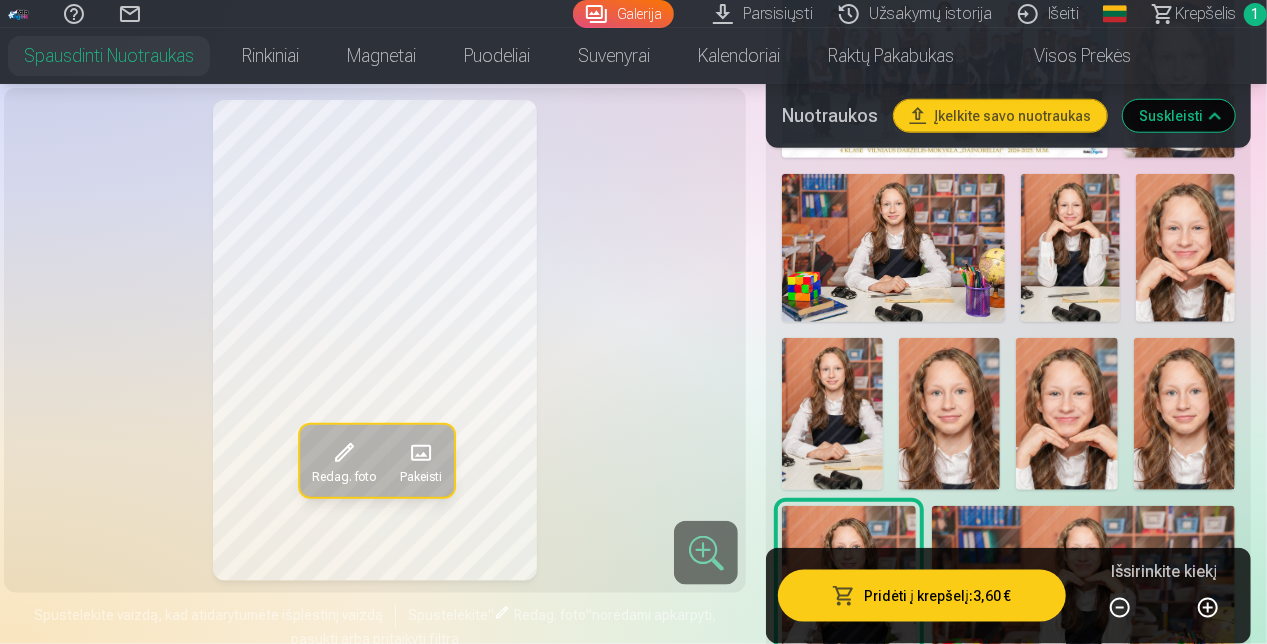 scroll, scrollTop: 900, scrollLeft: 0, axis: vertical 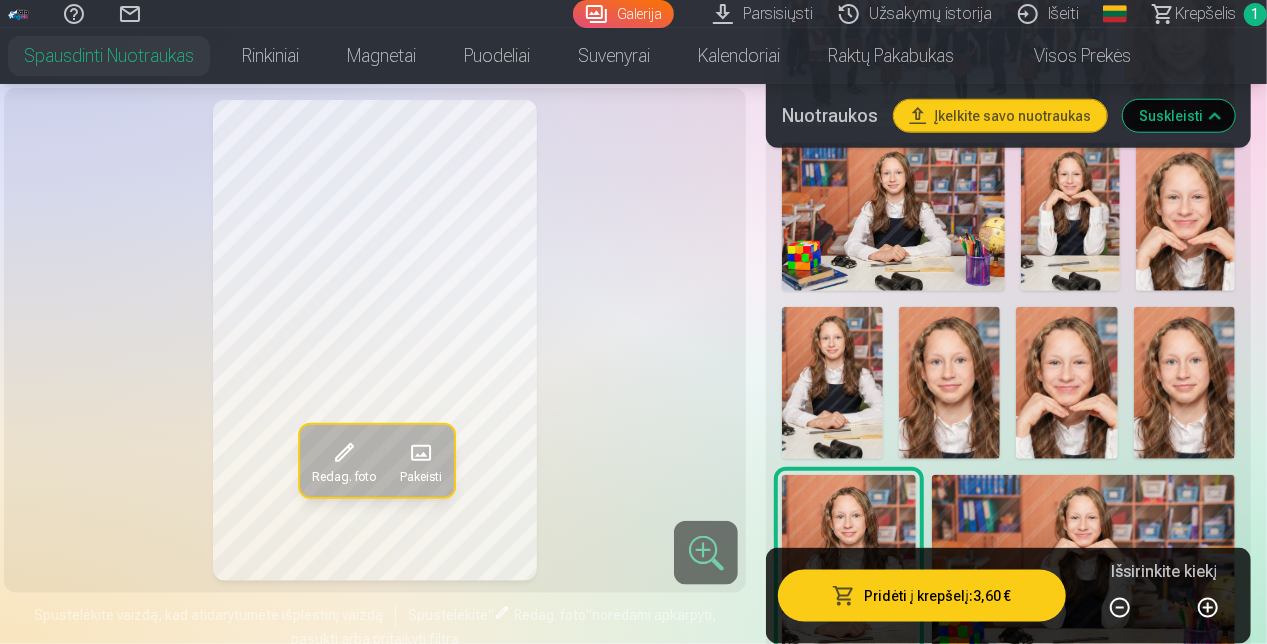 click at bounding box center [832, 383] 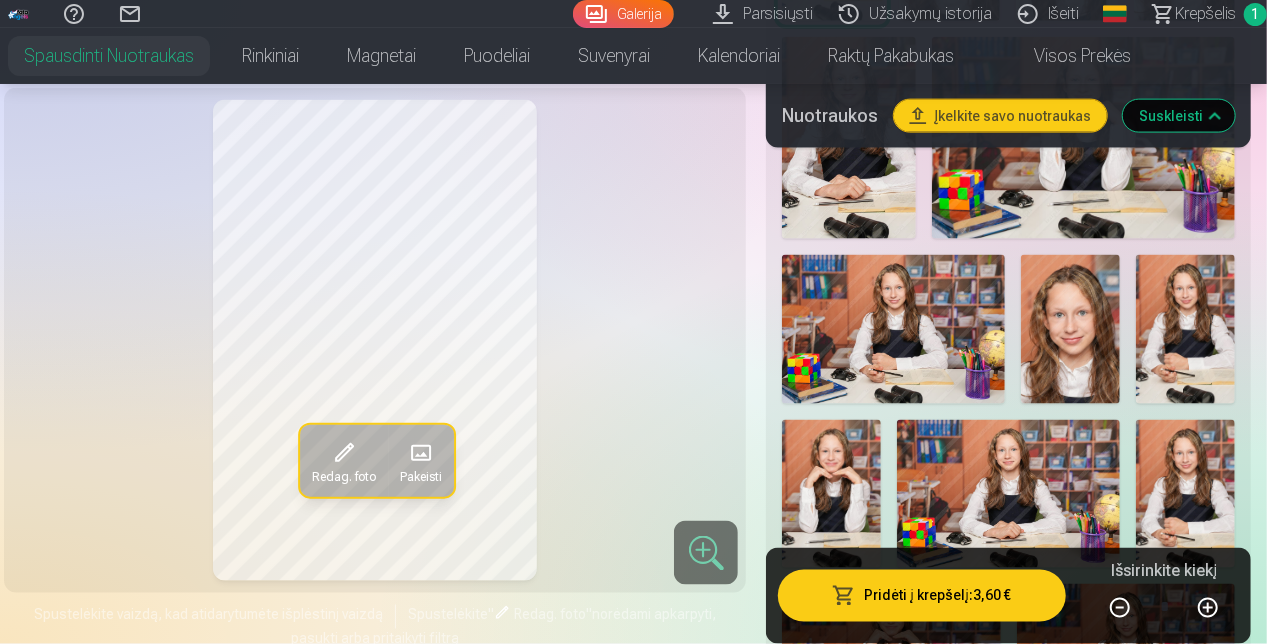 scroll, scrollTop: 1400, scrollLeft: 0, axis: vertical 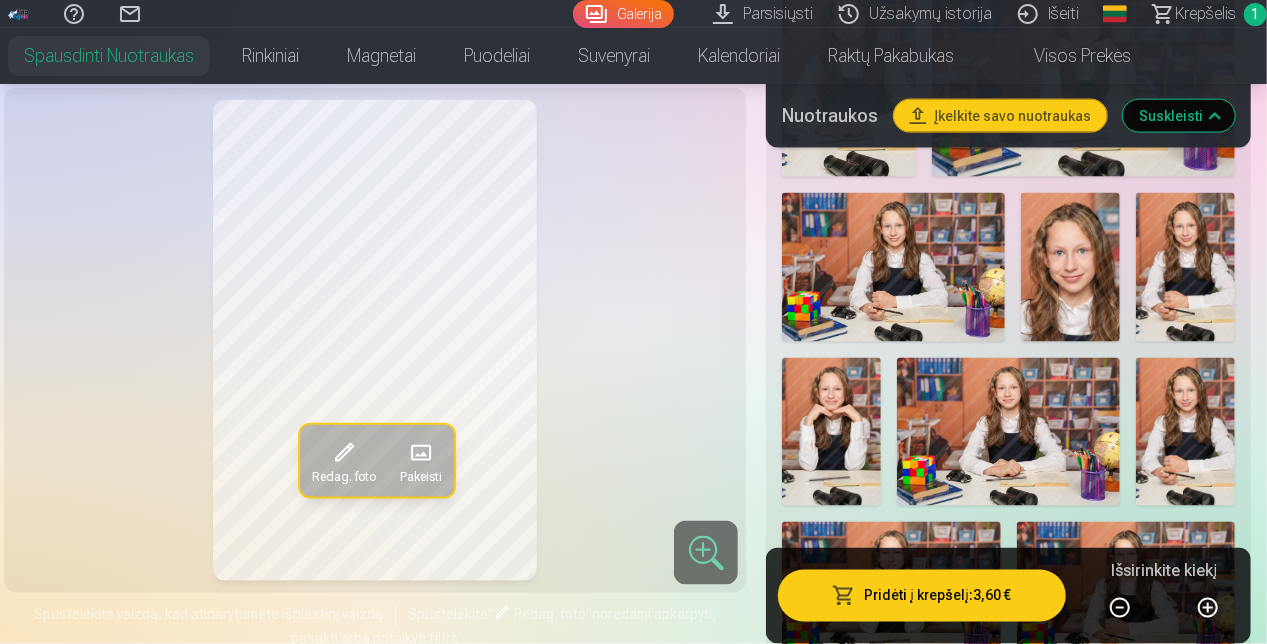 click at bounding box center (893, 267) 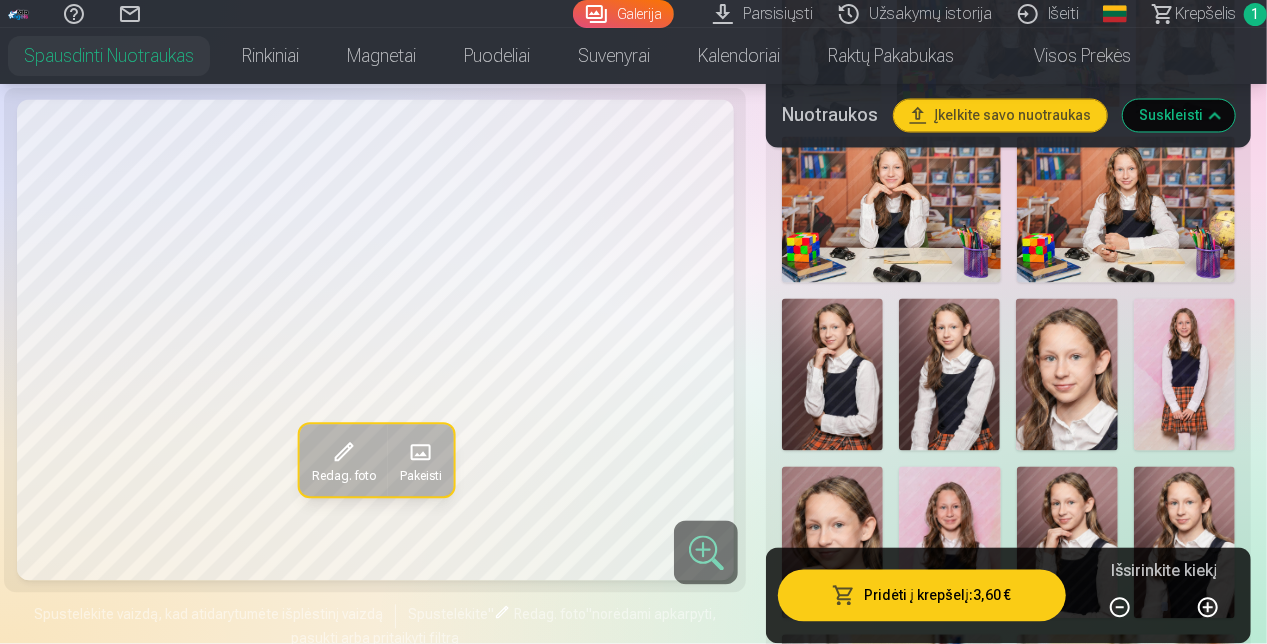 scroll, scrollTop: 1900, scrollLeft: 0, axis: vertical 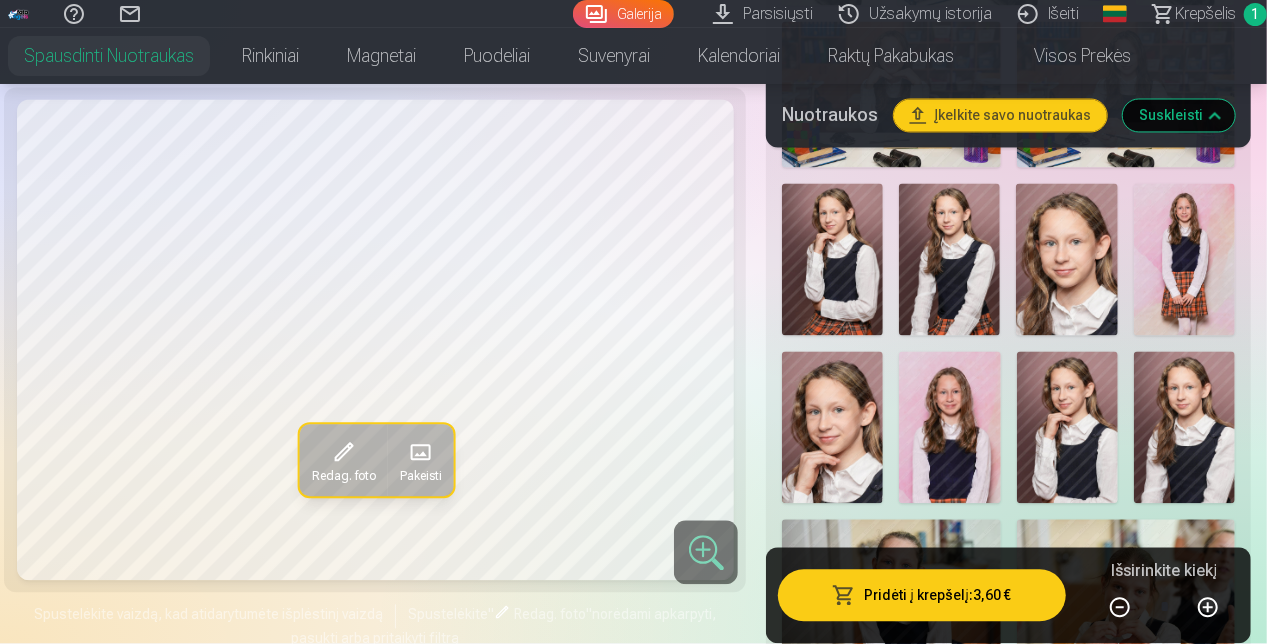 click at bounding box center [1184, 260] 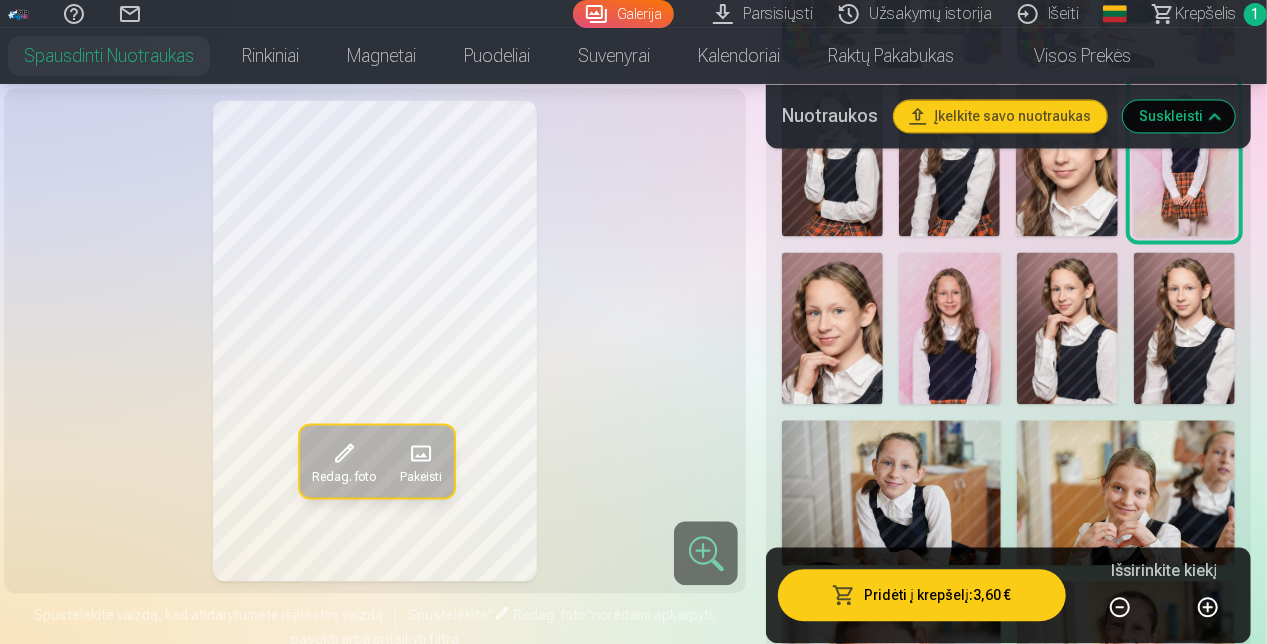 scroll, scrollTop: 2100, scrollLeft: 0, axis: vertical 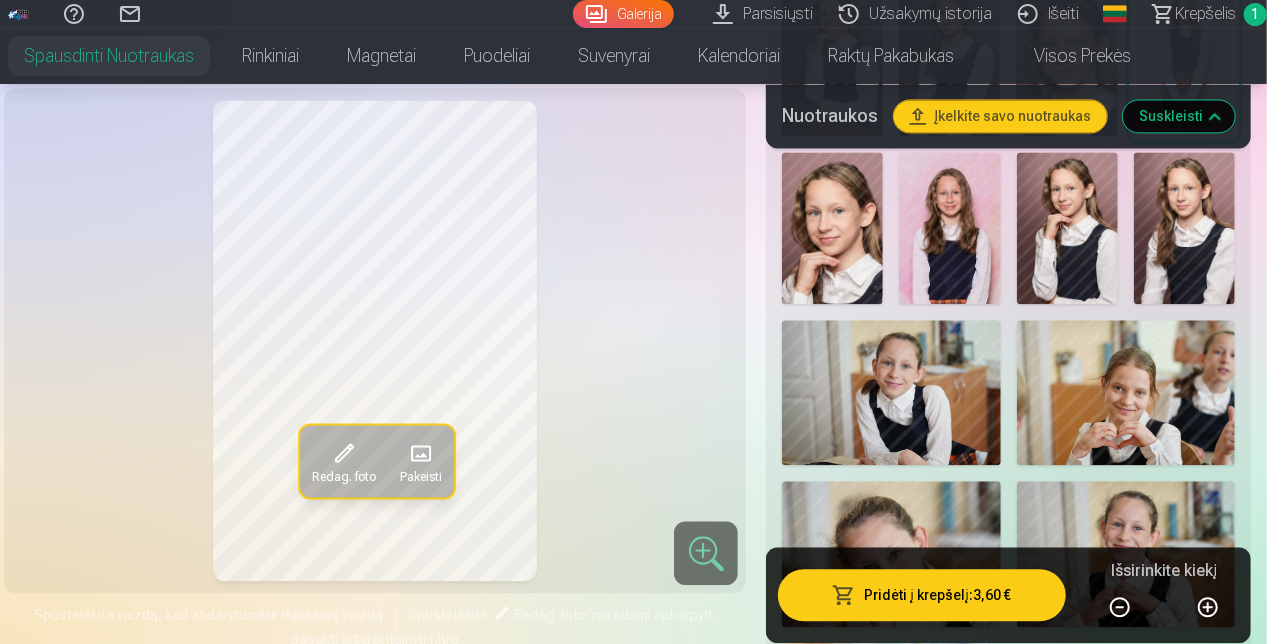 click at bounding box center [891, 393] 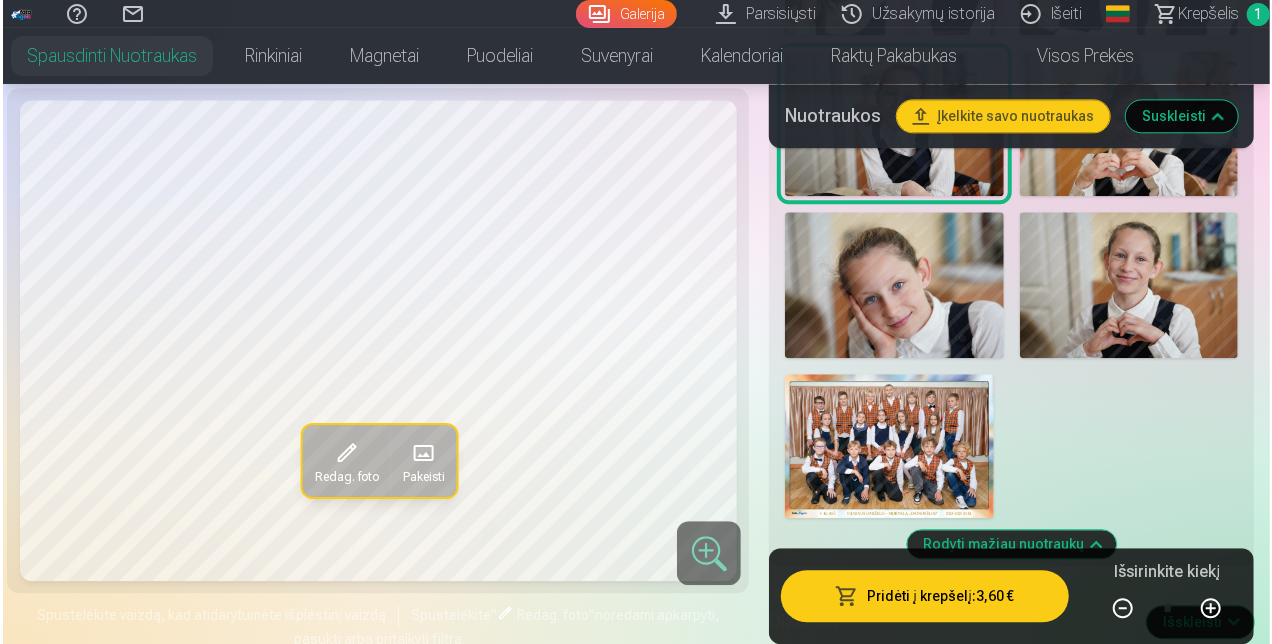scroll, scrollTop: 2400, scrollLeft: 0, axis: vertical 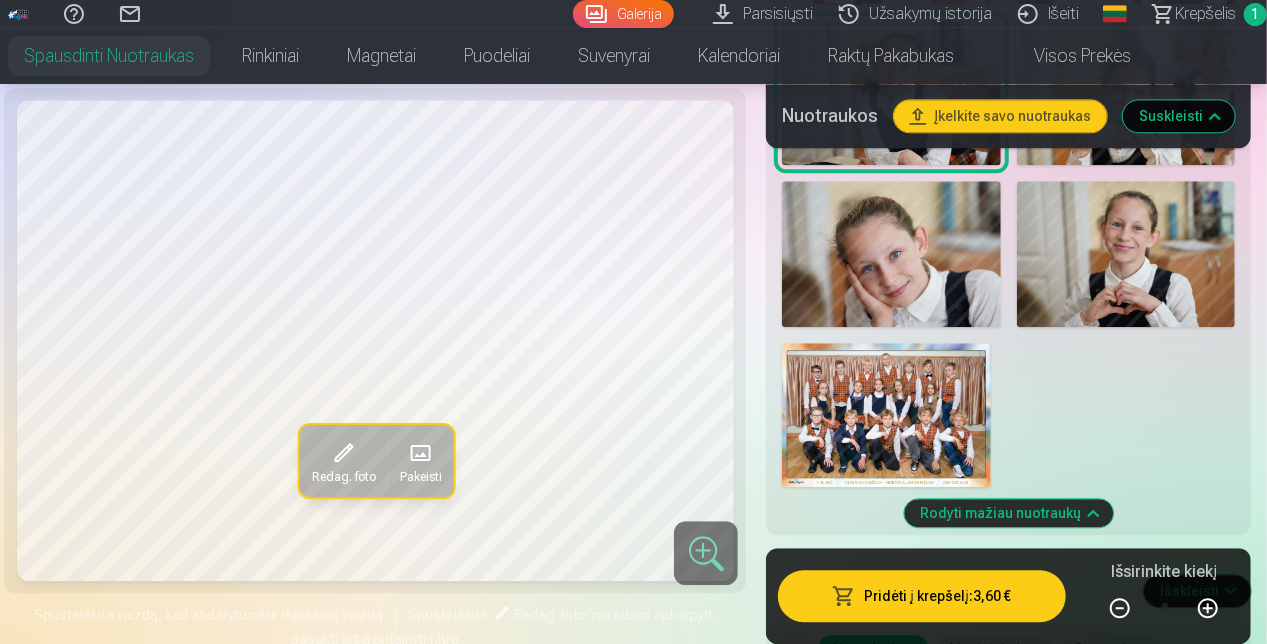 click at bounding box center (886, 415) 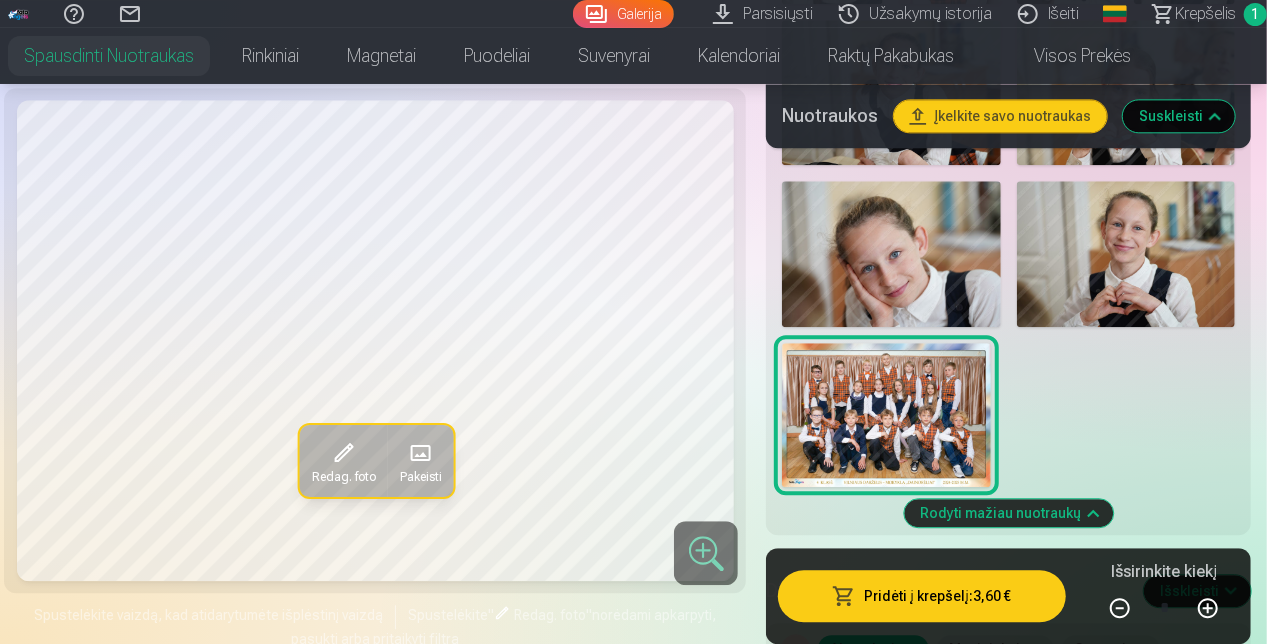 click on "Pridėti į krepšelį :  3,60 €" at bounding box center [922, 596] 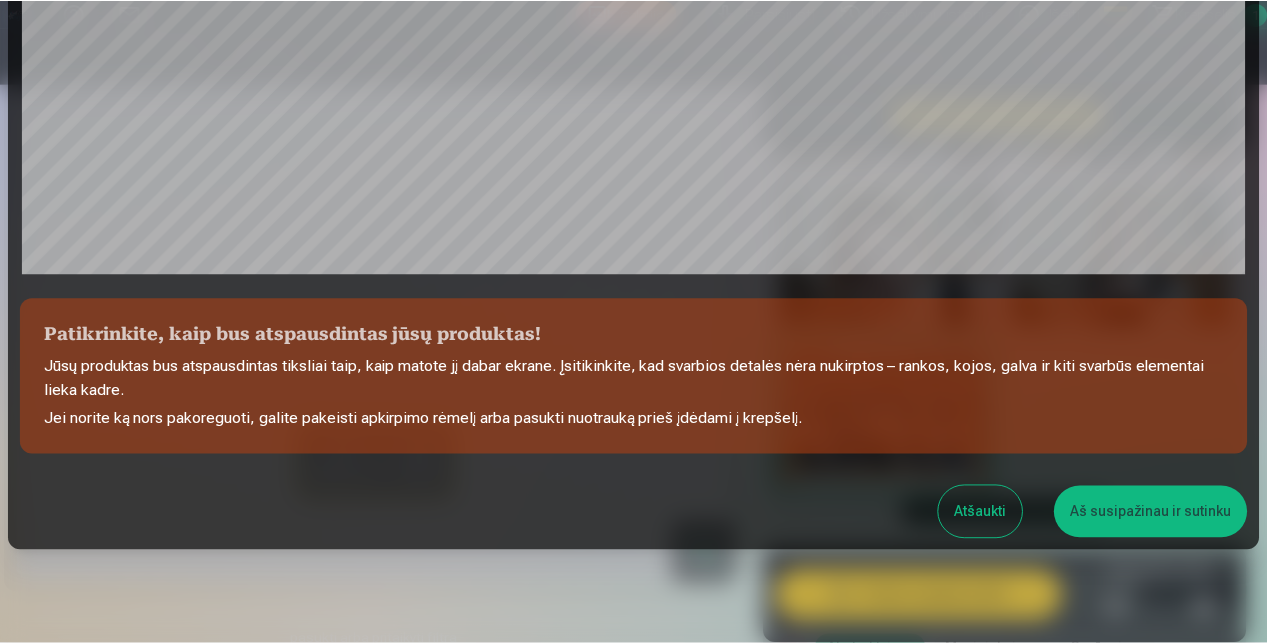 scroll, scrollTop: 724, scrollLeft: 0, axis: vertical 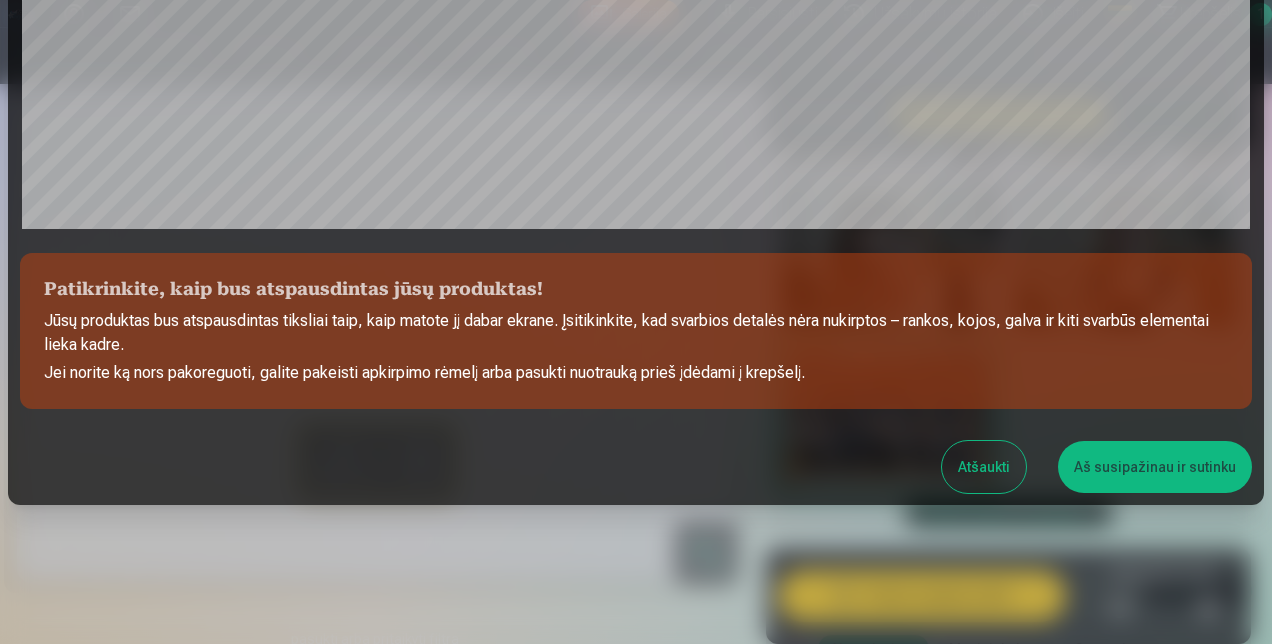 click on "Aš susipažinau ir sutinku" at bounding box center (1155, 467) 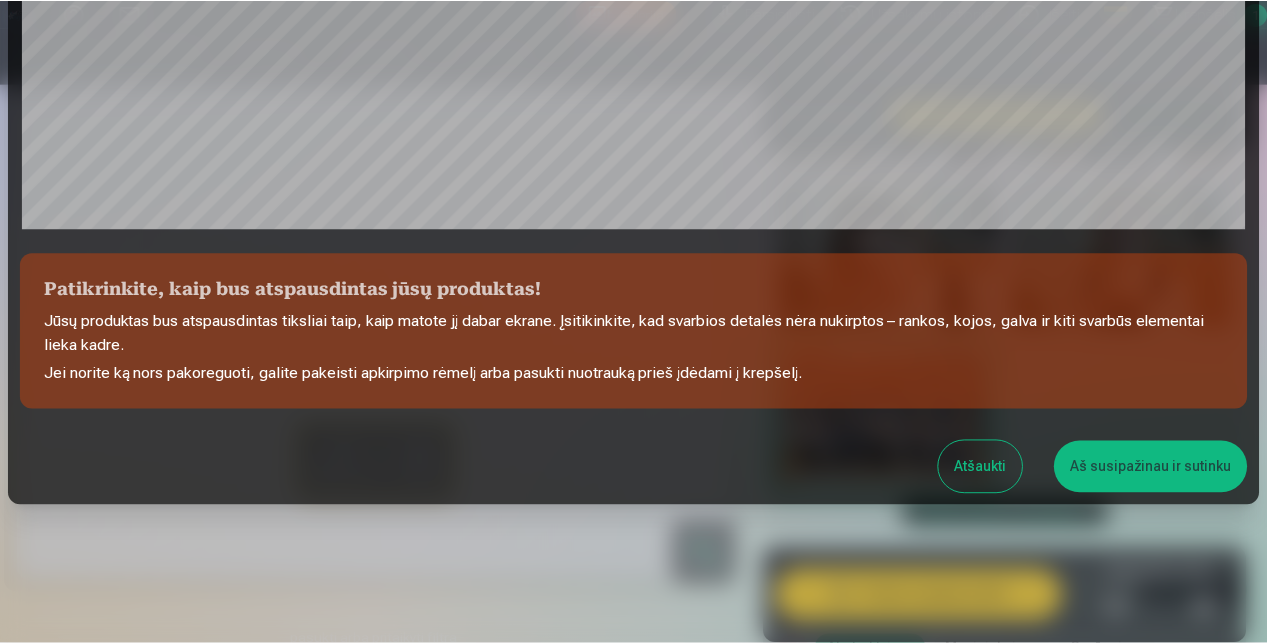 scroll, scrollTop: 721, scrollLeft: 0, axis: vertical 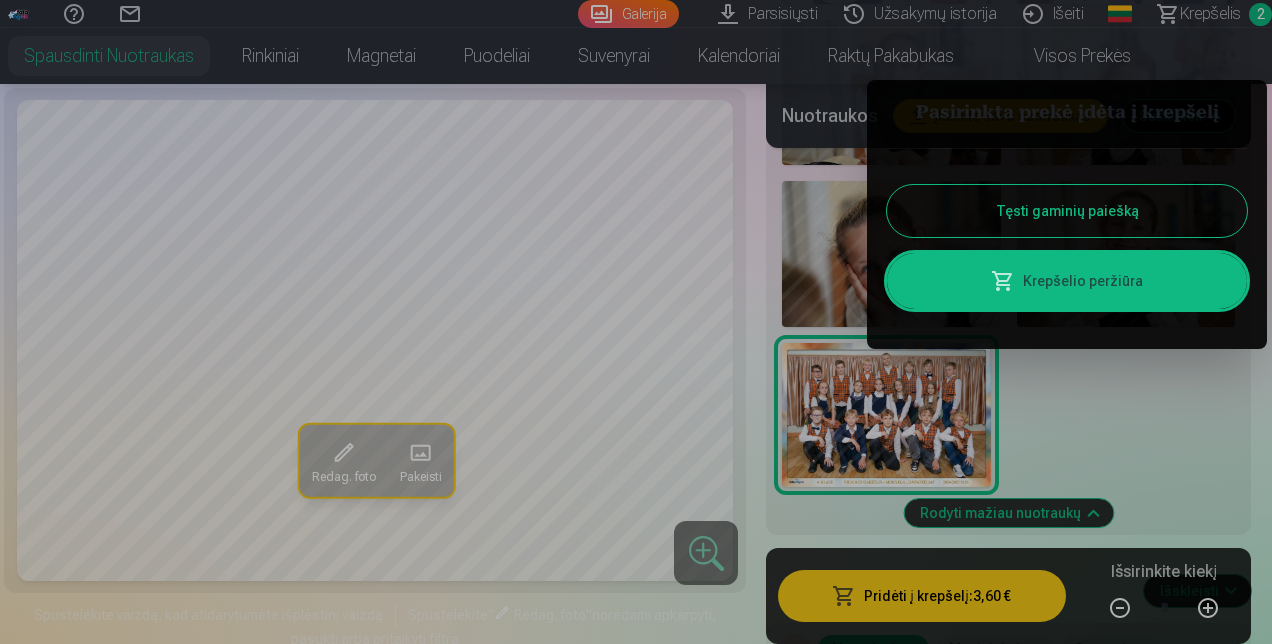 click on "Krepšelio peržiūra" at bounding box center [1067, 281] 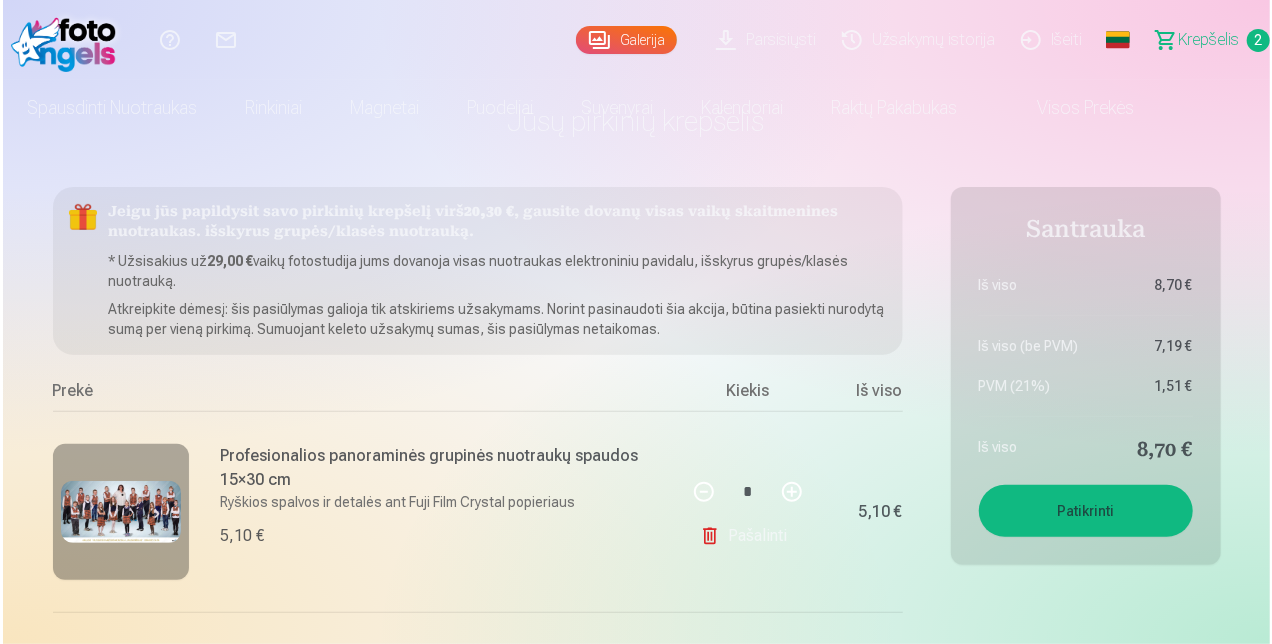 scroll, scrollTop: 100, scrollLeft: 0, axis: vertical 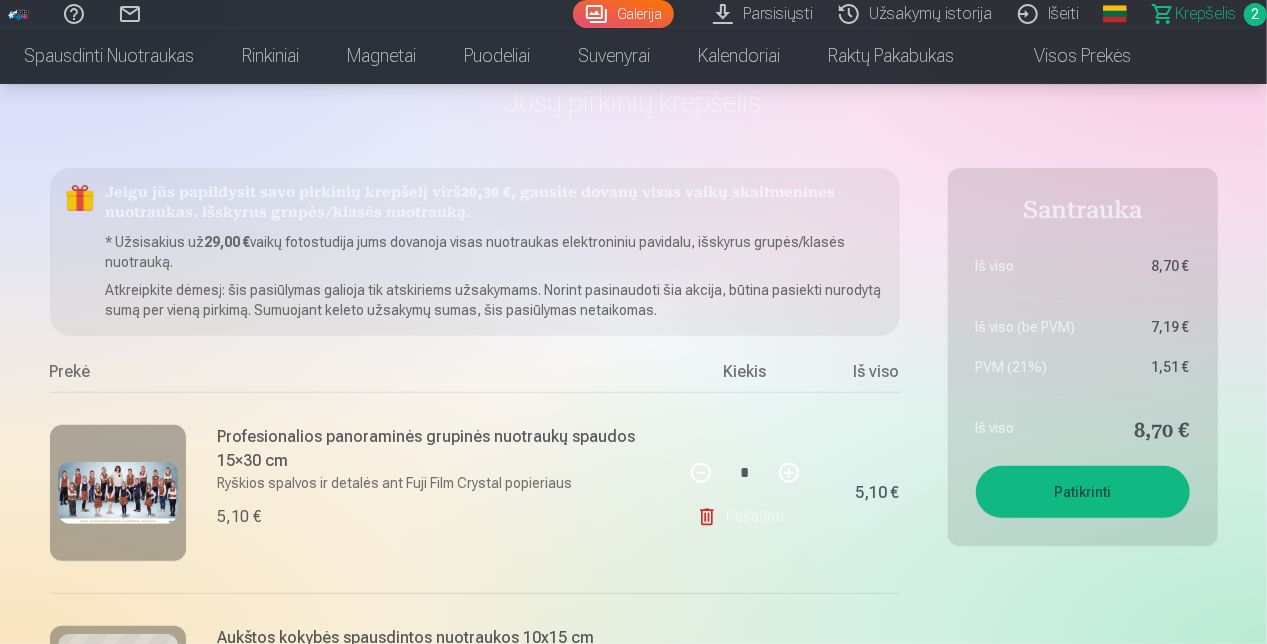 click at bounding box center (118, 492) 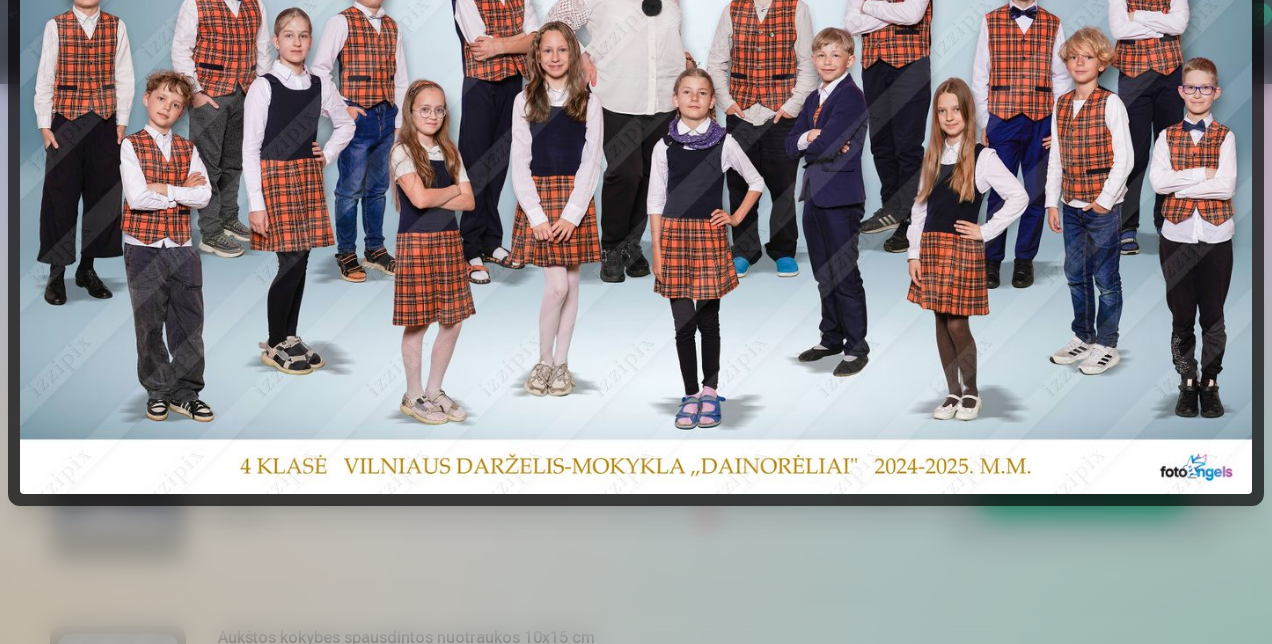 scroll, scrollTop: 68, scrollLeft: 0, axis: vertical 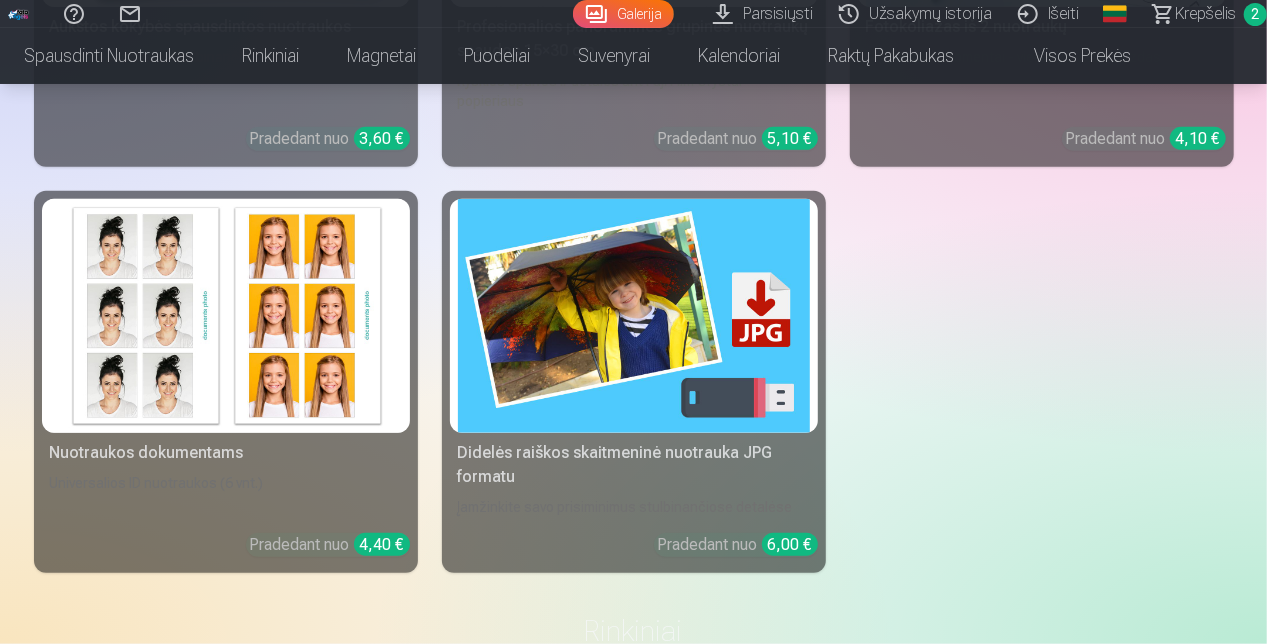 click at bounding box center (226, 316) 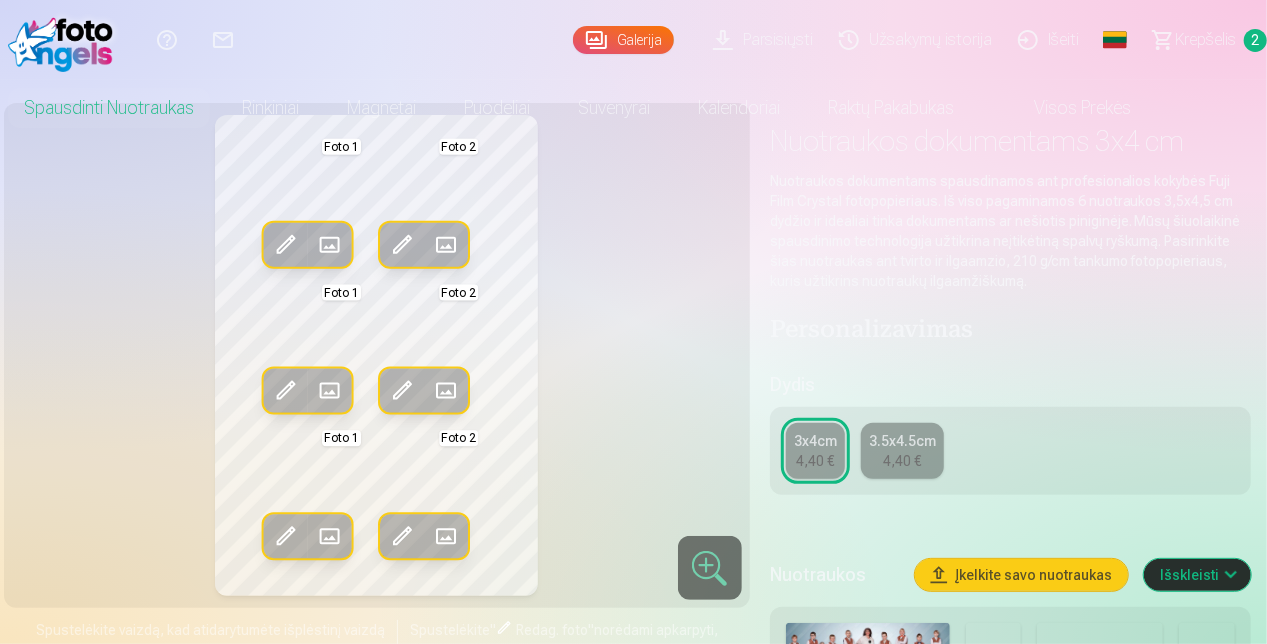 scroll, scrollTop: 100, scrollLeft: 0, axis: vertical 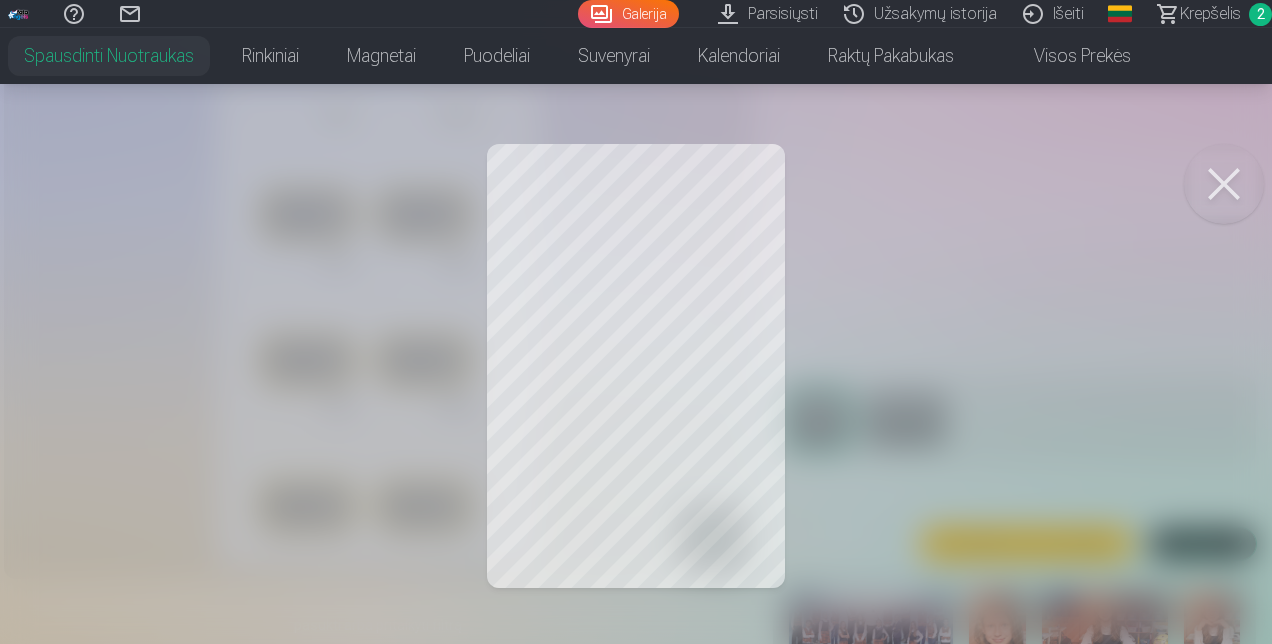 click at bounding box center (1224, 184) 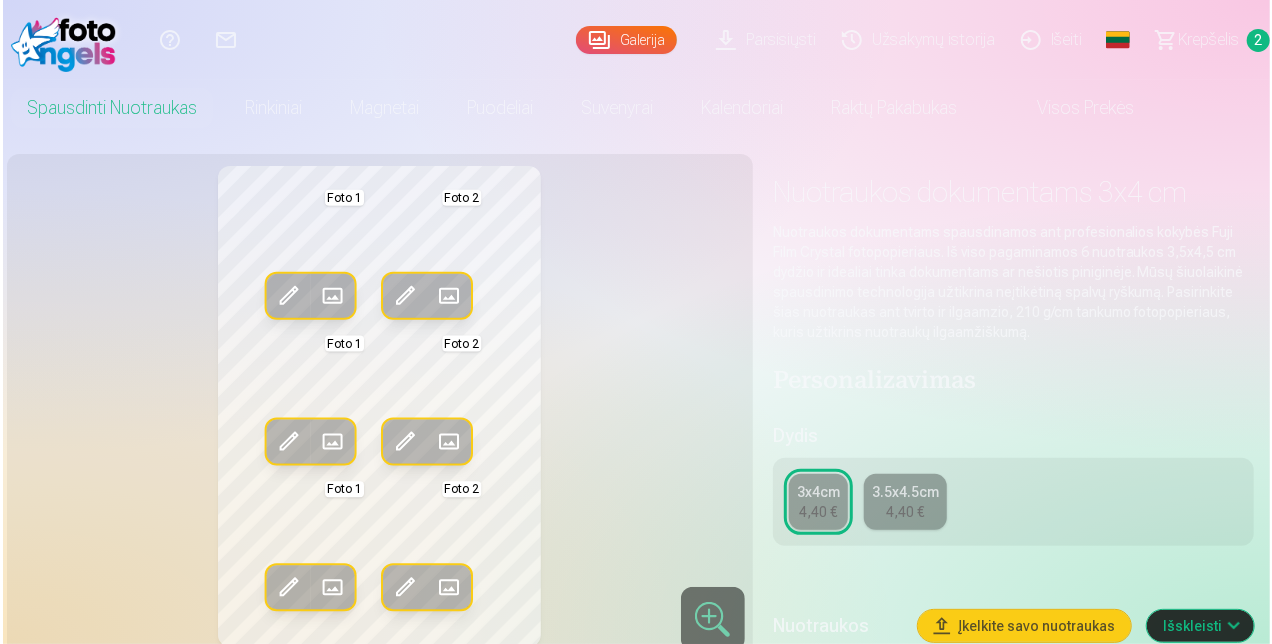 scroll, scrollTop: 0, scrollLeft: 0, axis: both 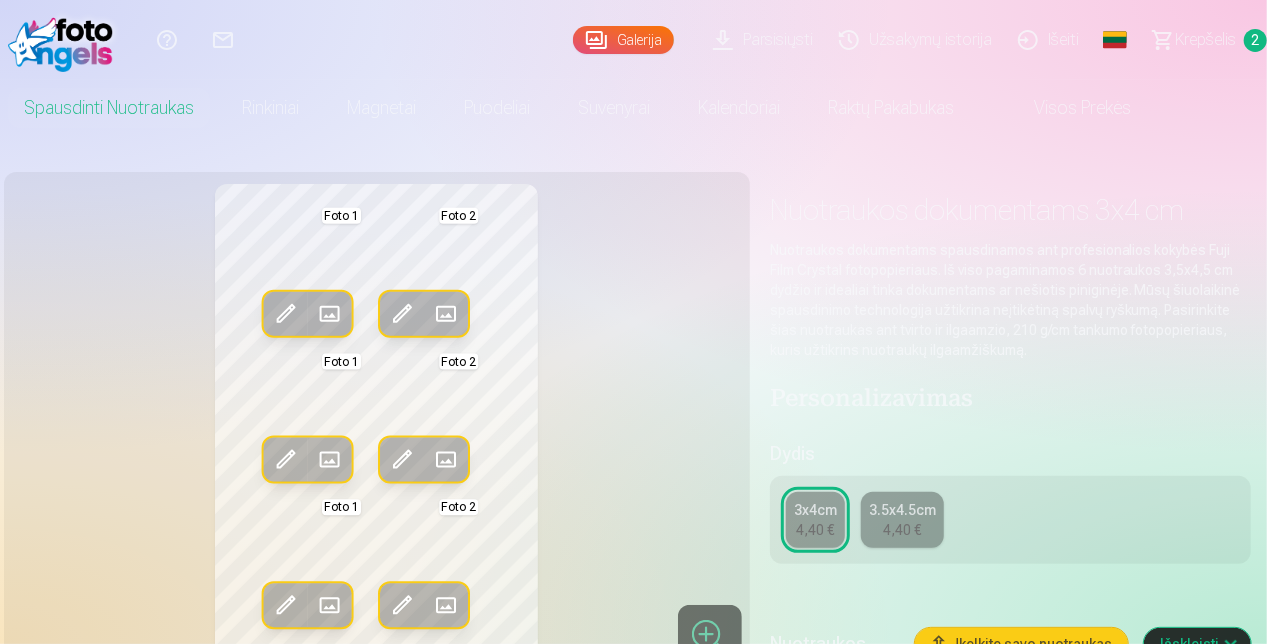 click at bounding box center (285, 314) 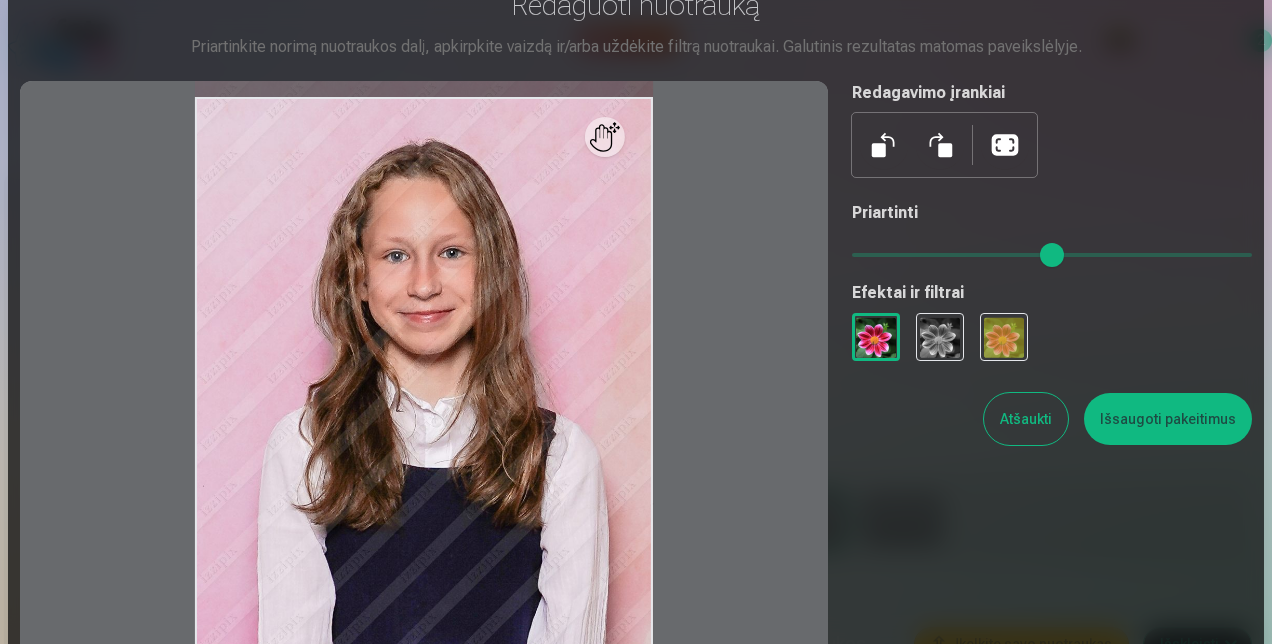 scroll, scrollTop: 0, scrollLeft: 0, axis: both 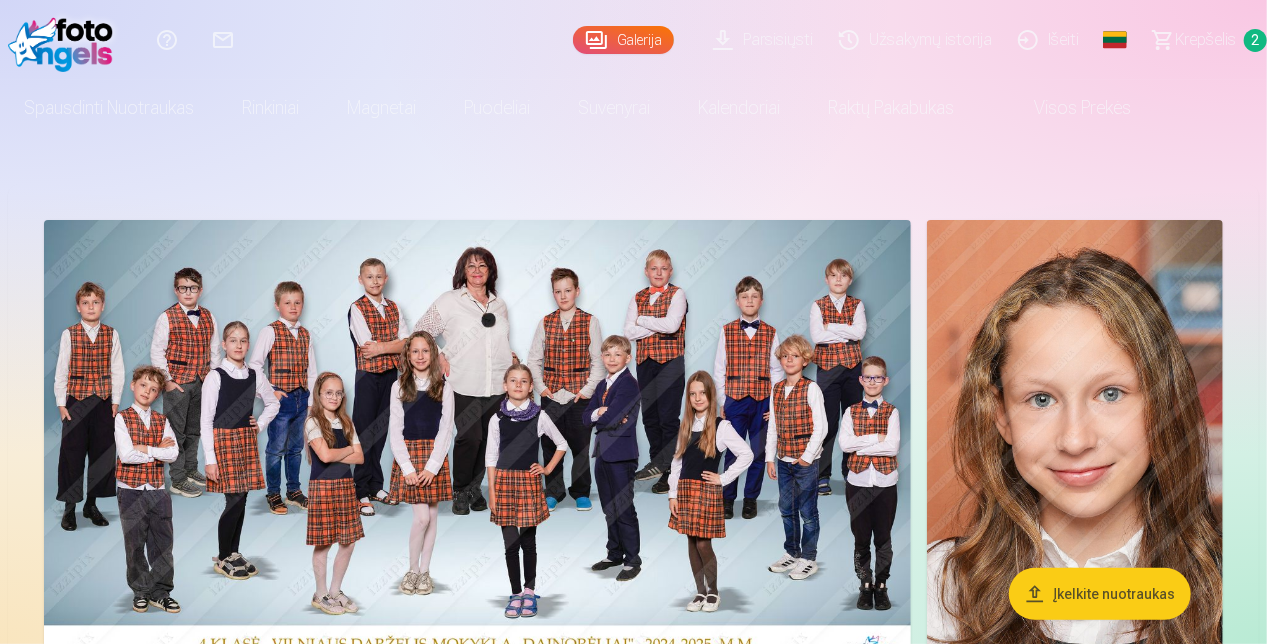 click on "Įkelkite nuotraukas" at bounding box center (1100, 594) 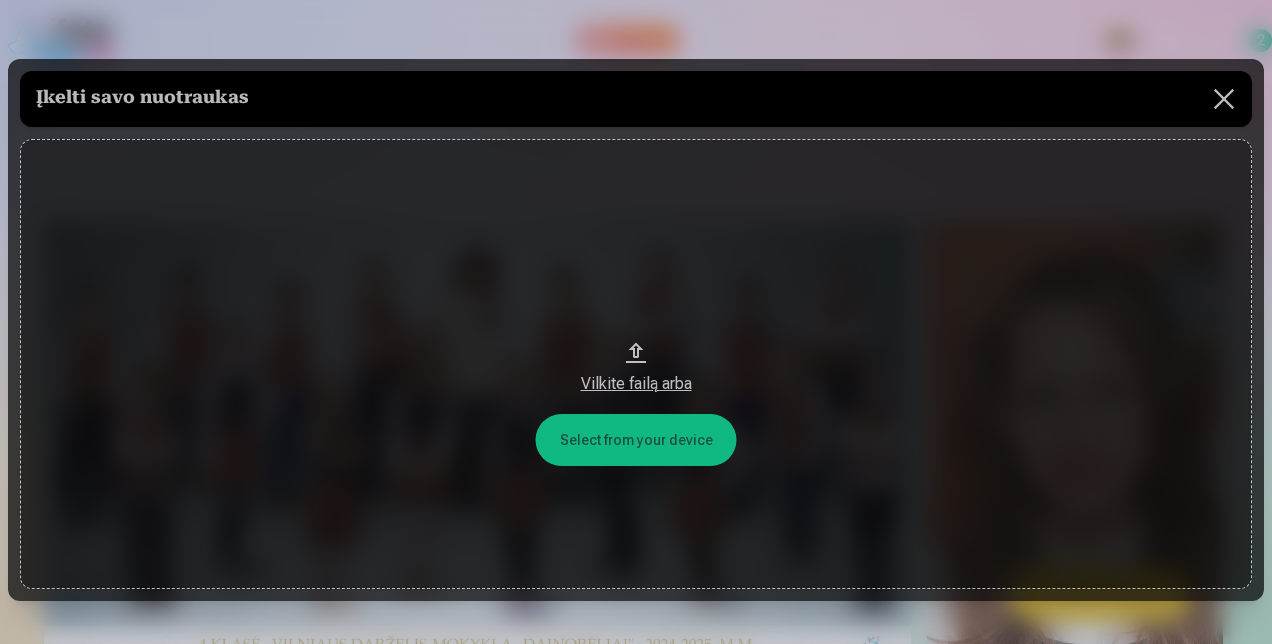 click on "Vilkite failą arba" at bounding box center (636, 364) 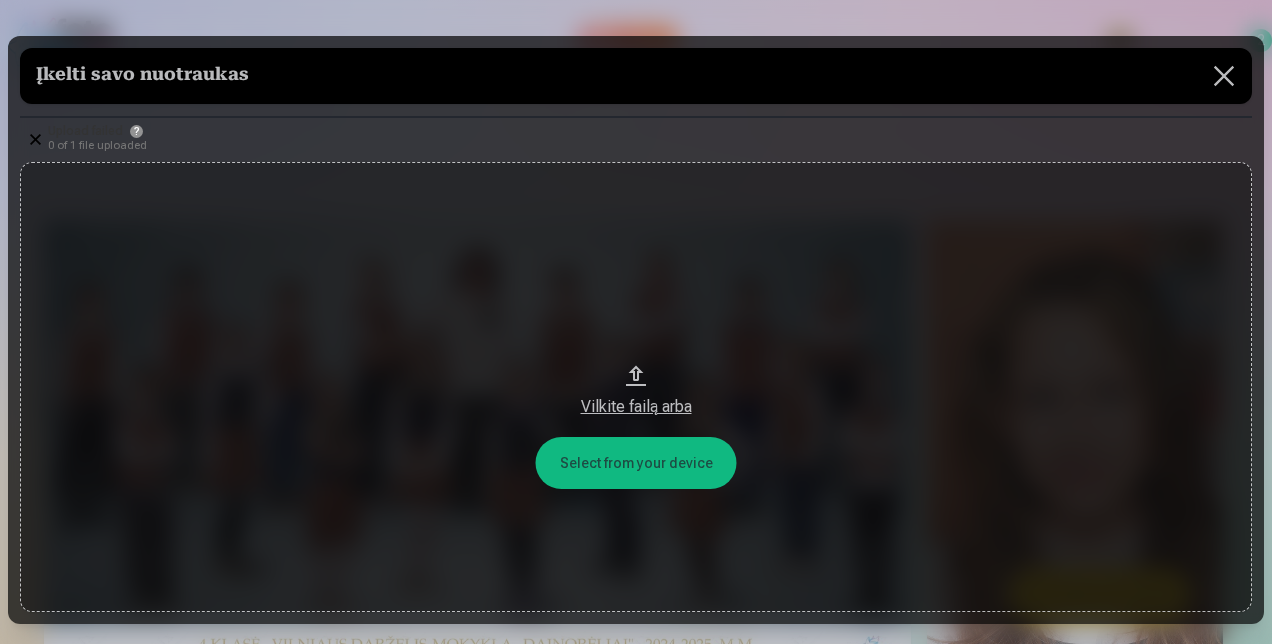 click on "Vilkite failą arba" at bounding box center [636, 407] 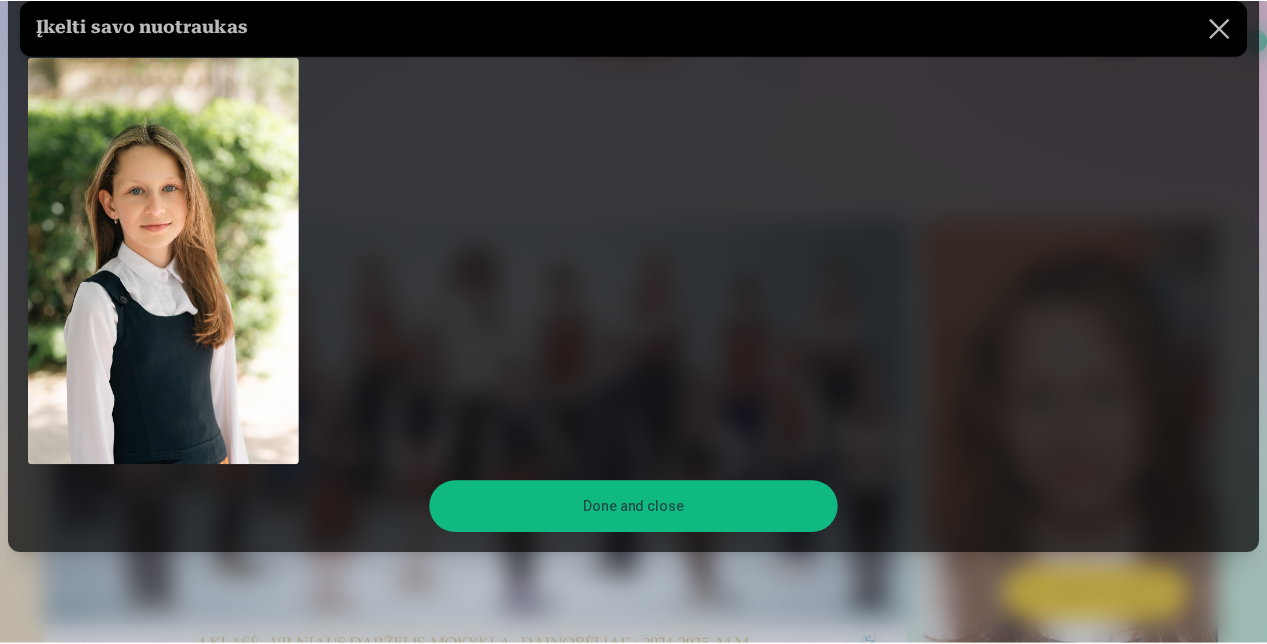 scroll, scrollTop: 281, scrollLeft: 0, axis: vertical 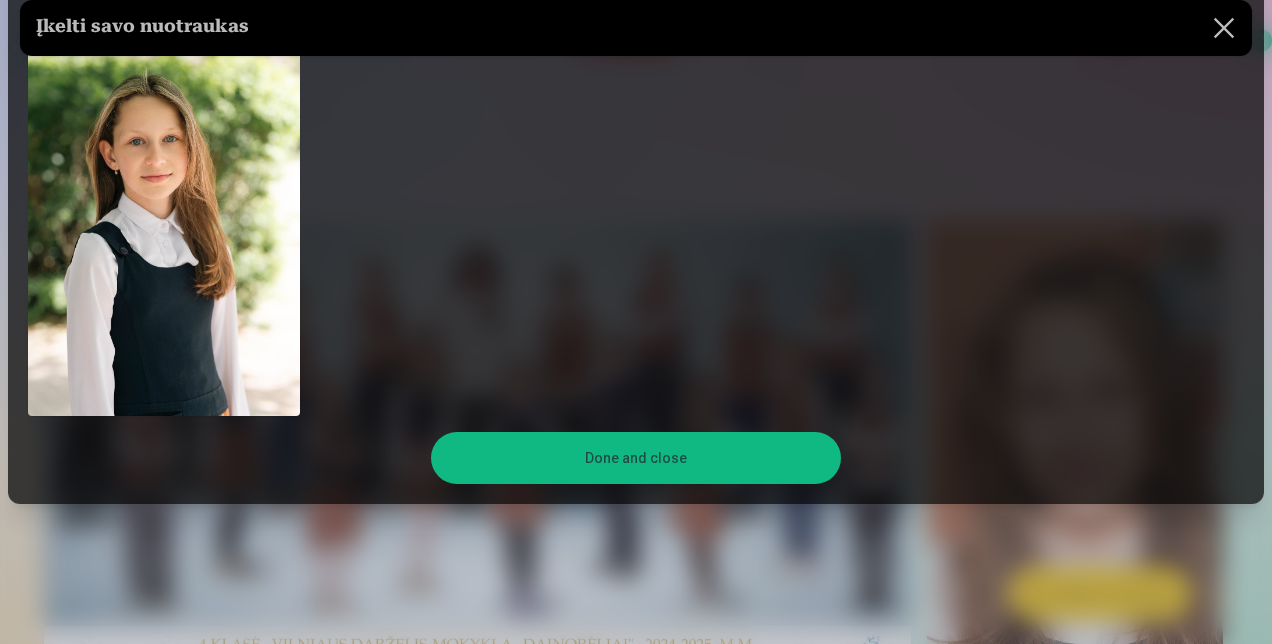 click on "Done and close" at bounding box center (636, 458) 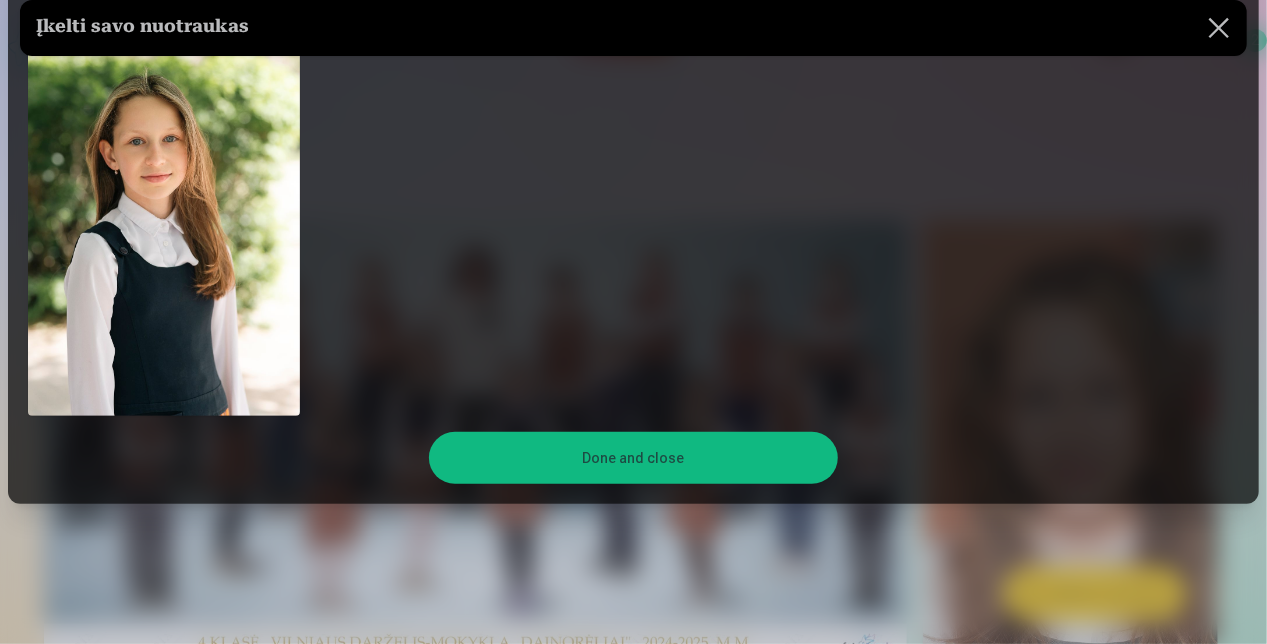 scroll, scrollTop: 136, scrollLeft: 0, axis: vertical 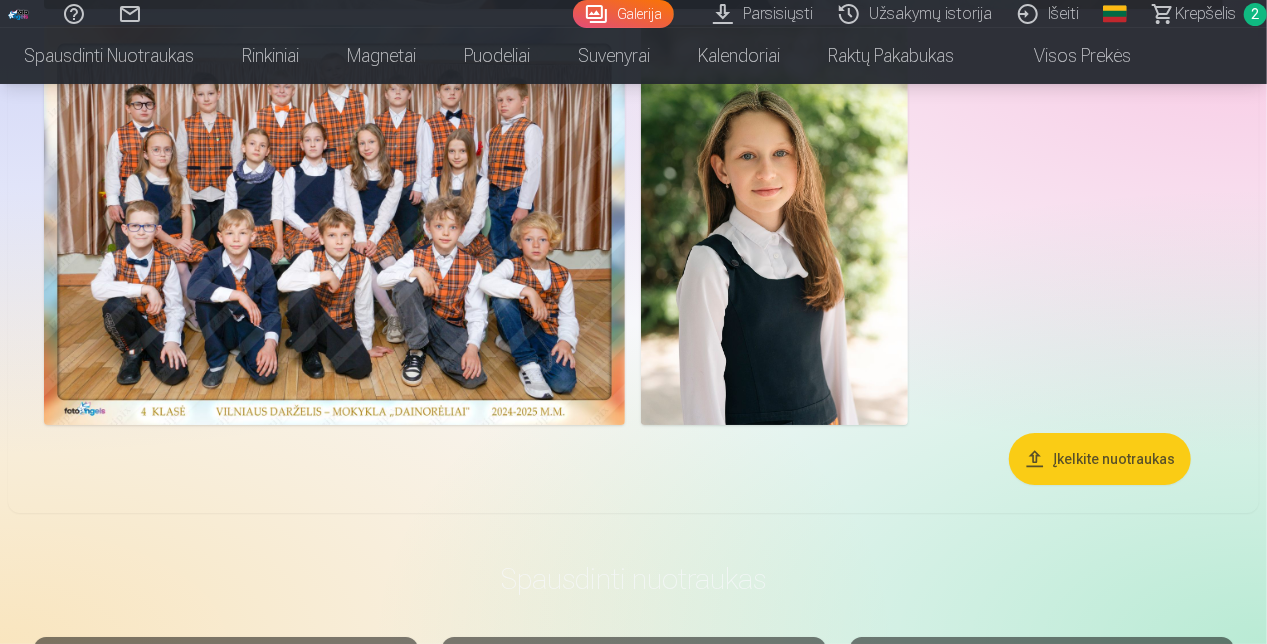 click at bounding box center (774, 225) 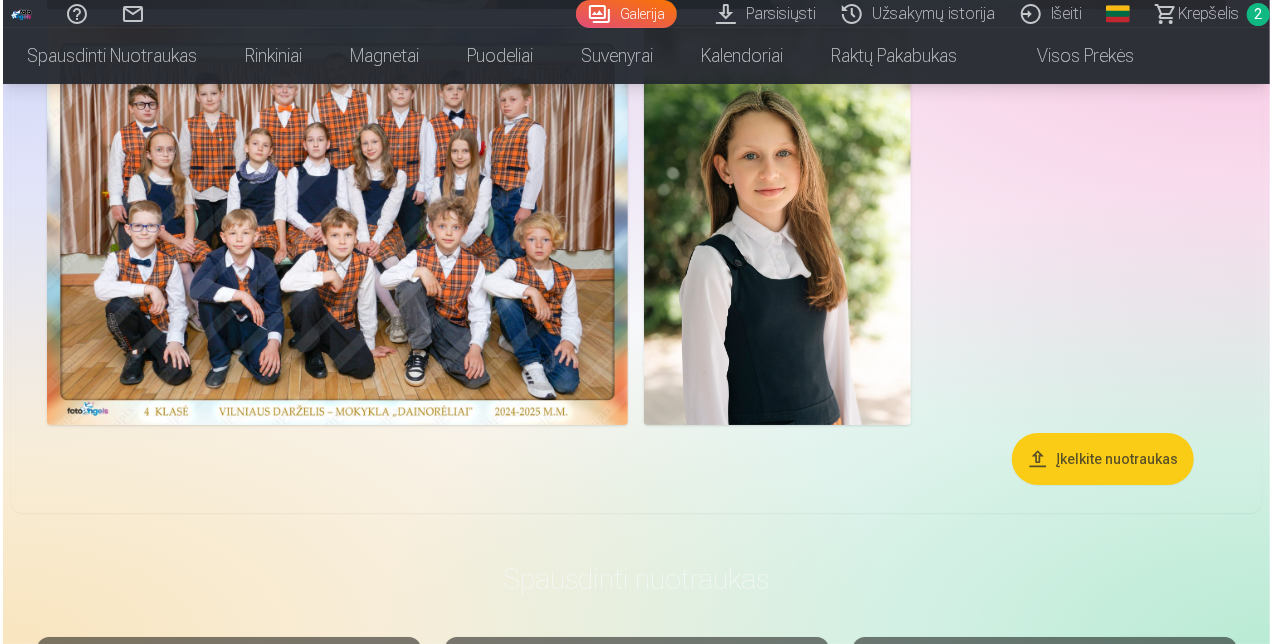 scroll, scrollTop: 7424, scrollLeft: 0, axis: vertical 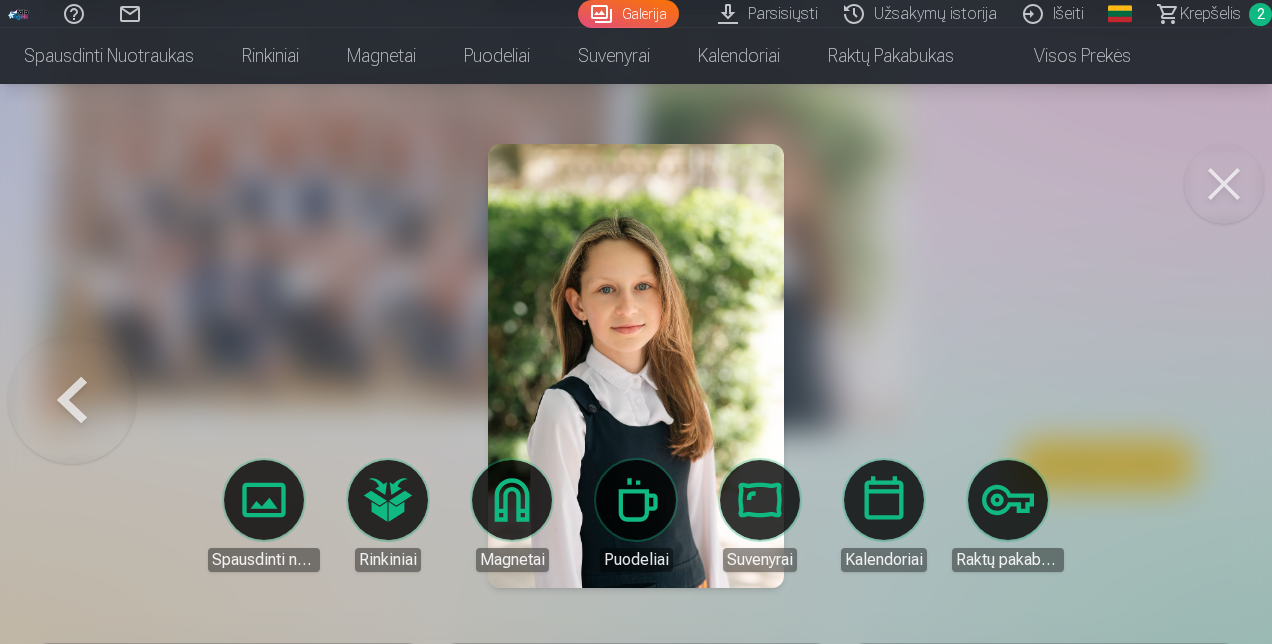 click on "Pagalbos centras Susisiekite su mumis Galerija Parsisiųsti Užsakymų istorija Išeiti Global Lithuanian (lt) English (en) Russian (ru) Krepšelis 2 Spausdinti nuotraukas Aukštos kokybės spausdintos nuotraukos  210 gsm popierius, stulbinančios spalvos ir detalumas Pradedant nuo  3,60 € Profesionalios panoraminės grupinės nuotraukų spaudos 15×30 cm Ryškios spalvos ir detalės ant Fuji Film Crystal popieriaus Pradedant nuo  5,10 € Fotokoliažas iš 2 nuotraukų Du įsimintini momentai - vienas įstabus vaizdas Pradedant nuo  4,10 € Nuotraukos dokumentams Universalios ID nuotraukos (6 vnt.)  Pradedant nuo  4,40 € Didelės raiškos skaitmeninė nuotrauka JPG formatu Įamžinkite savo prisiminimus stulbinančiose detalėse Pradedant nuo  6,00 € See all products Rinkiniai Pilnas Atsiminimų Rinkinys – Spausdintos (15×23cm, 40% NUOLAIDA) ir 🎁 Skaitmeninės Nuotraukos Klasikinis rinkinys Pradedant nuo  19,20 € Populiarus rinkinys Pradedant nuo  24,00 € Premium rinkinys + 🎁" at bounding box center [636, -7102] 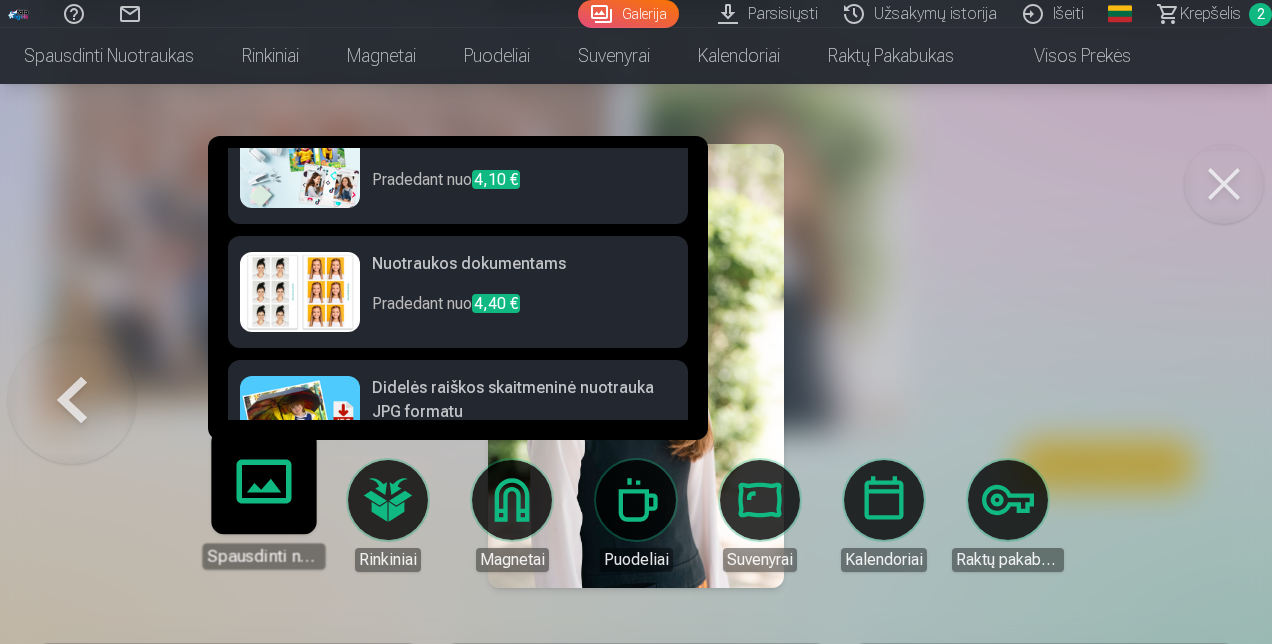 scroll, scrollTop: 300, scrollLeft: 0, axis: vertical 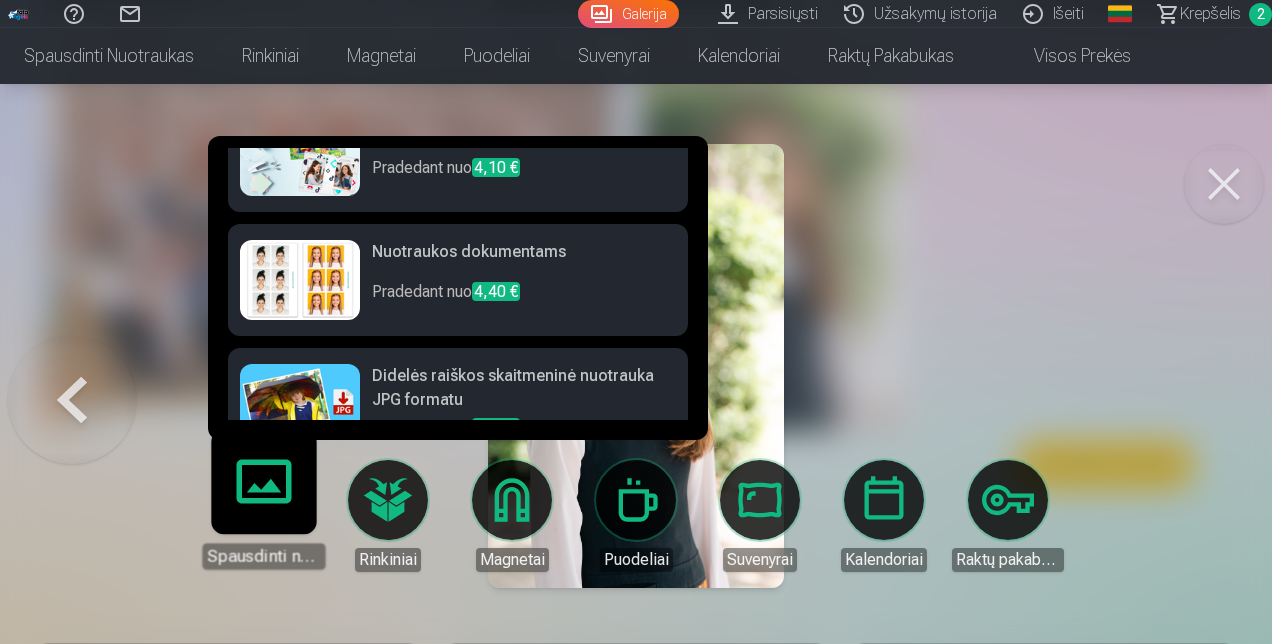 click at bounding box center [300, 280] 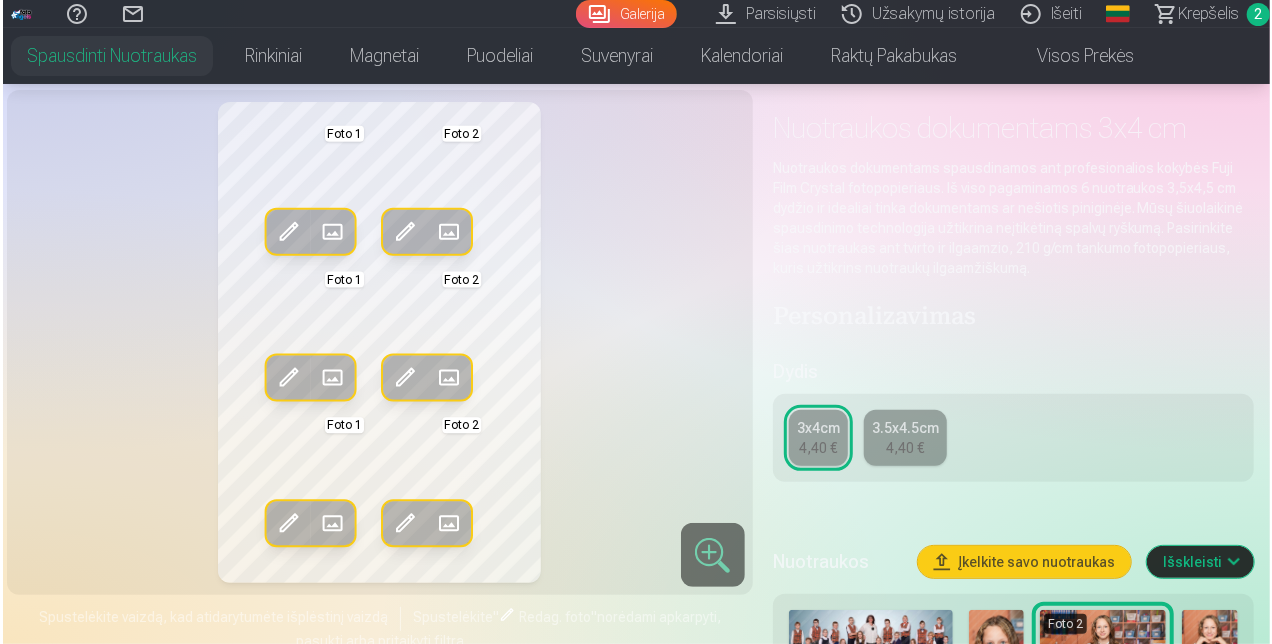 scroll, scrollTop: 100, scrollLeft: 0, axis: vertical 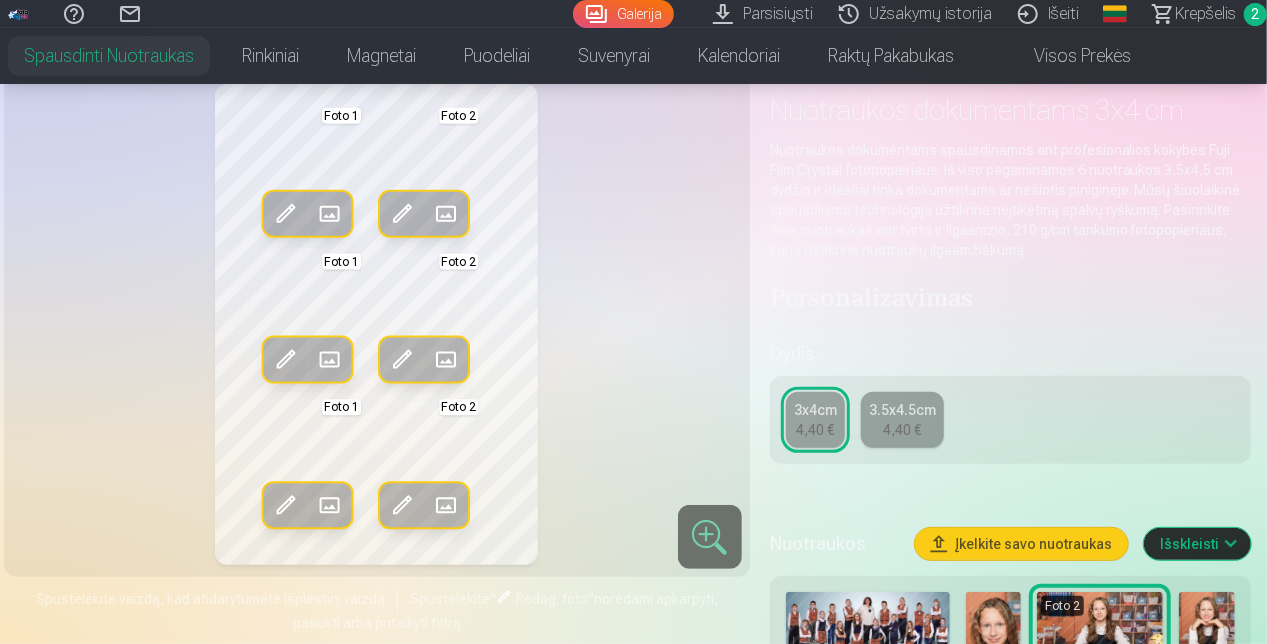 click at bounding box center [285, 359] 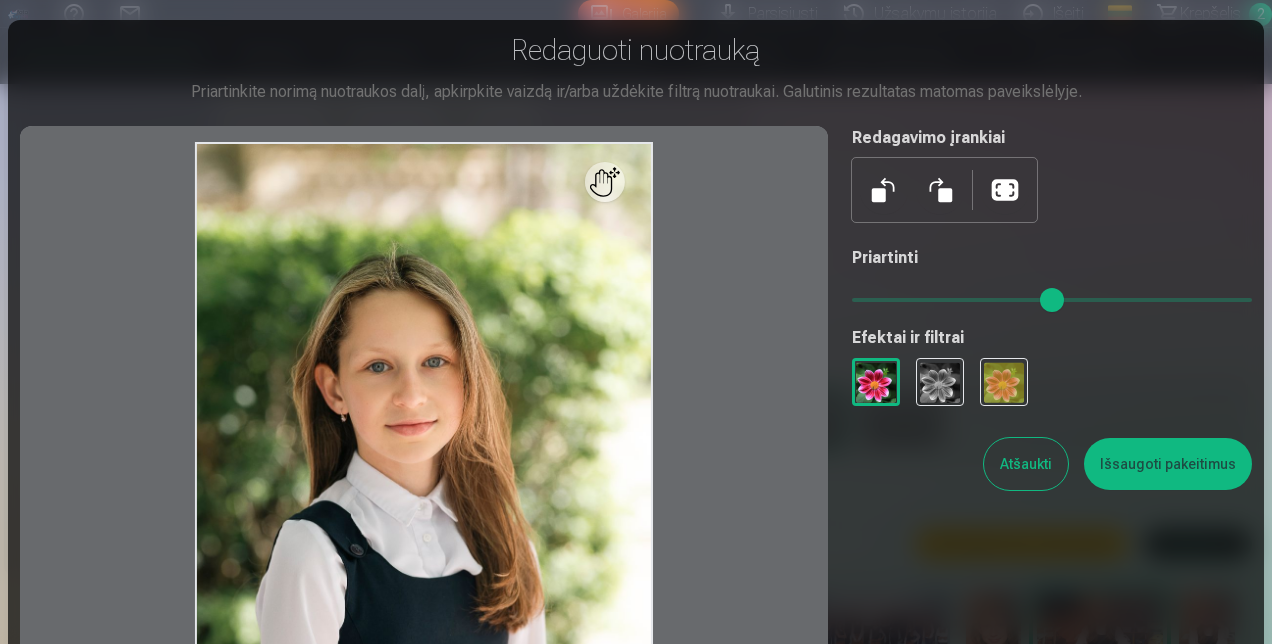 scroll, scrollTop: 100, scrollLeft: 0, axis: vertical 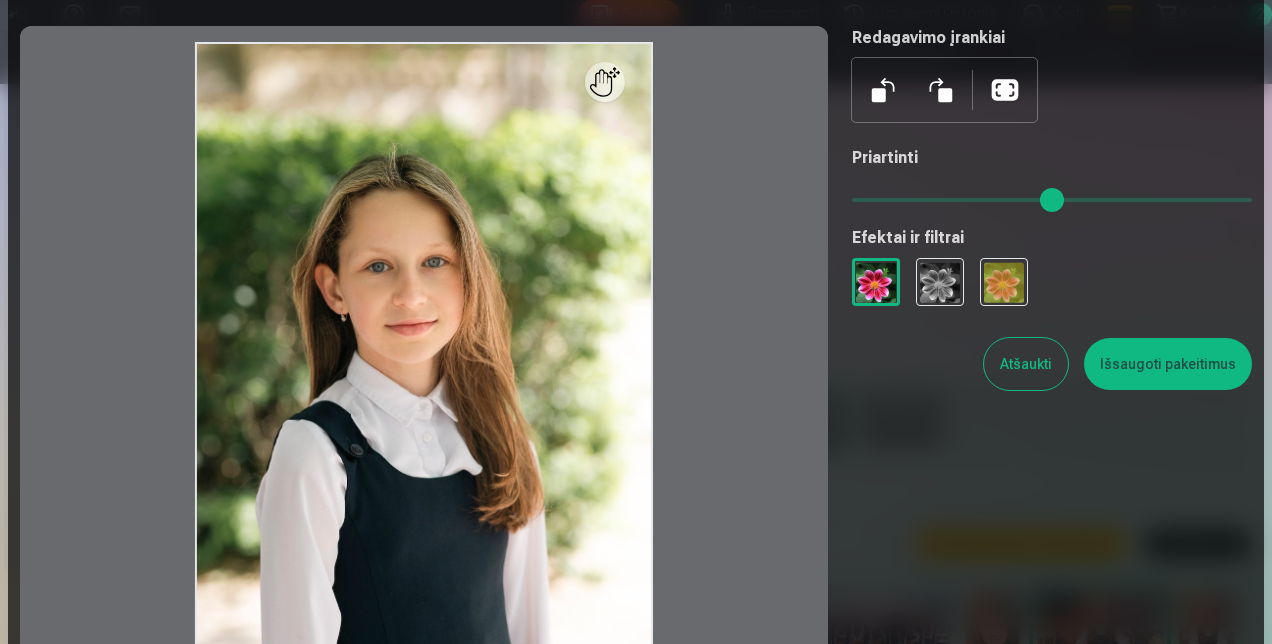 click at bounding box center (424, 357) 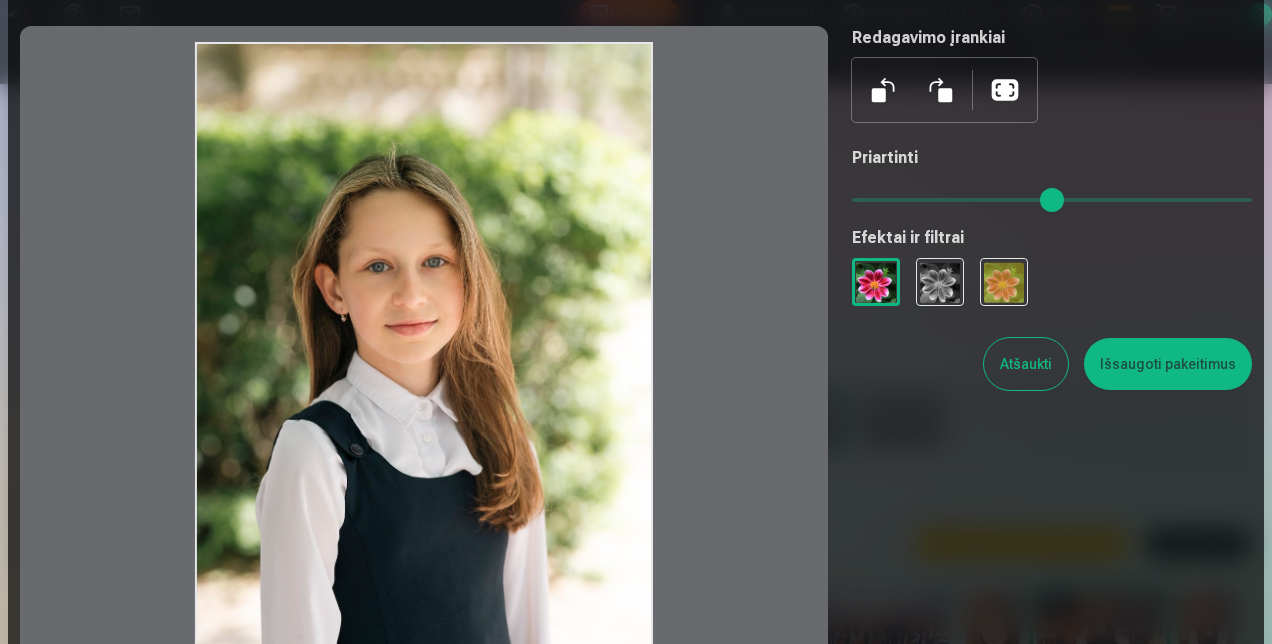 drag, startPoint x: 464, startPoint y: 150, endPoint x: 354, endPoint y: 187, distance: 116.05602 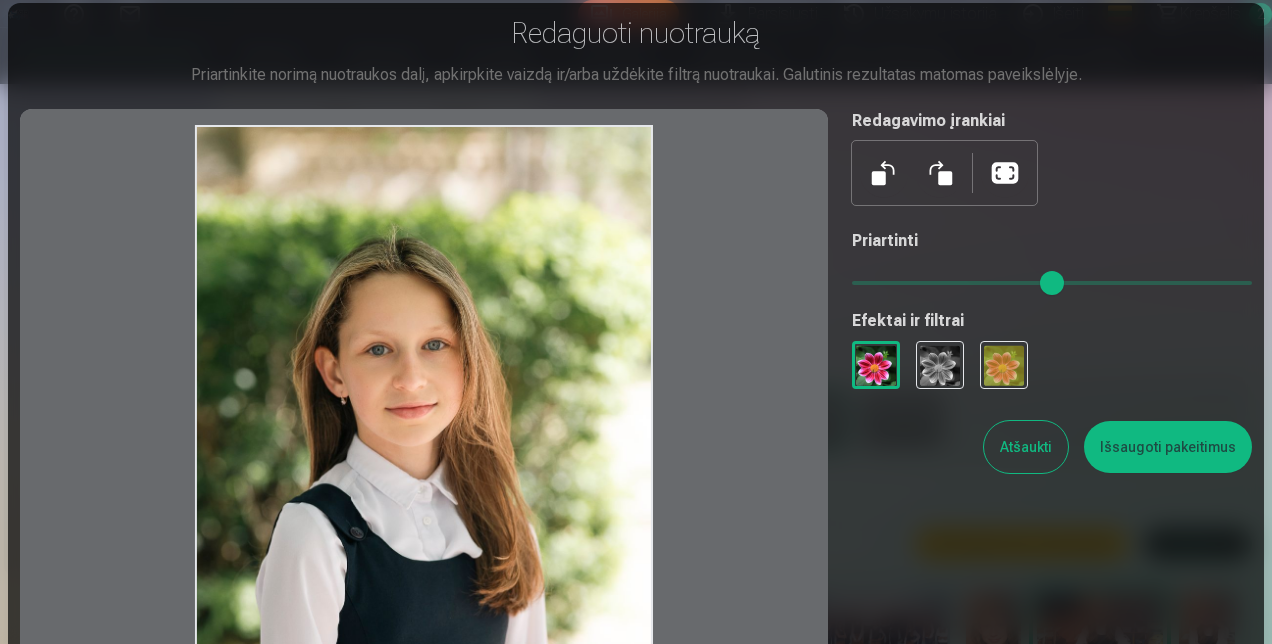 scroll, scrollTop: 0, scrollLeft: 0, axis: both 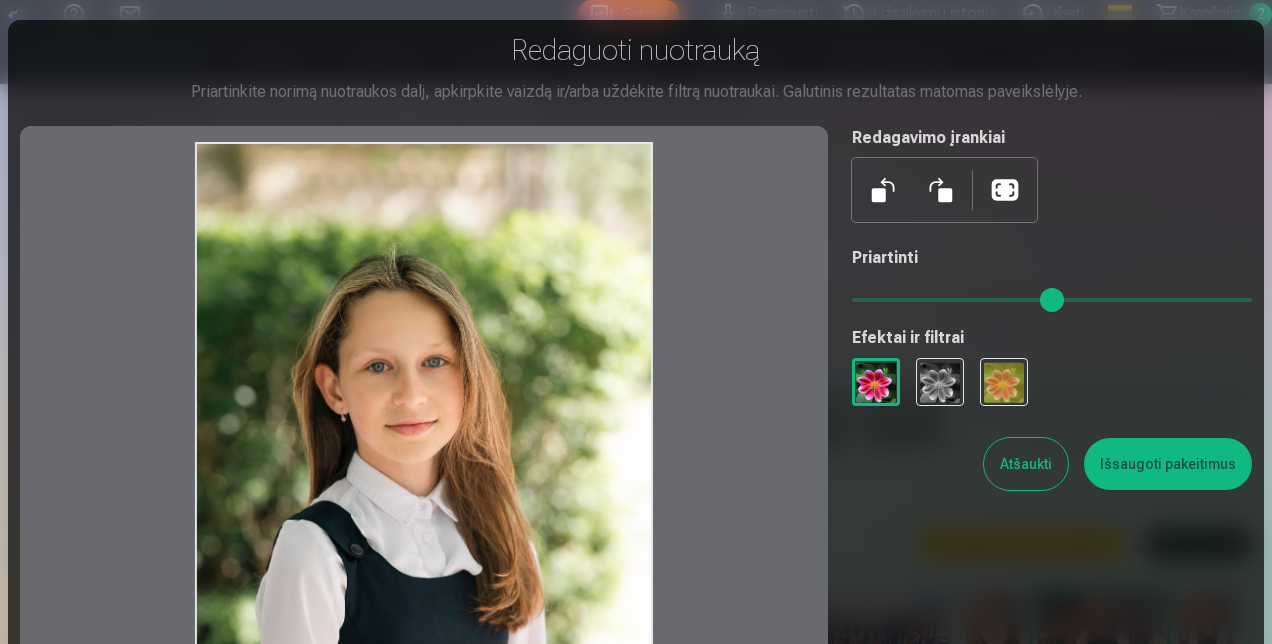 click at bounding box center [424, 457] 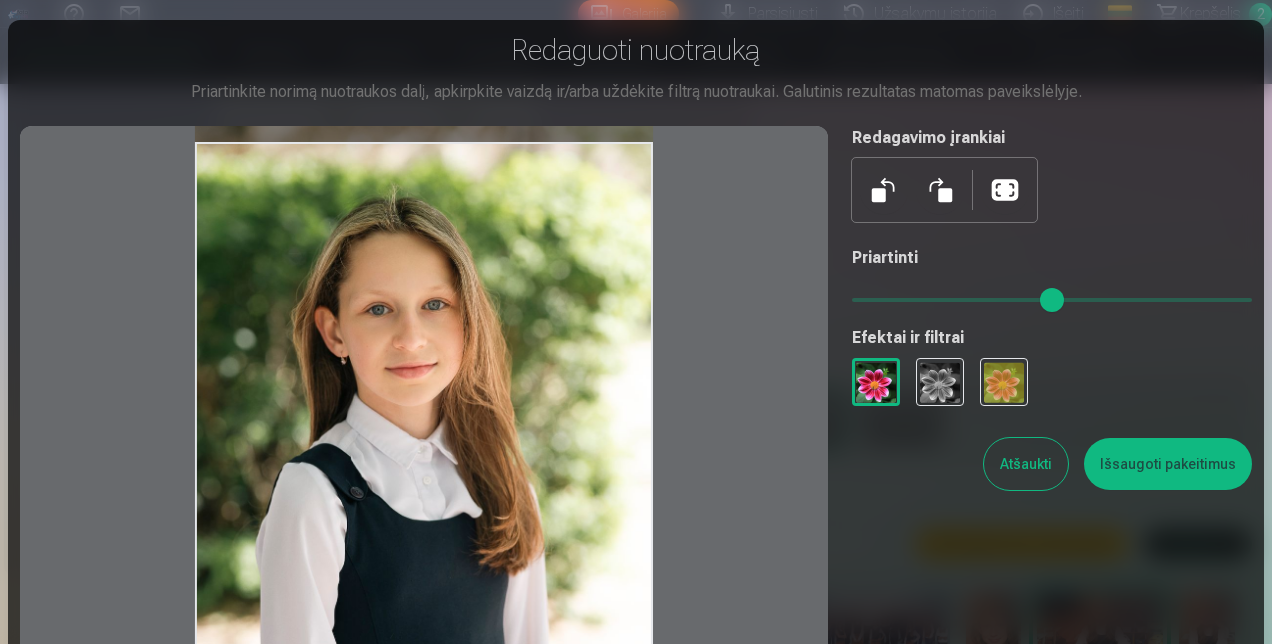 drag, startPoint x: 456, startPoint y: 370, endPoint x: 489, endPoint y: 350, distance: 38.587563 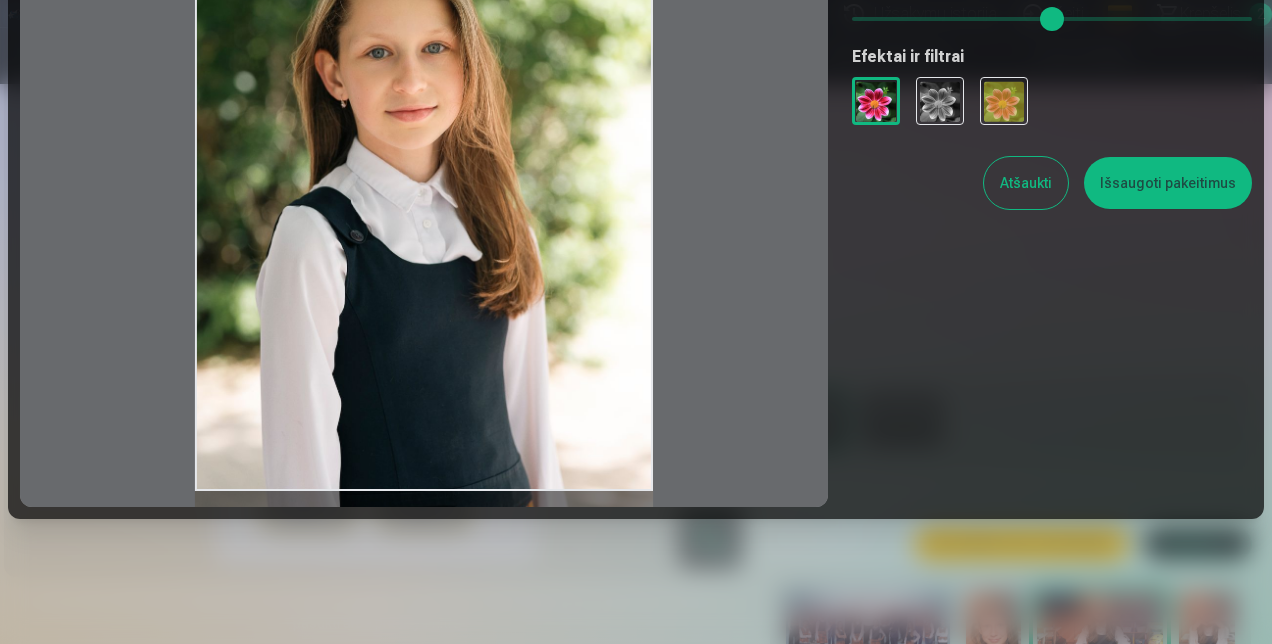 scroll, scrollTop: 296, scrollLeft: 0, axis: vertical 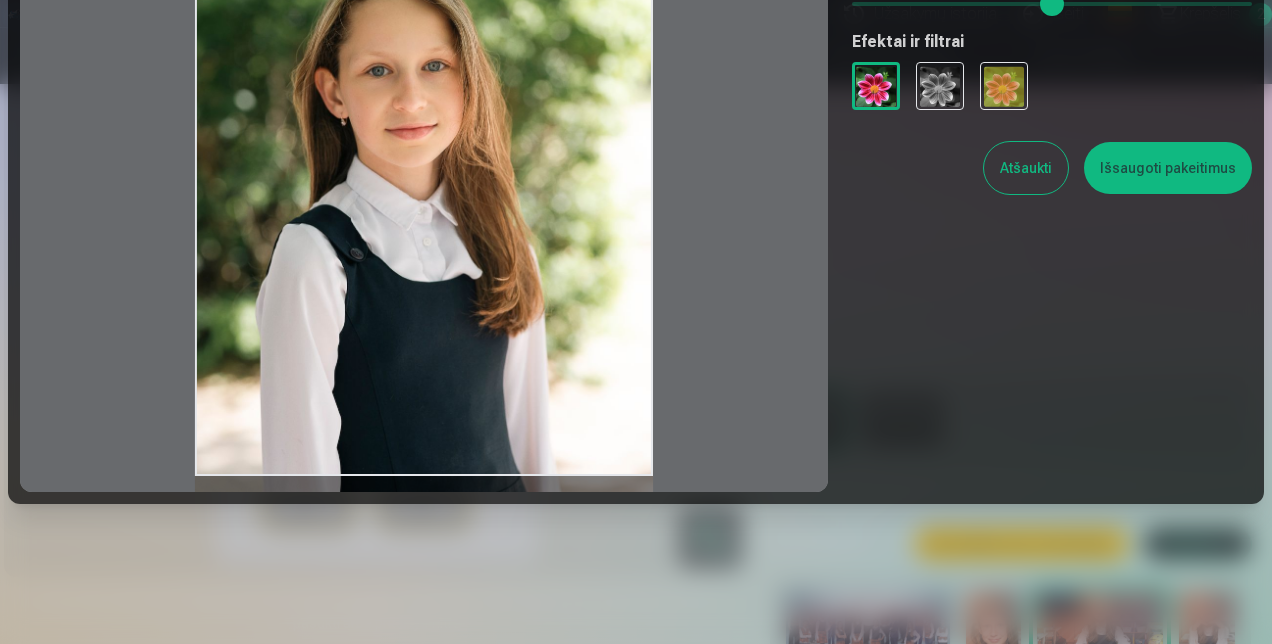 drag, startPoint x: 452, startPoint y: 250, endPoint x: 443, endPoint y: 328, distance: 78.51752 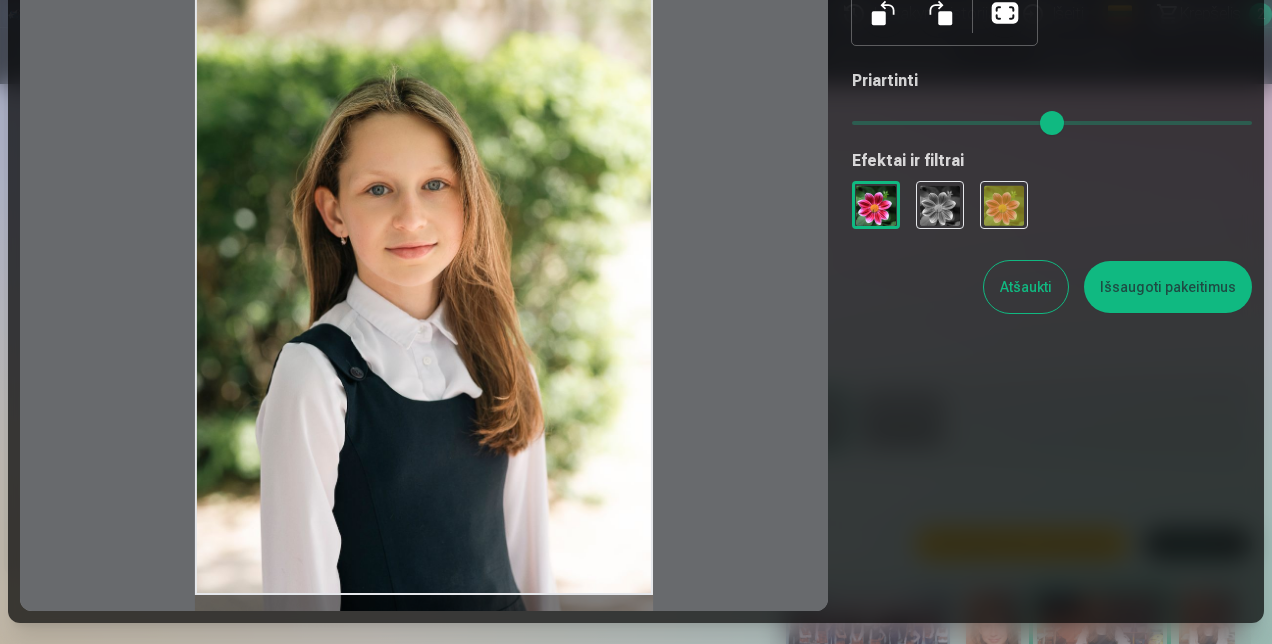 scroll, scrollTop: 96, scrollLeft: 0, axis: vertical 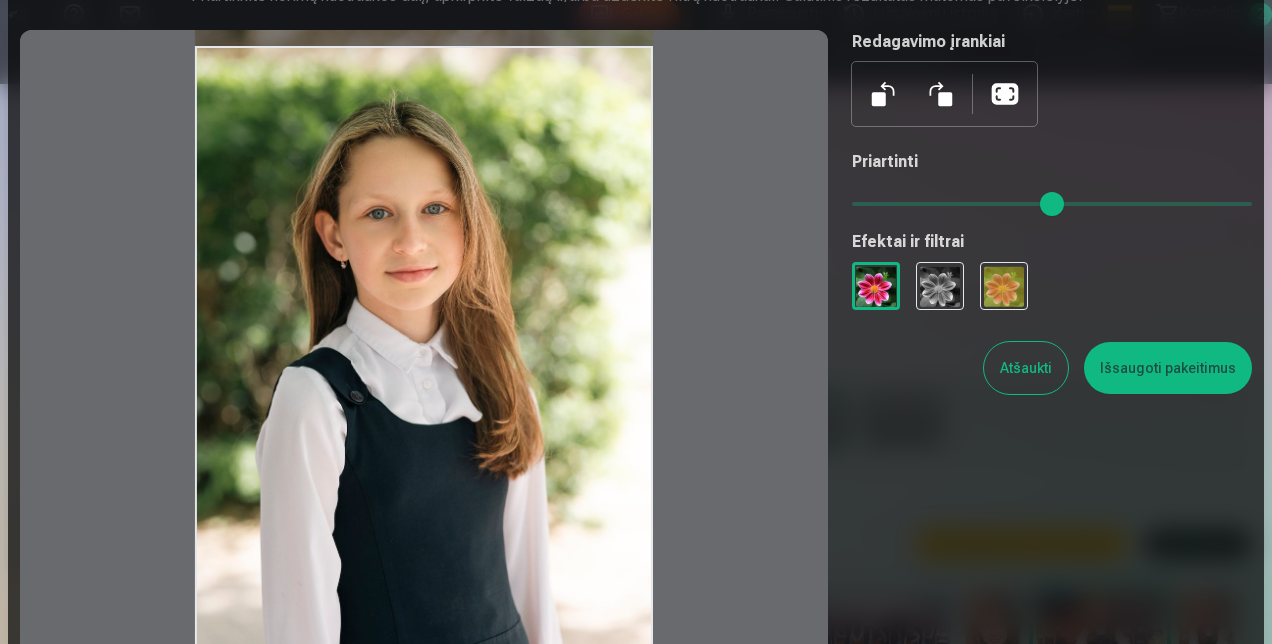 drag, startPoint x: 428, startPoint y: 348, endPoint x: 467, endPoint y: 271, distance: 86.313385 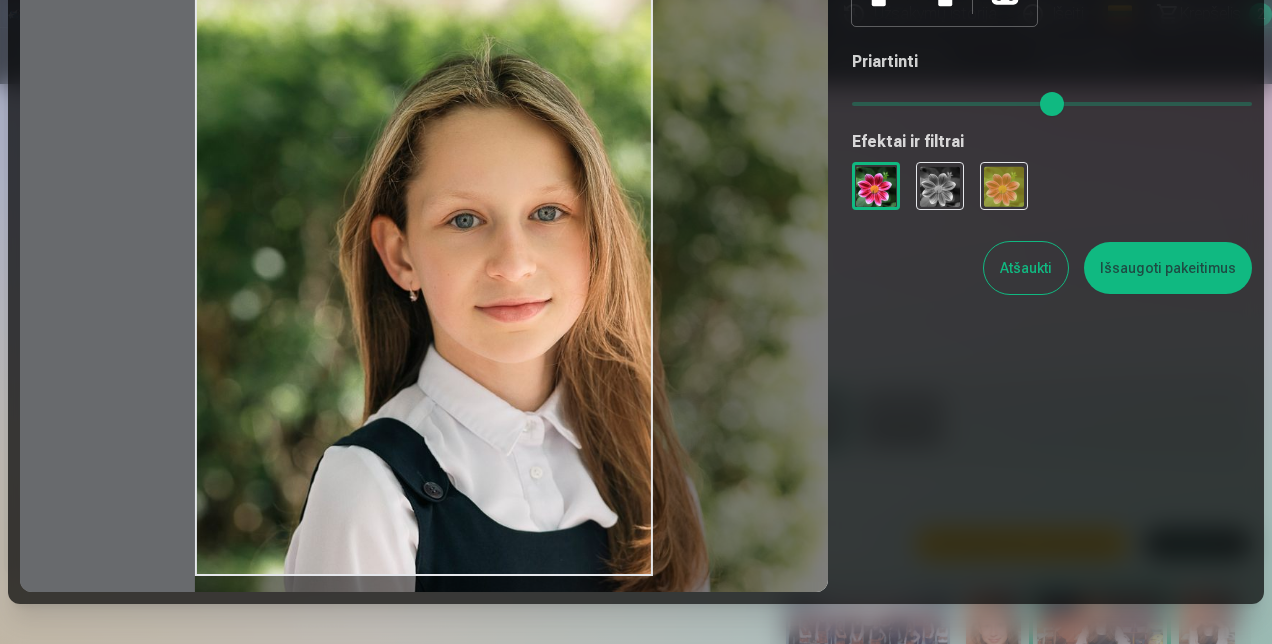 drag, startPoint x: 858, startPoint y: 92, endPoint x: 902, endPoint y: 96, distance: 44.181442 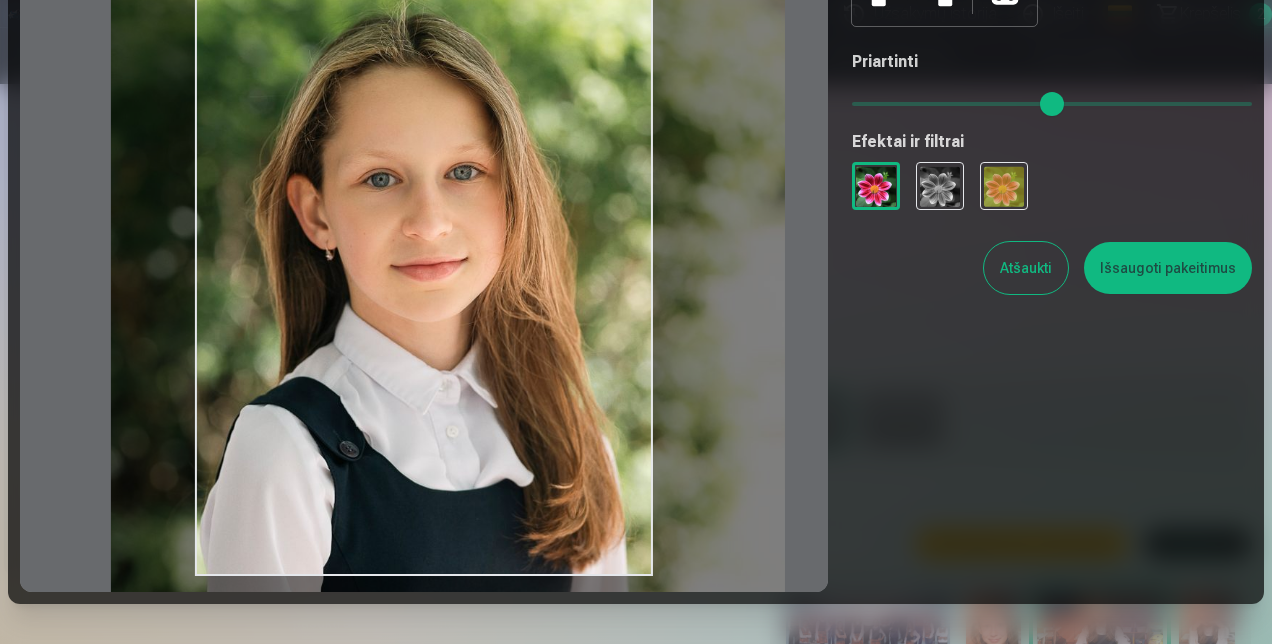 drag, startPoint x: 534, startPoint y: 295, endPoint x: 450, endPoint y: 254, distance: 93.471924 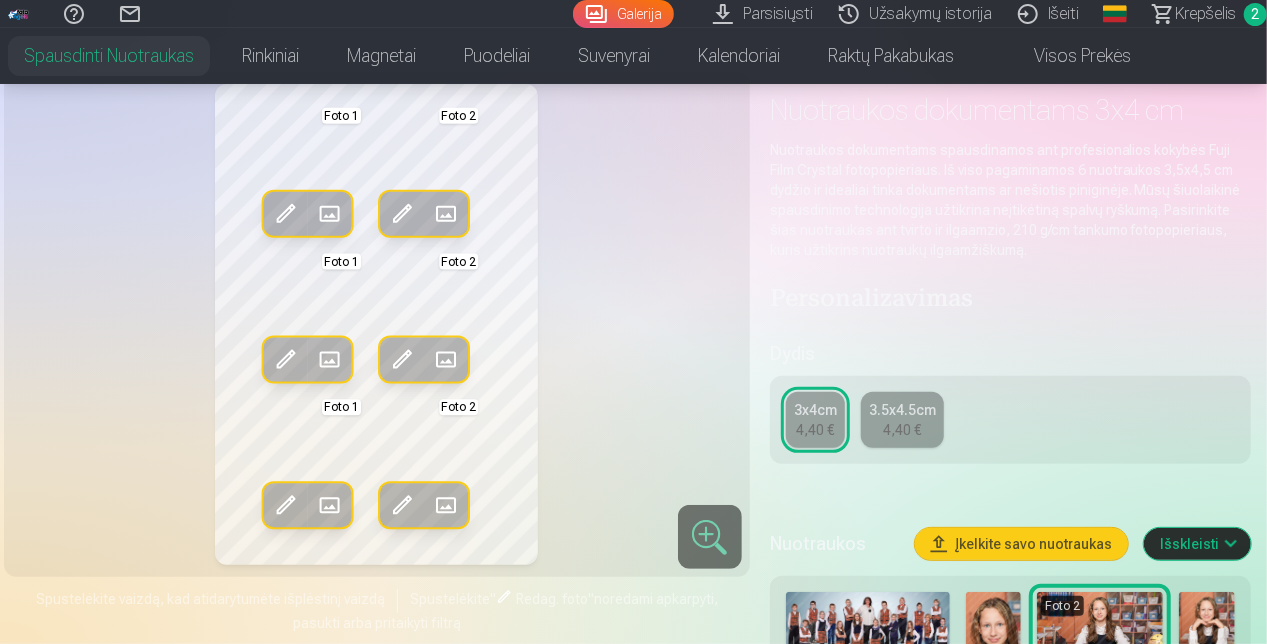 click at bounding box center (402, 214) 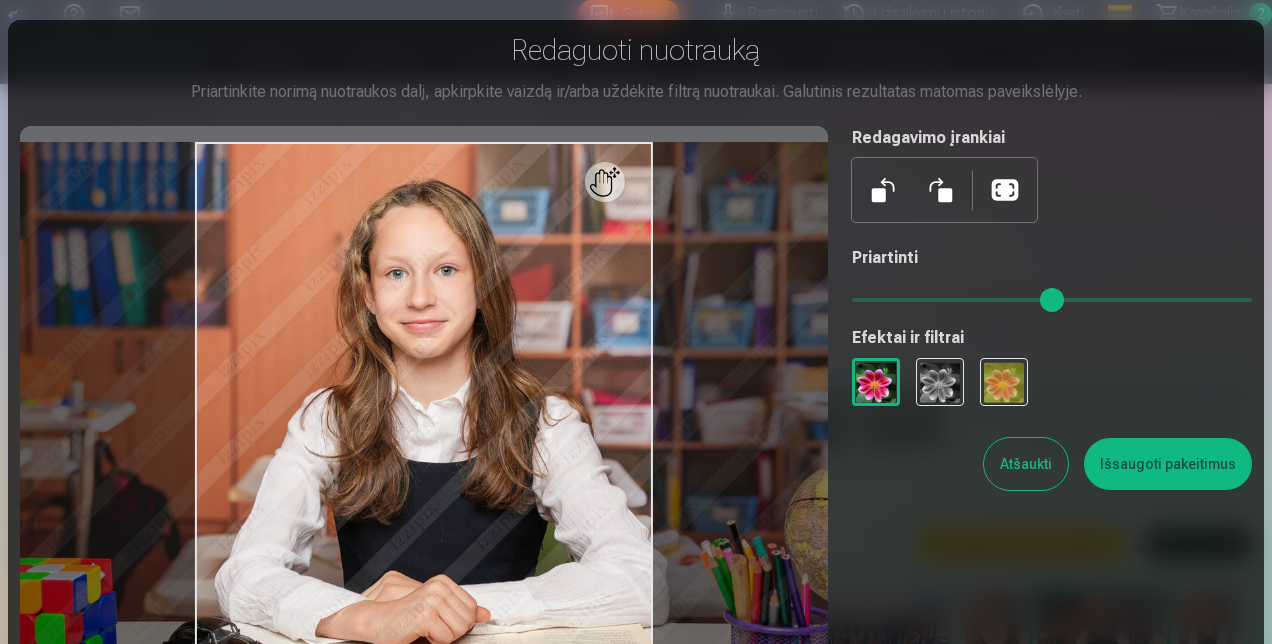 scroll, scrollTop: 0, scrollLeft: 0, axis: both 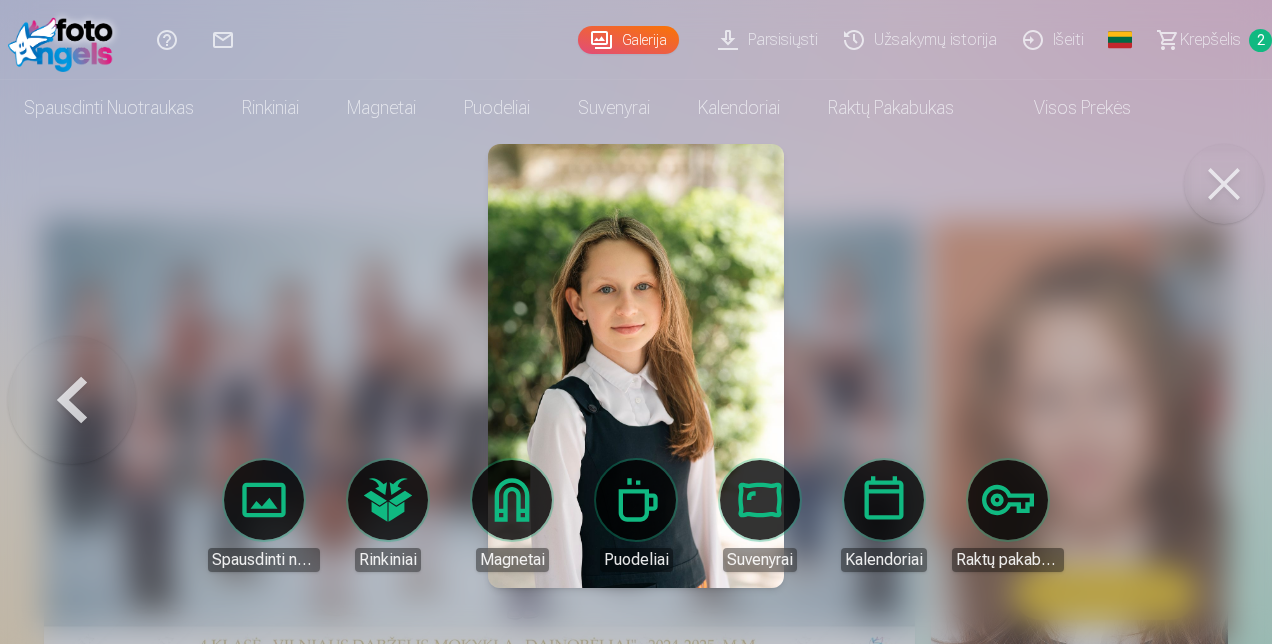 click on "Pagalbos centras Susisiekite su mumis Galerija Parsisiųsti Užsakymų istorija Išeiti Global Lithuanian (lt) English (en) Russian (ru) Krepšelis 2 Spausdinti nuotraukas Aukštos kokybės spausdintos nuotraukos  210 gsm popierius, stulbinančios spalvos ir detalumas Pradedant nuo  3,60 € Profesionalios panoraminės grupinės nuotraukų spaudos 15×30 cm Ryškios spalvos ir detalės ant Fuji Film Crystal popieriaus Pradedant nuo  5,10 € Fotokoliažas iš 2 nuotraukų Du įsimintini momentai - vienas įstabus vaizdas Pradedant nuo  4,10 € Nuotraukos dokumentams Universalios ID nuotraukos (6 vnt.)  Pradedant nuo  4,40 € Didelės raiškos skaitmeninė nuotrauka JPG formatu Įamžinkite savo prisiminimus stulbinančiose detalėse Pradedant nuo  6,00 € See all products Rinkiniai Pilnas Atsiminimų Rinkinys – Spausdintos (15×23cm, 40% NUOLAIDA) ir 🎁 Skaitmeninės Nuotraukos Klasikinis rinkinys Pradedant nuo  19,20 € Populiarus rinkinys Pradedant nuo  24,00 € Premium rinkinys + 🎁" at bounding box center (636, 322) 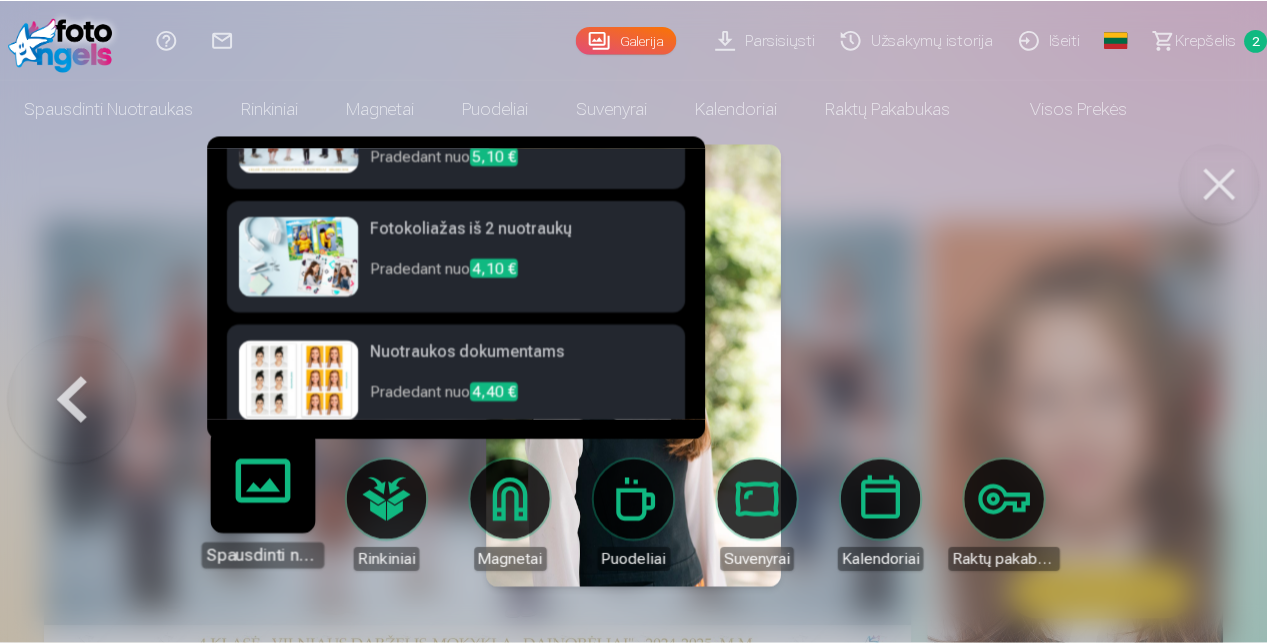 scroll, scrollTop: 300, scrollLeft: 0, axis: vertical 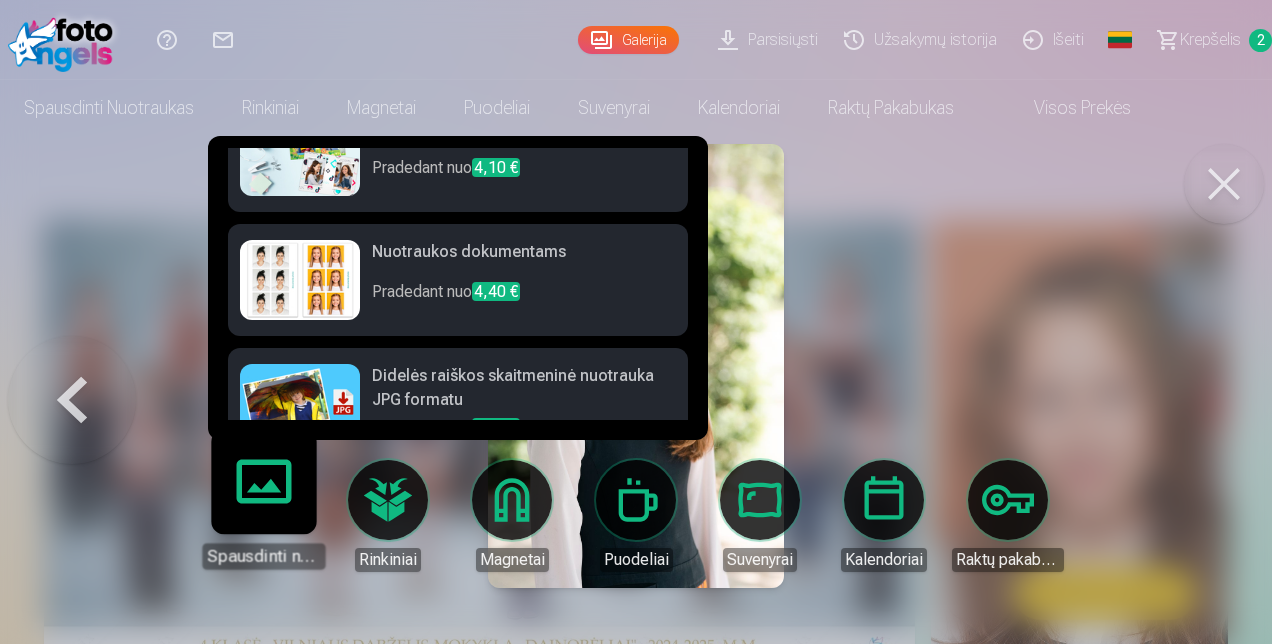 click at bounding box center [300, 280] 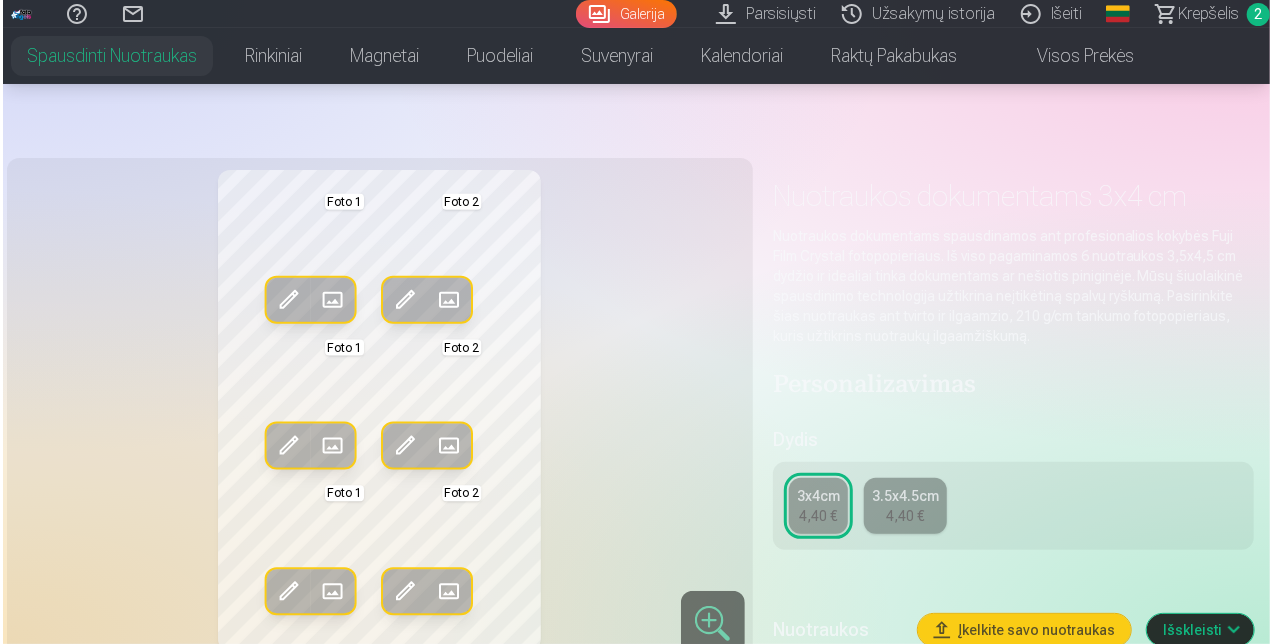 scroll, scrollTop: 0, scrollLeft: 0, axis: both 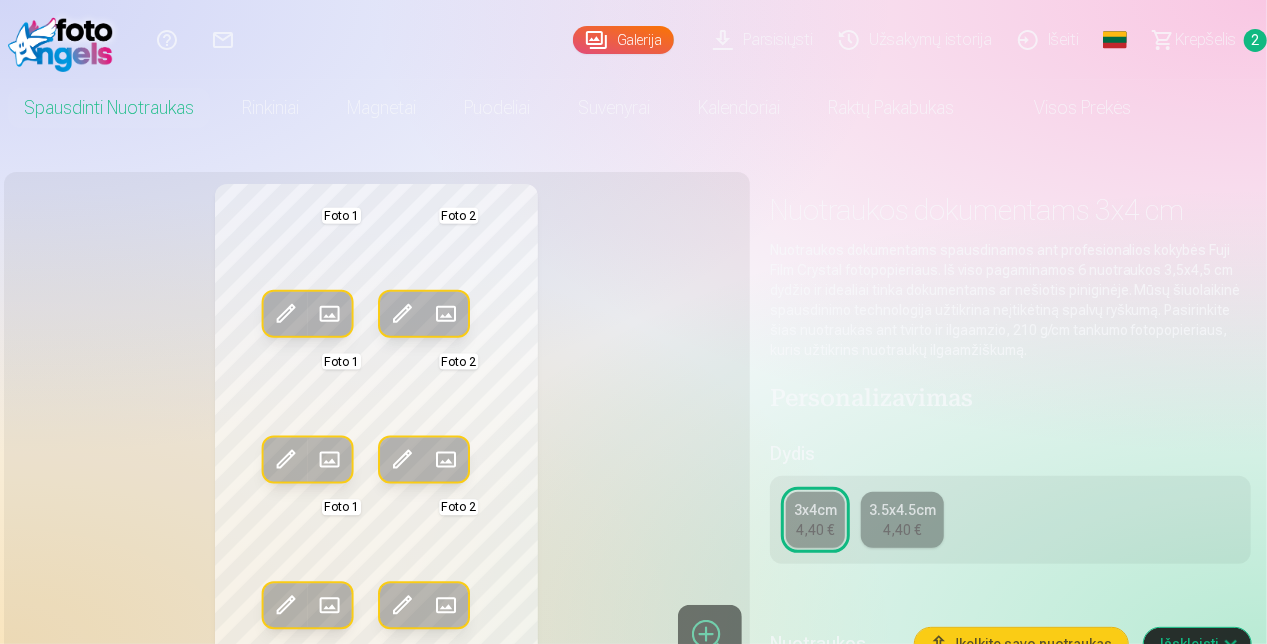 click at bounding box center [285, 314] 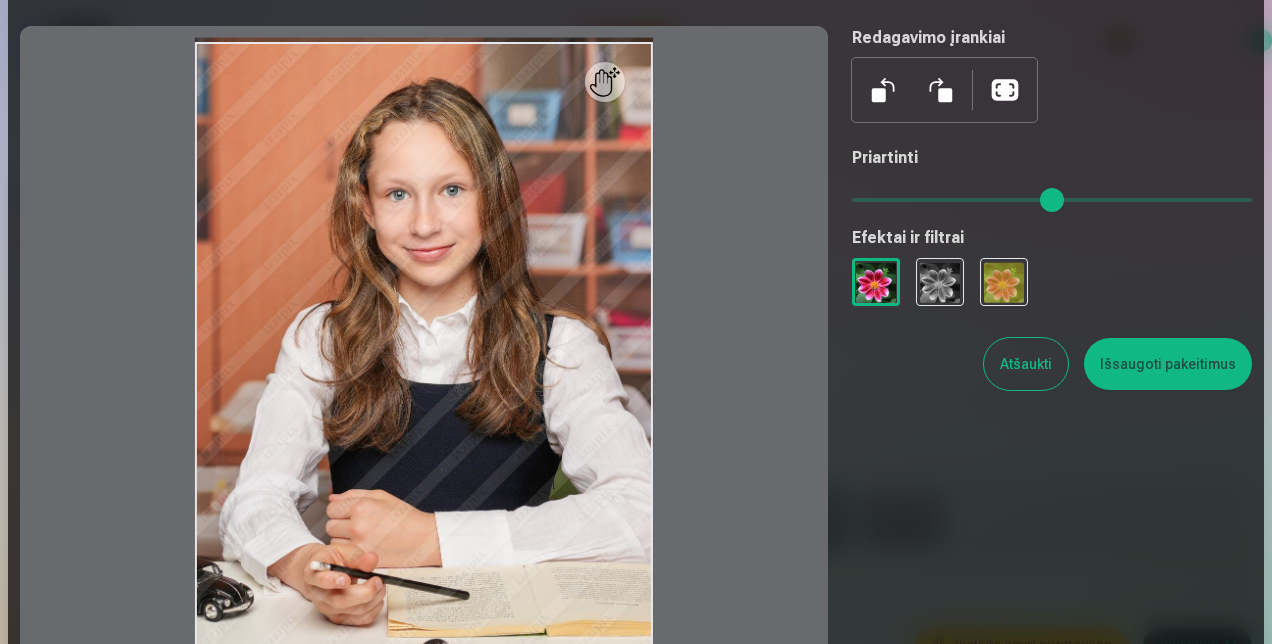 scroll, scrollTop: 96, scrollLeft: 0, axis: vertical 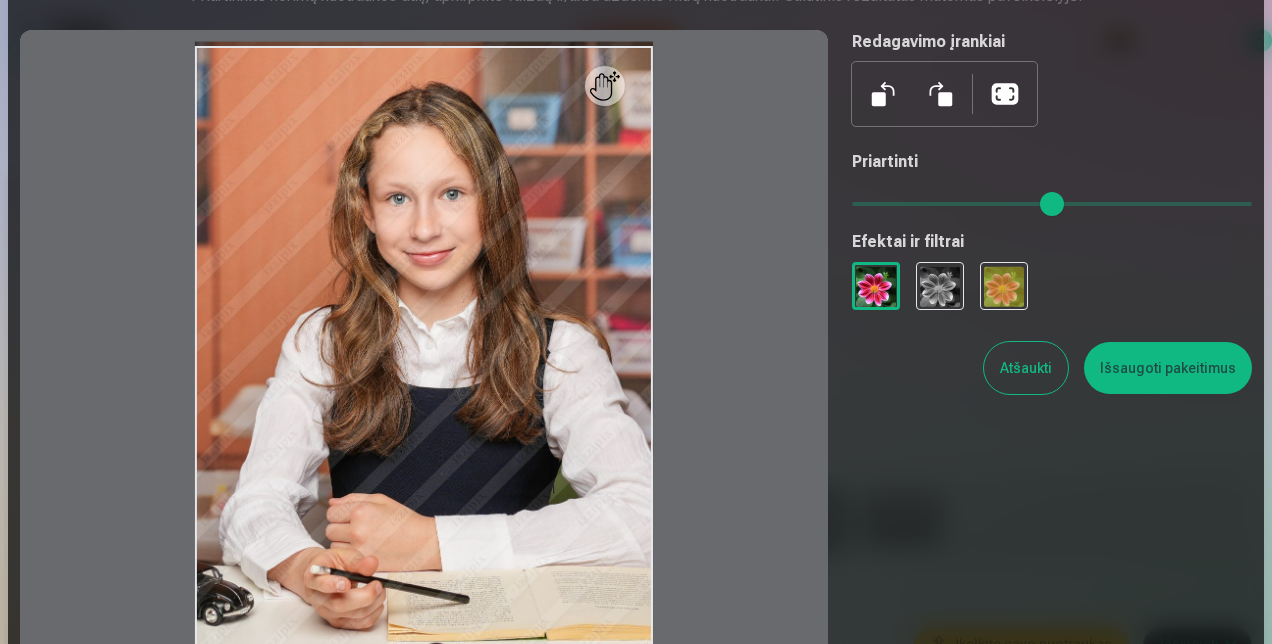 click on "Atšaukti" at bounding box center (1026, 368) 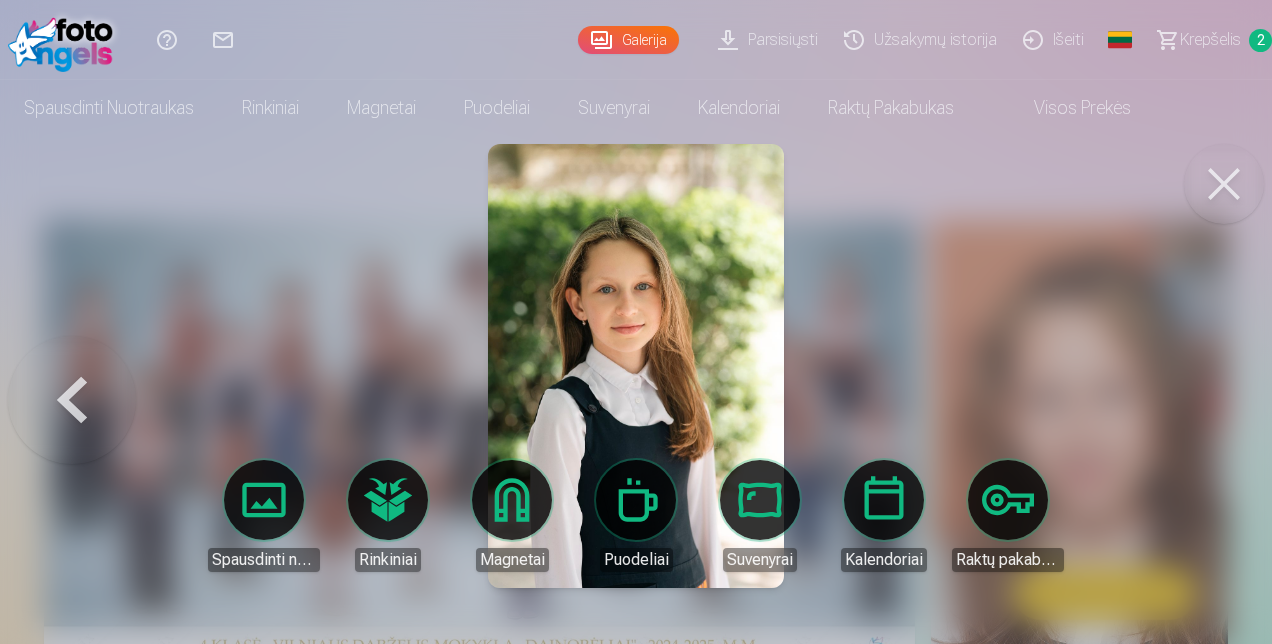 click on "Spausdinti nuotraukas" at bounding box center [264, 516] 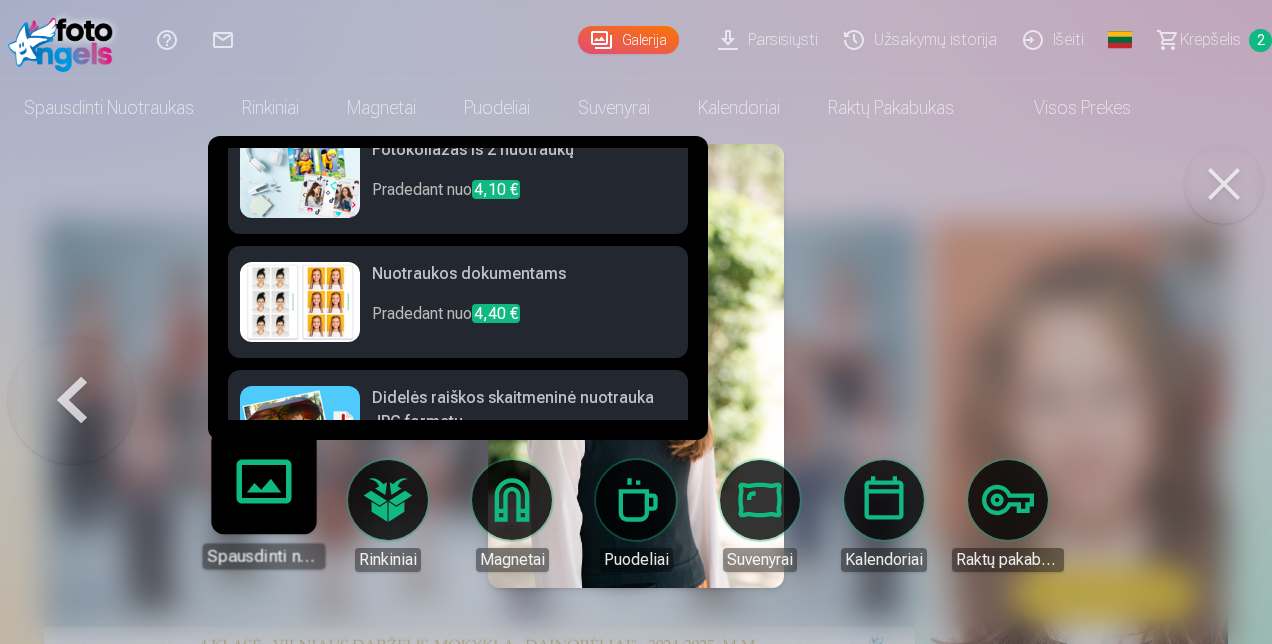 scroll, scrollTop: 300, scrollLeft: 0, axis: vertical 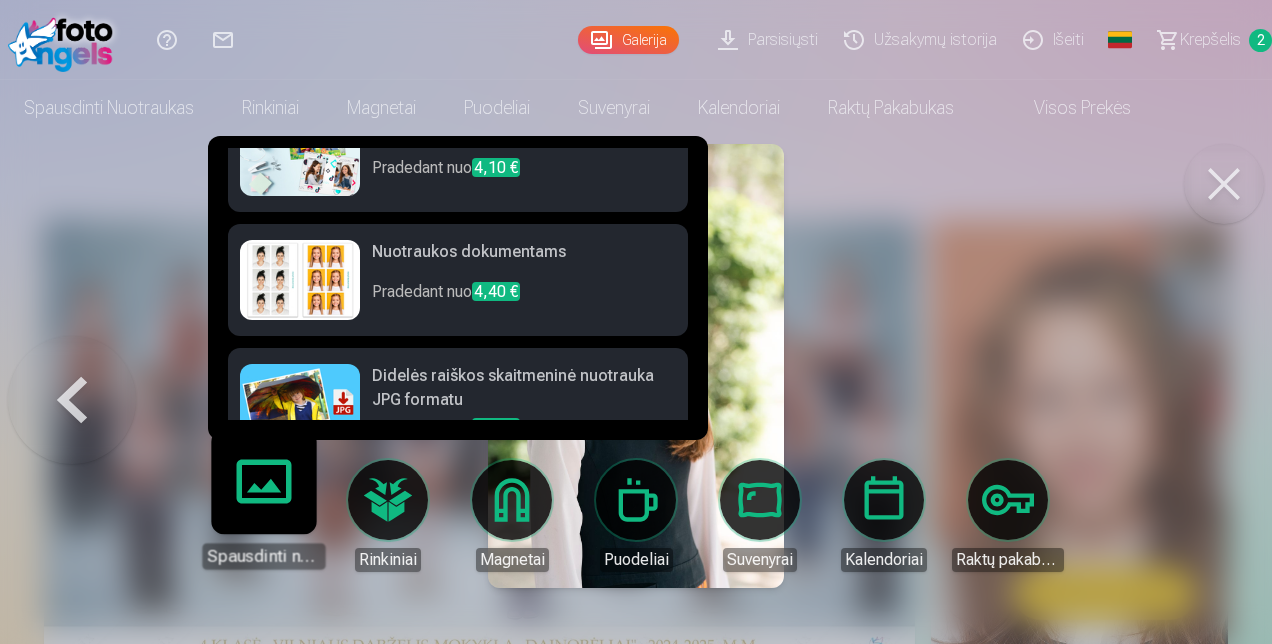 click at bounding box center [300, 280] 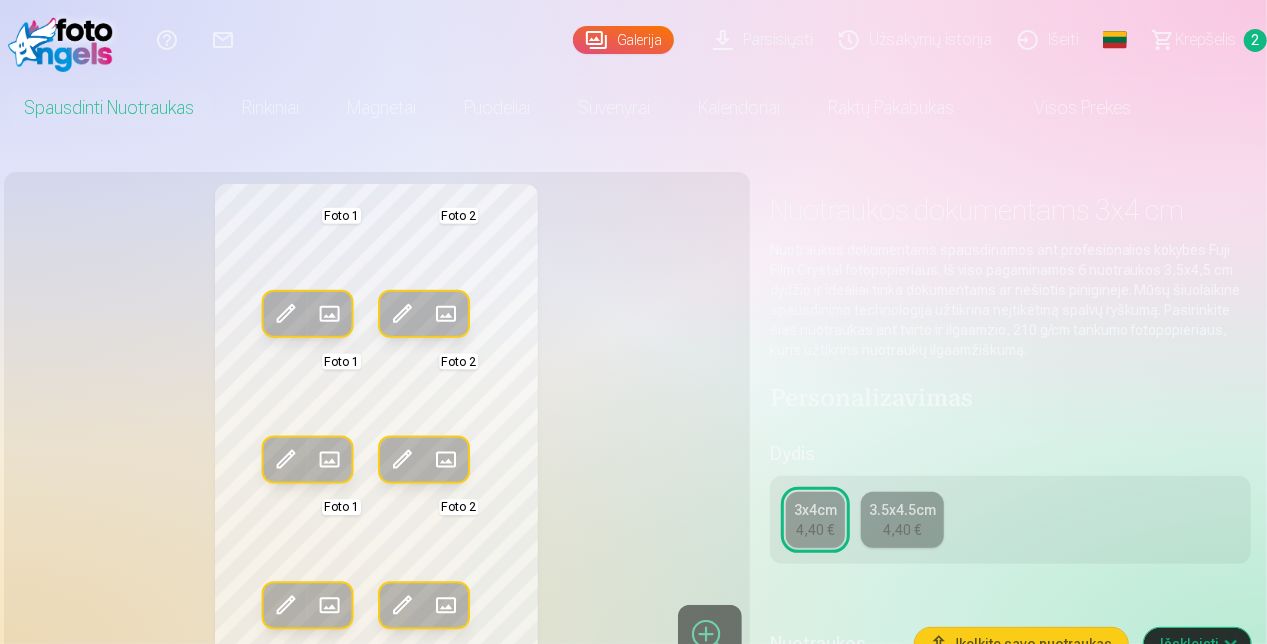 click at bounding box center (329, 314) 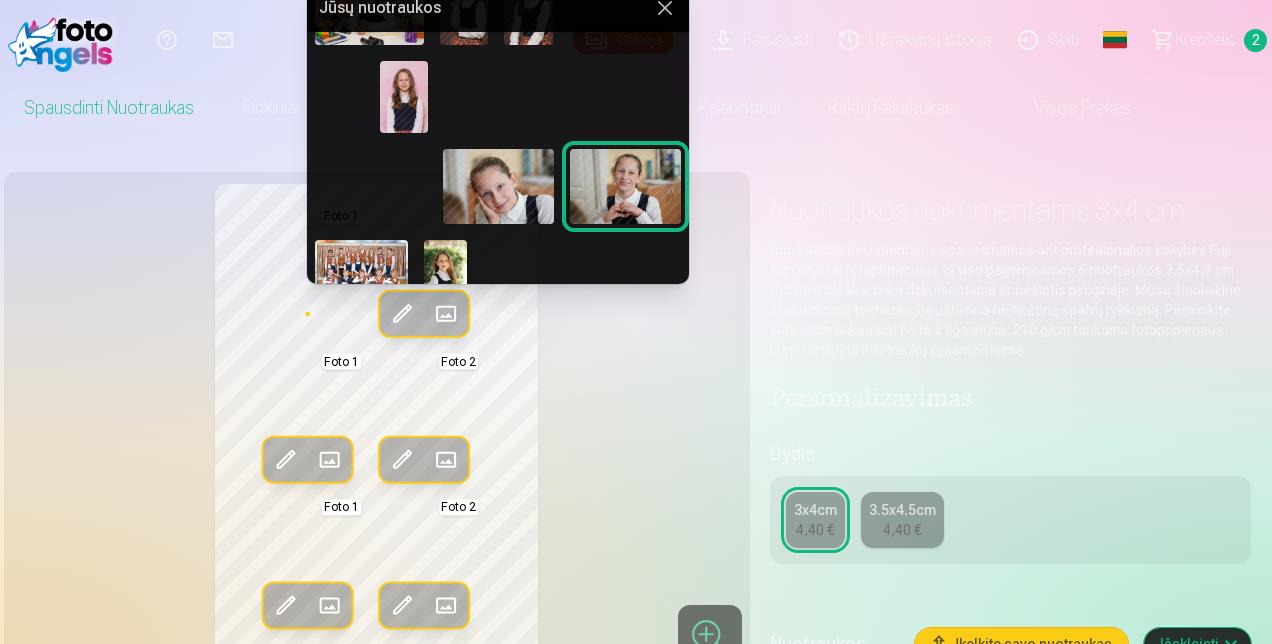 scroll, scrollTop: 468, scrollLeft: 0, axis: vertical 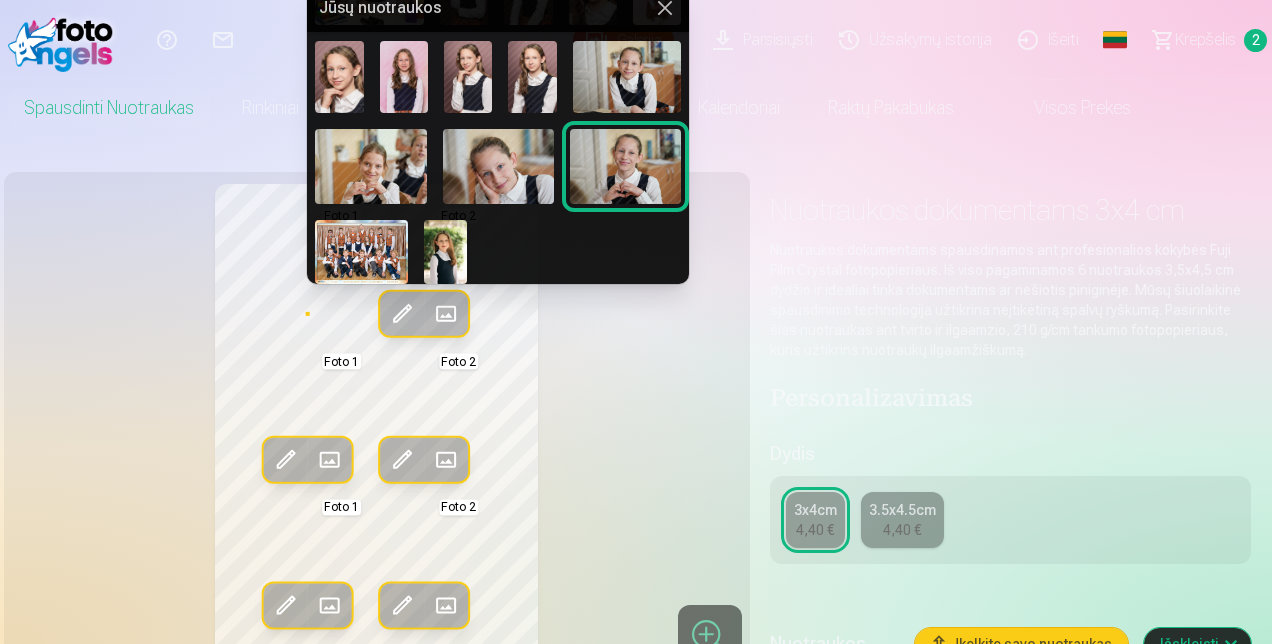 click at bounding box center [445, 252] 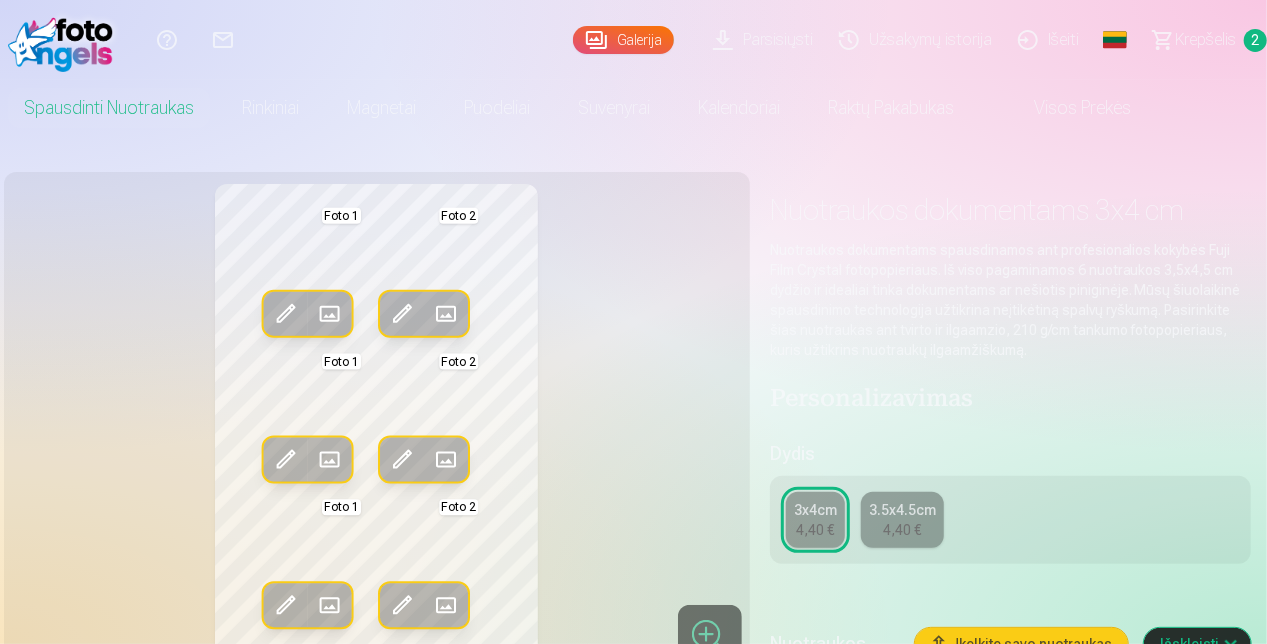 click at bounding box center [446, 314] 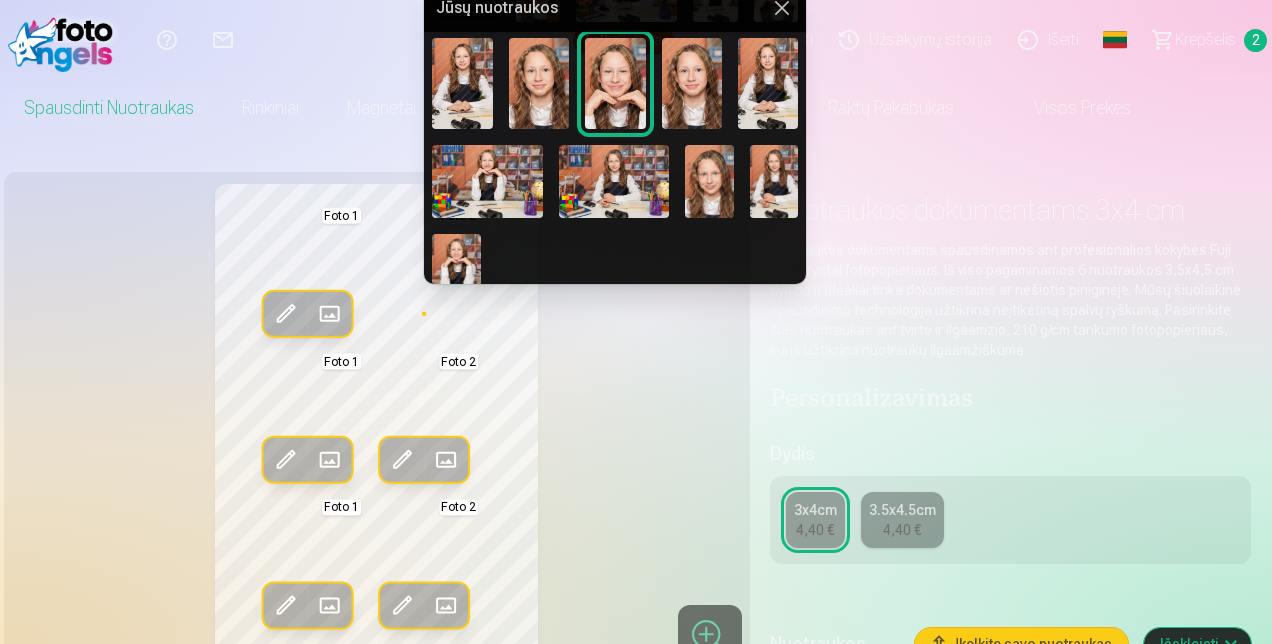 scroll, scrollTop: 100, scrollLeft: 0, axis: vertical 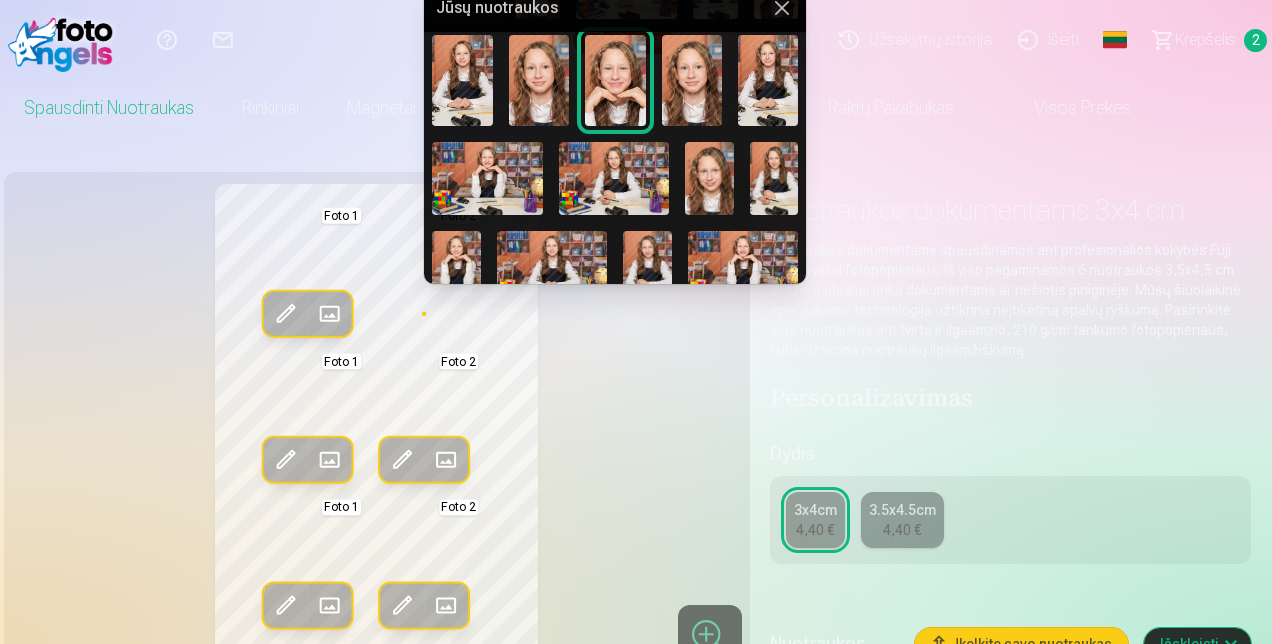 click at bounding box center [774, 178] 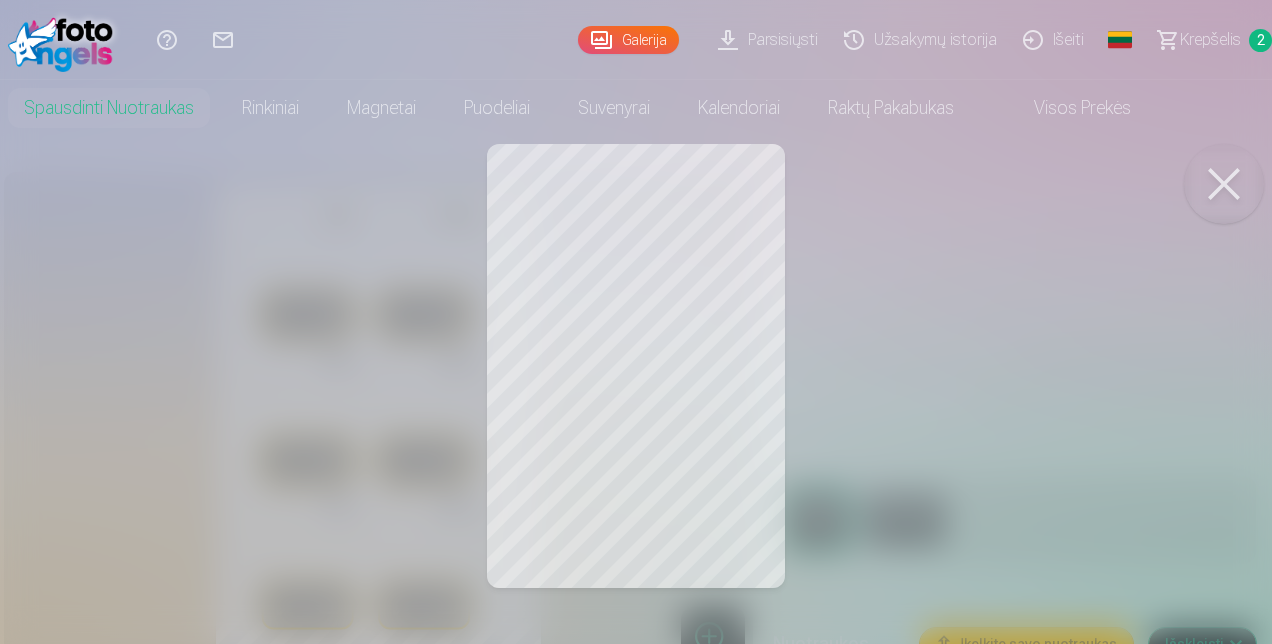 click at bounding box center (636, 322) 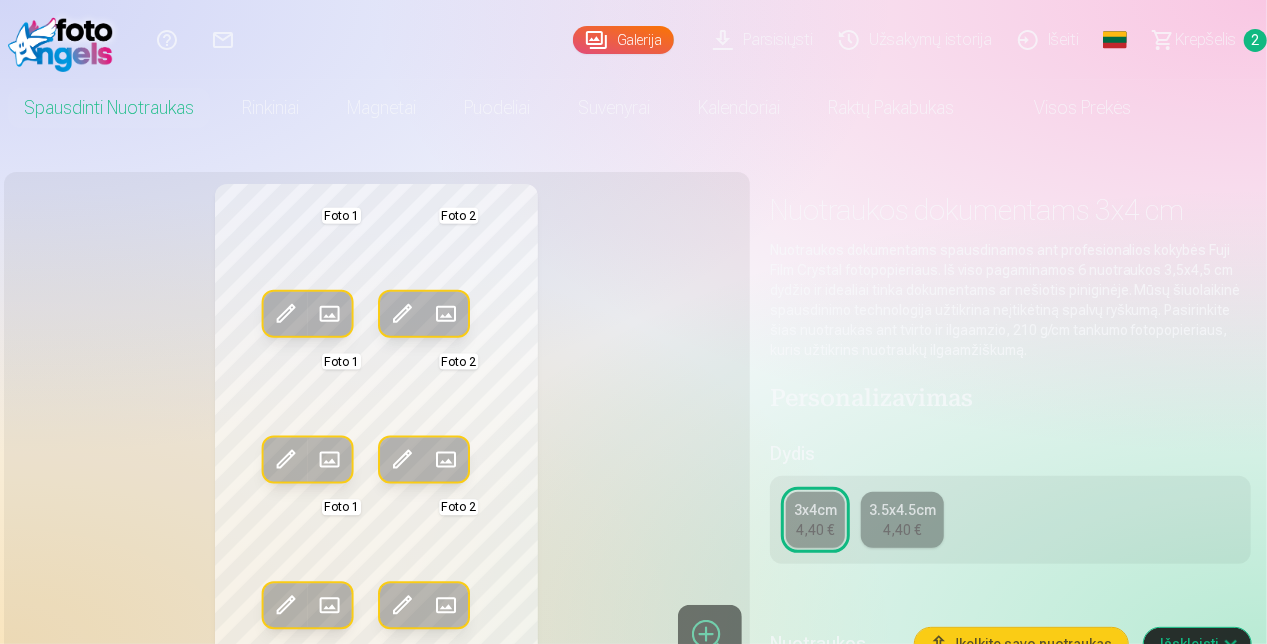 click at bounding box center [446, 314] 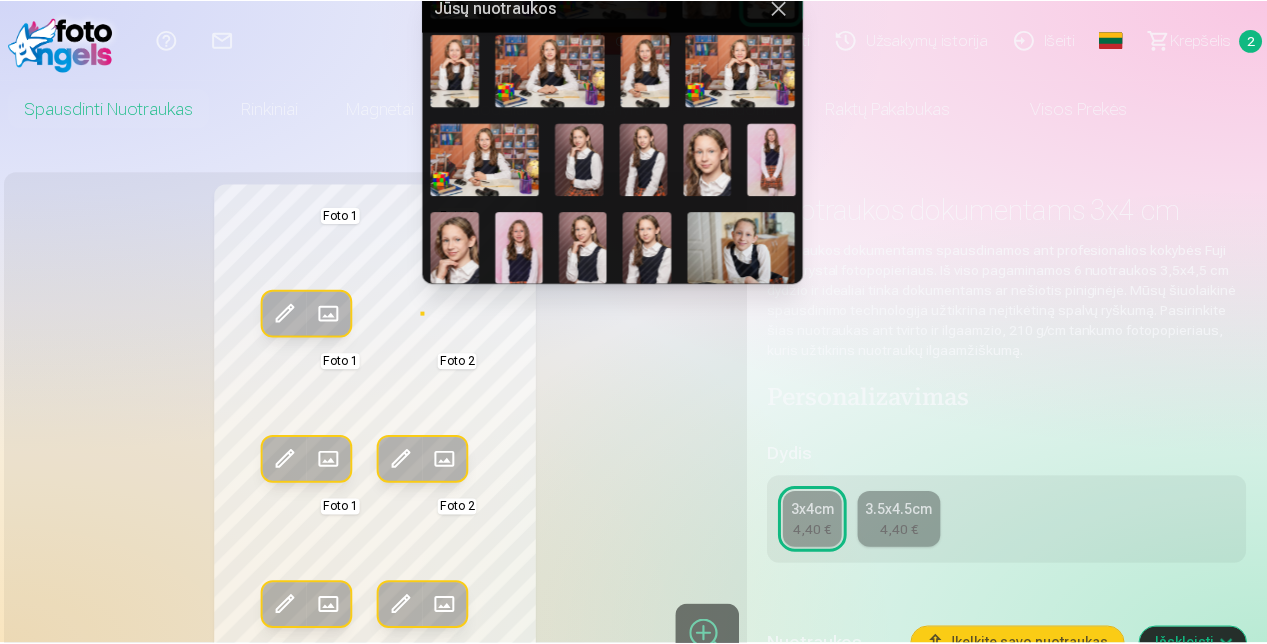 scroll, scrollTop: 300, scrollLeft: 0, axis: vertical 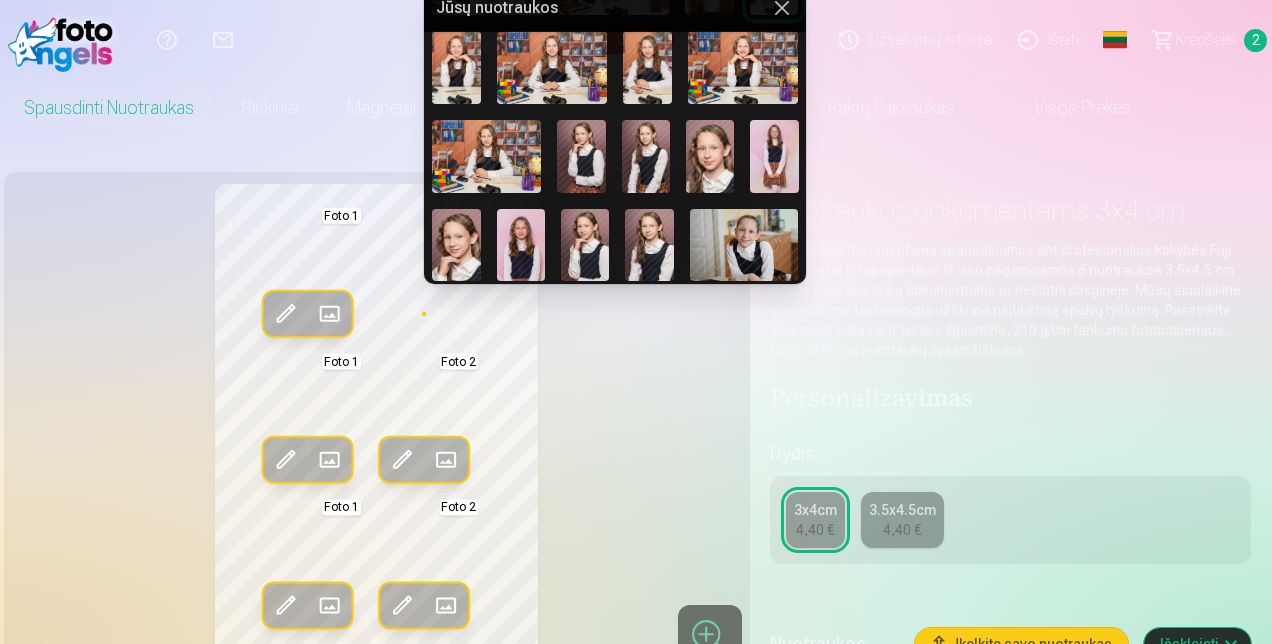 click at bounding box center (782, 8) 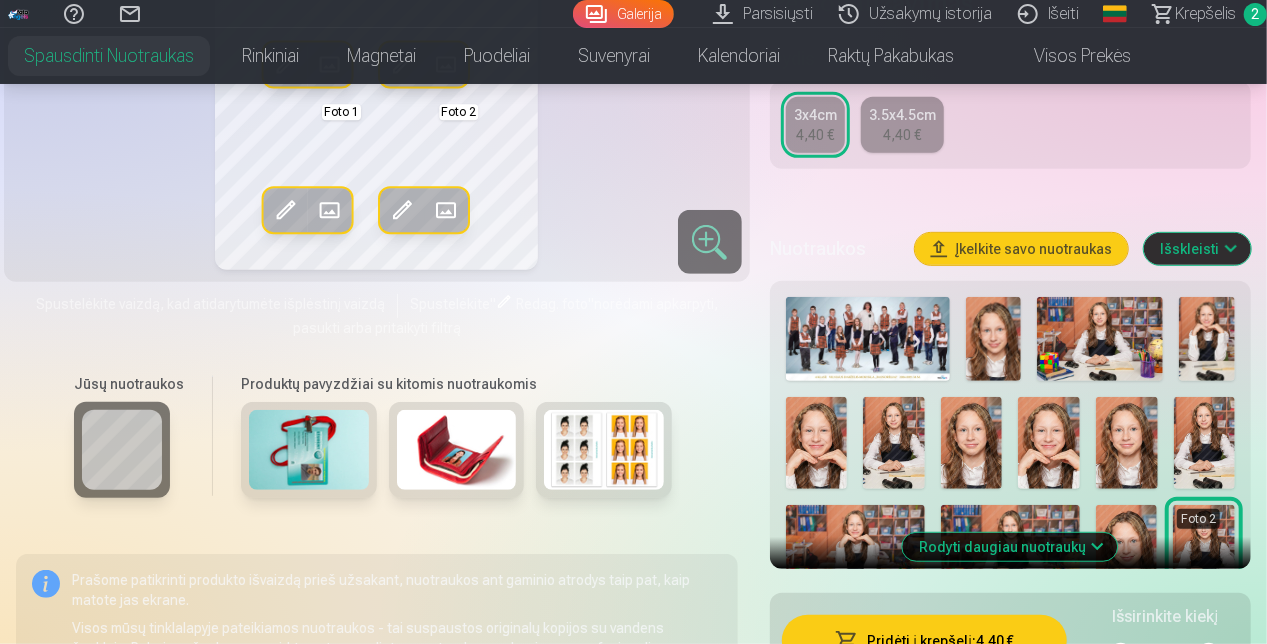 scroll, scrollTop: 400, scrollLeft: 0, axis: vertical 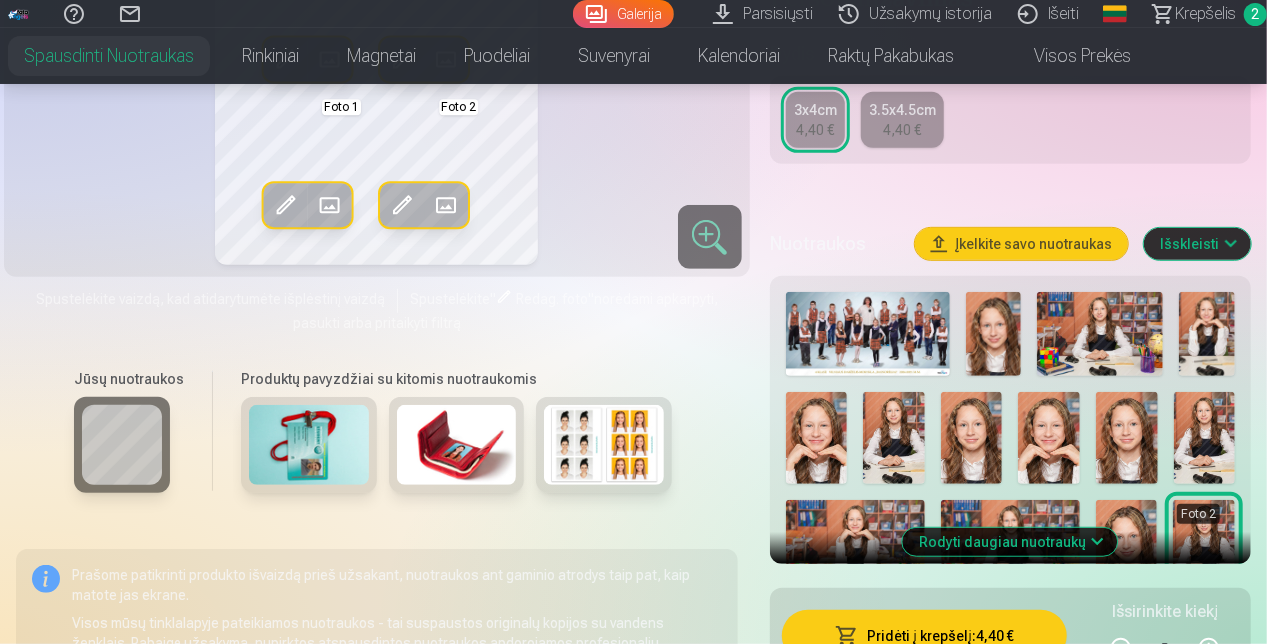 click at bounding box center [994, 334] 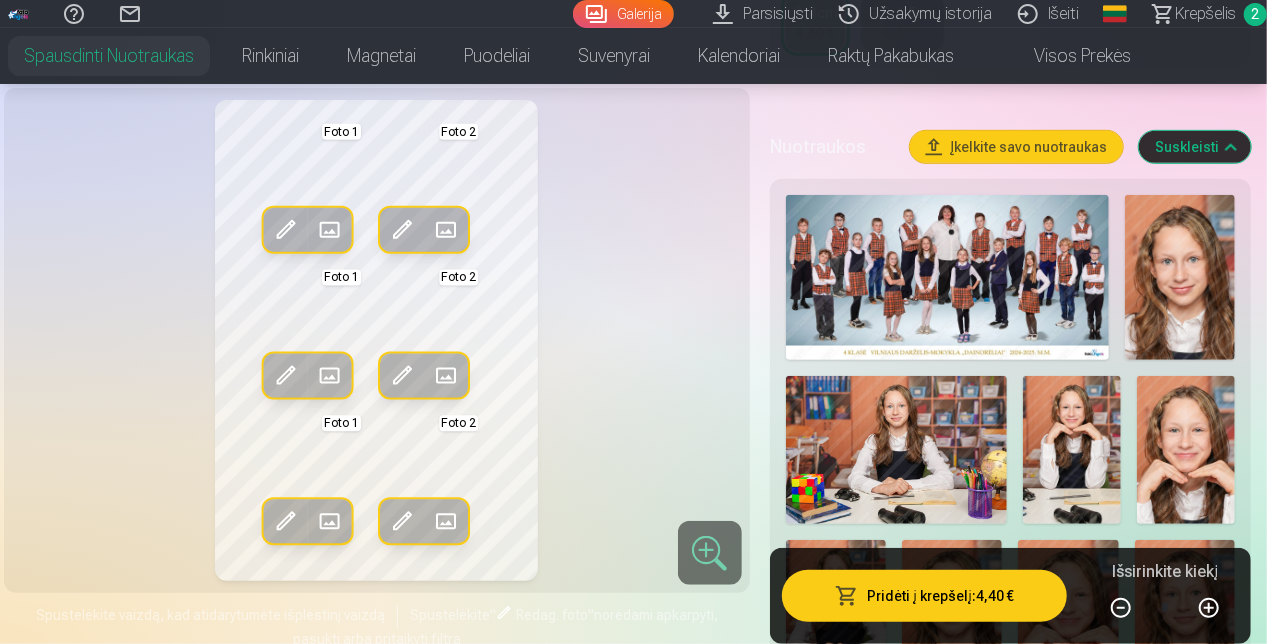 scroll, scrollTop: 500, scrollLeft: 0, axis: vertical 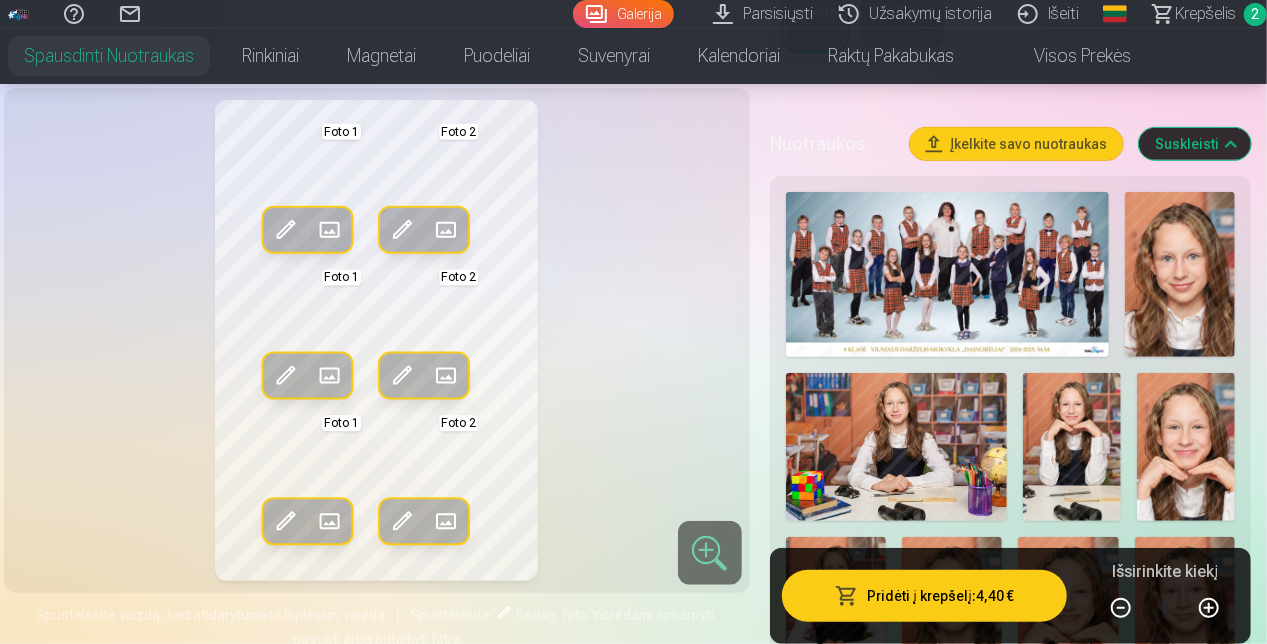 click at bounding box center (1180, 274) 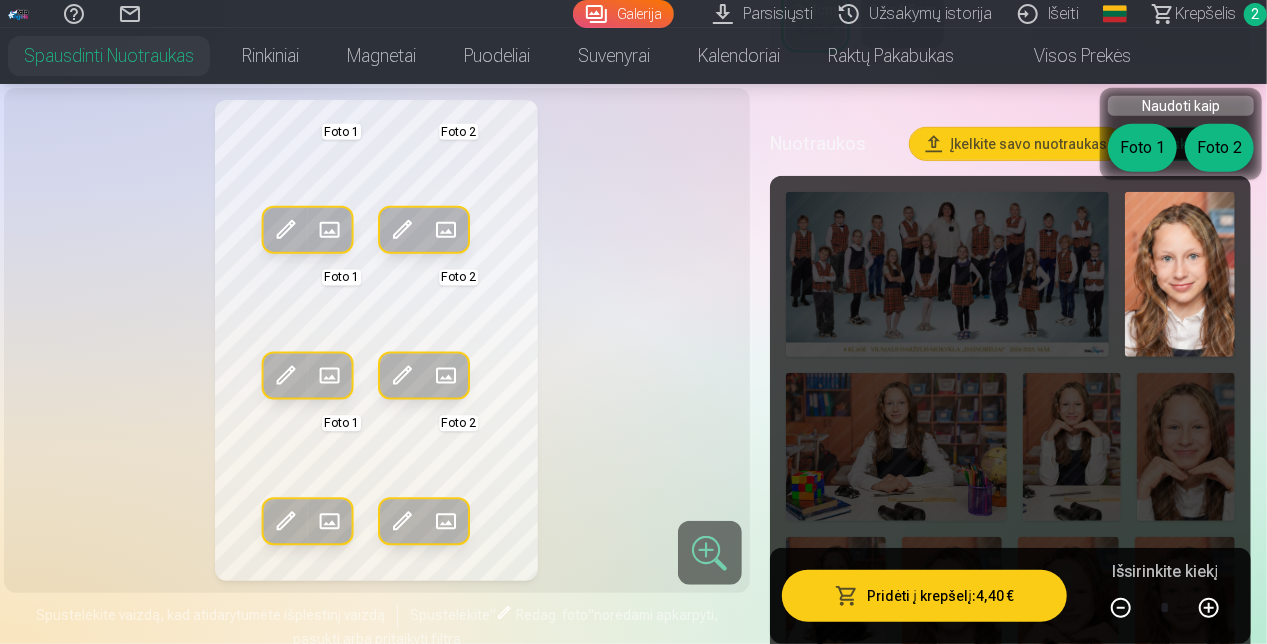 click at bounding box center [1180, 274] 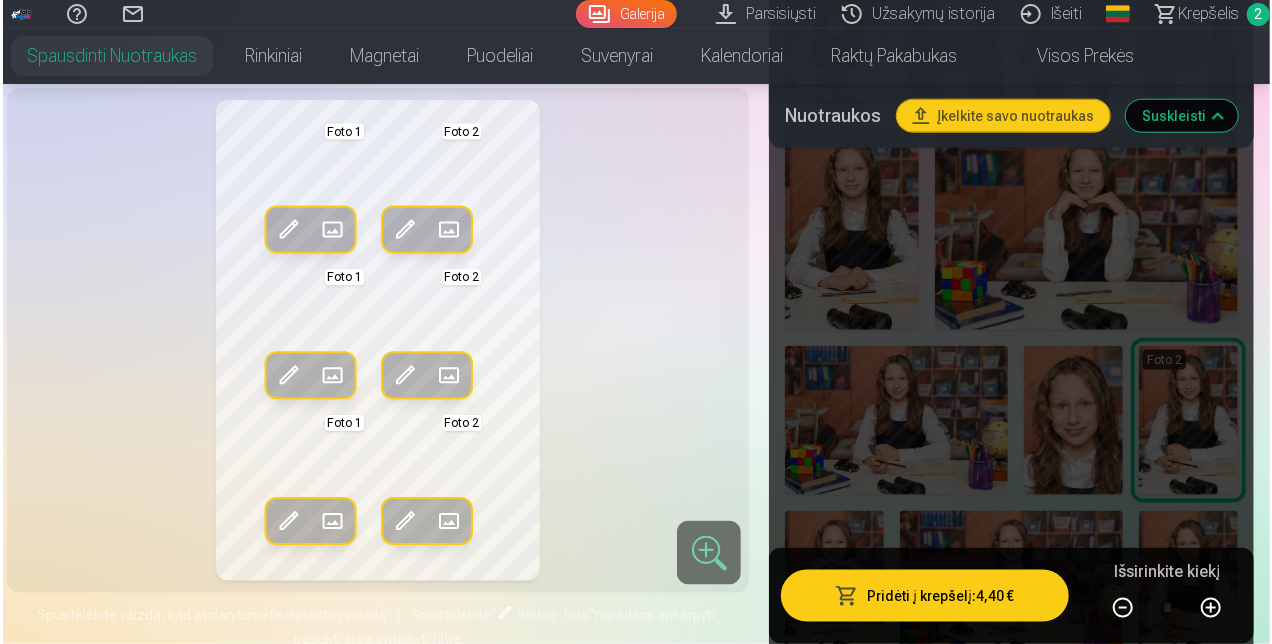 scroll, scrollTop: 1100, scrollLeft: 0, axis: vertical 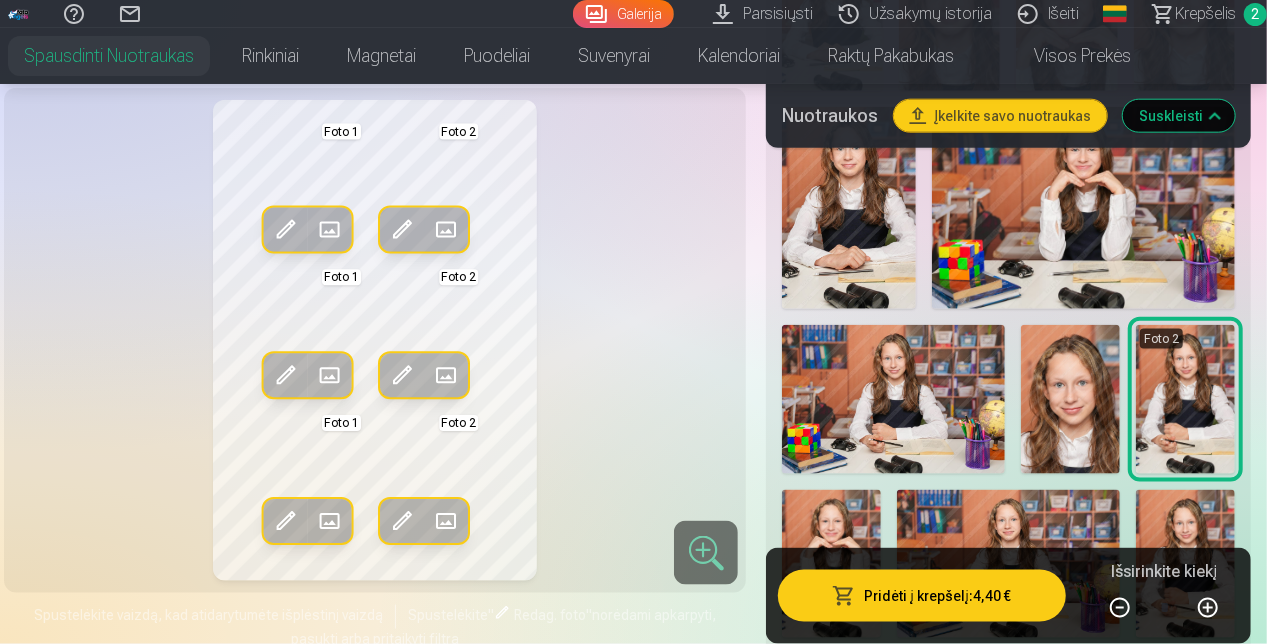 click at bounding box center [1070, 399] 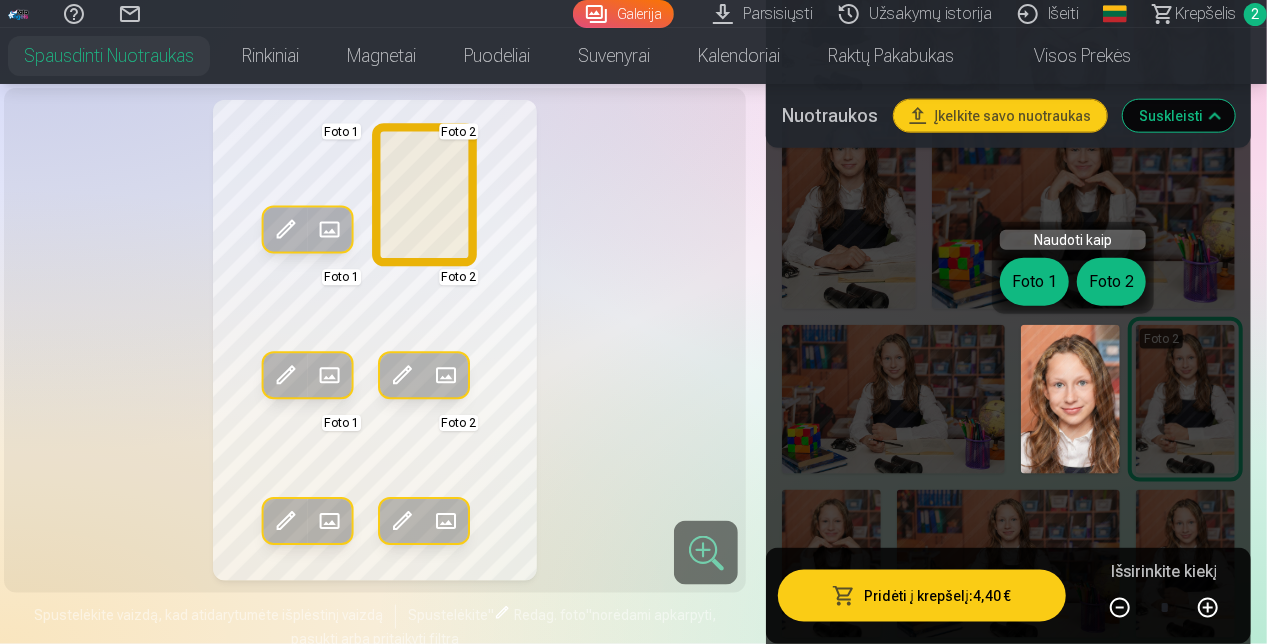 click on "Foto   2" at bounding box center [1111, 282] 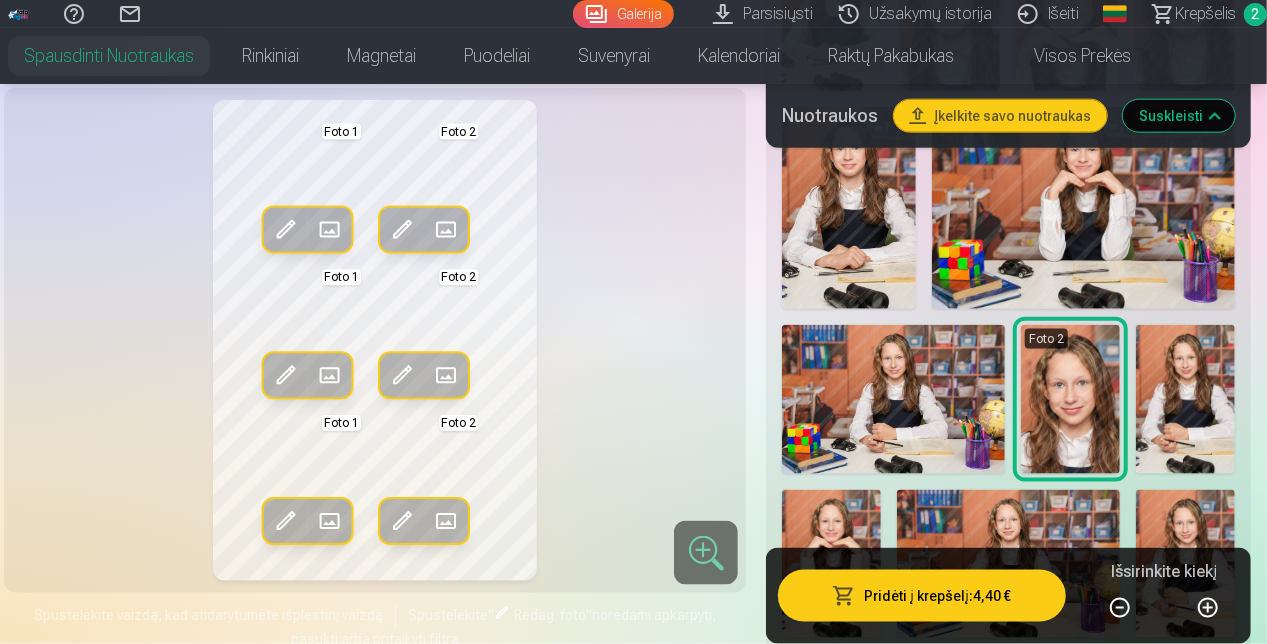 click at bounding box center (893, 399) 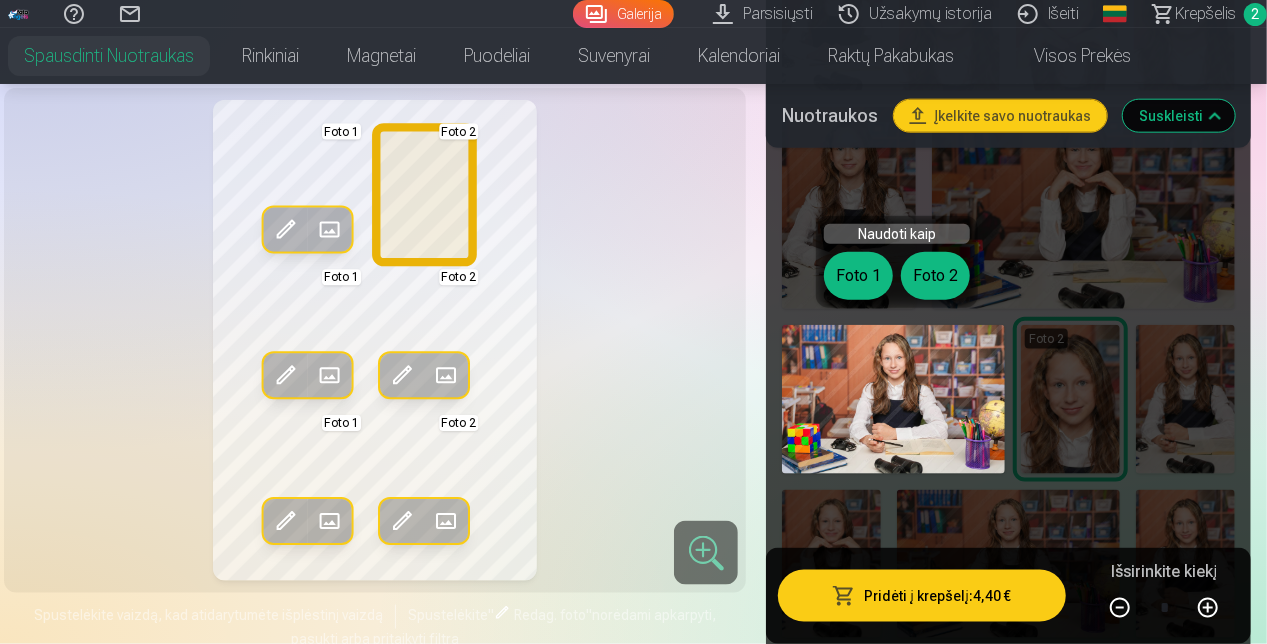click on "Foto   2" at bounding box center [935, 276] 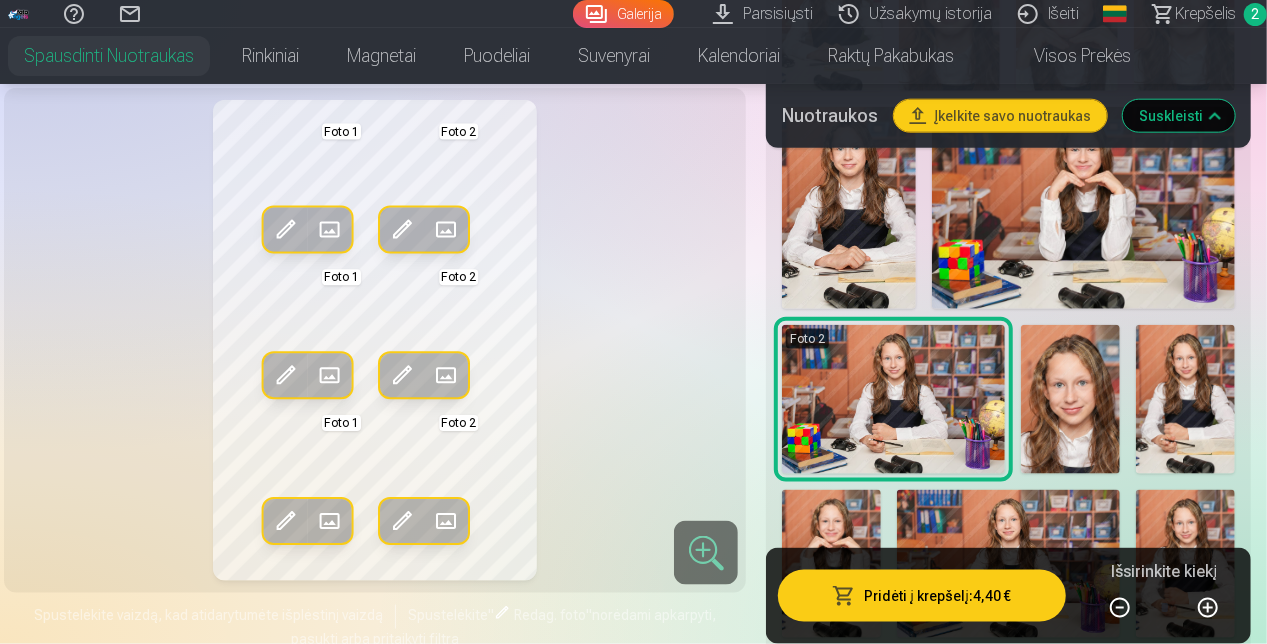 click at bounding box center (402, 230) 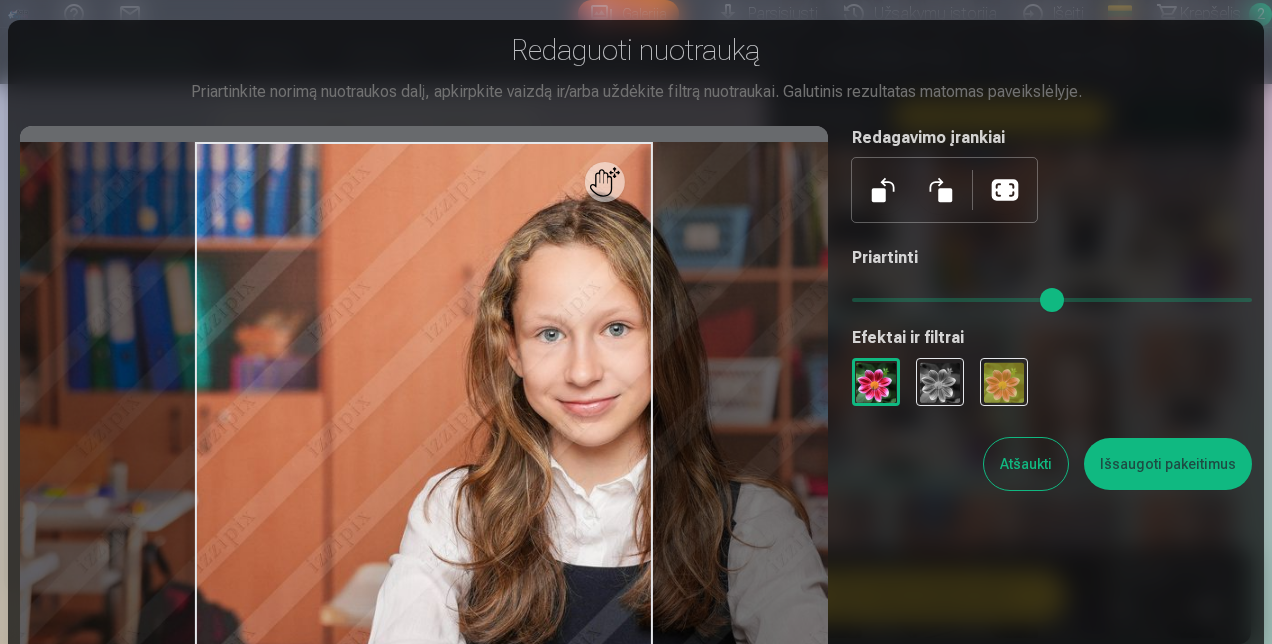 drag, startPoint x: 862, startPoint y: 300, endPoint x: 882, endPoint y: 296, distance: 20.396078 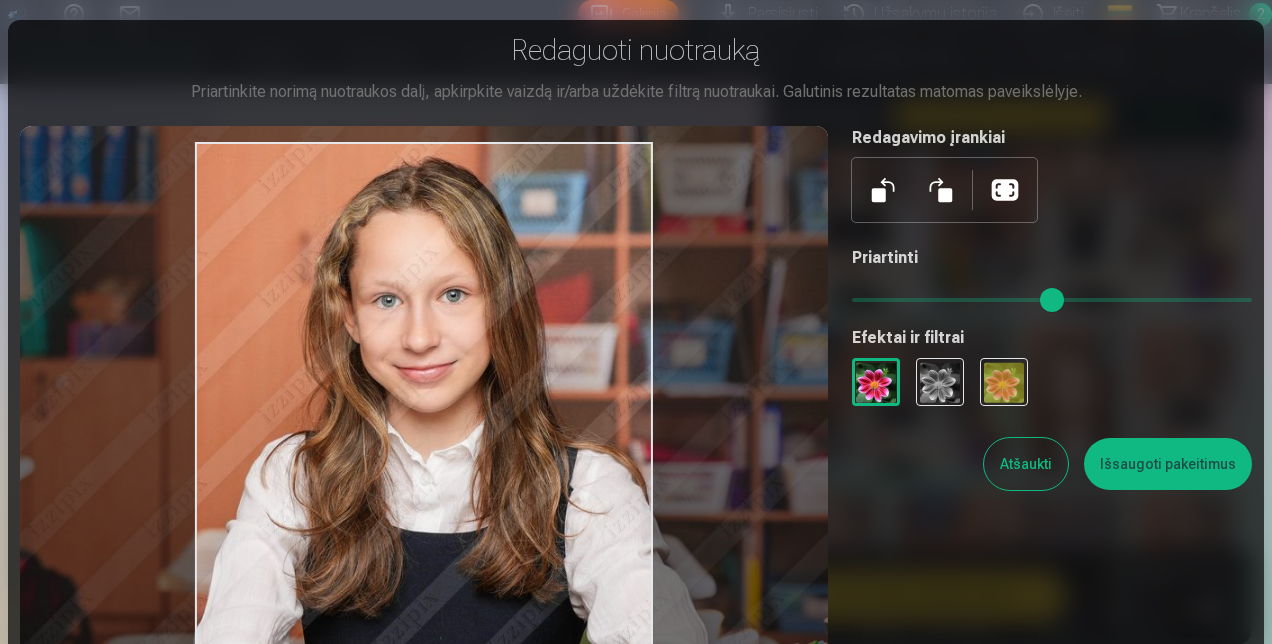 drag, startPoint x: 539, startPoint y: 494, endPoint x: 376, endPoint y: 460, distance: 166.50826 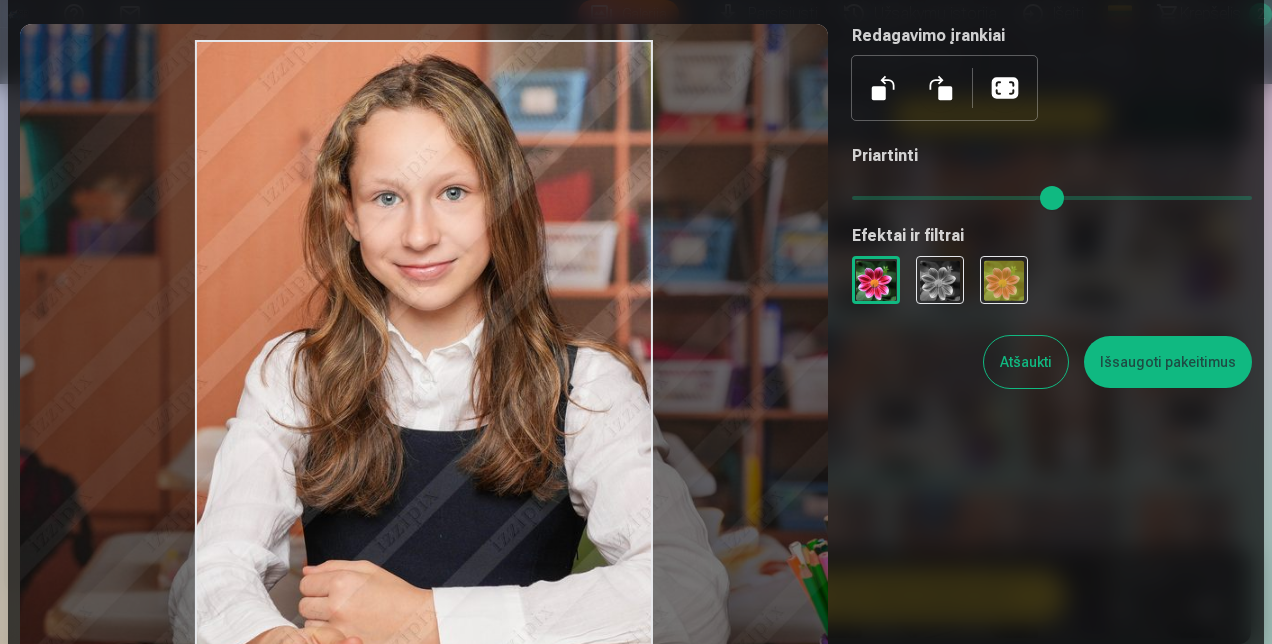 scroll, scrollTop: 100, scrollLeft: 0, axis: vertical 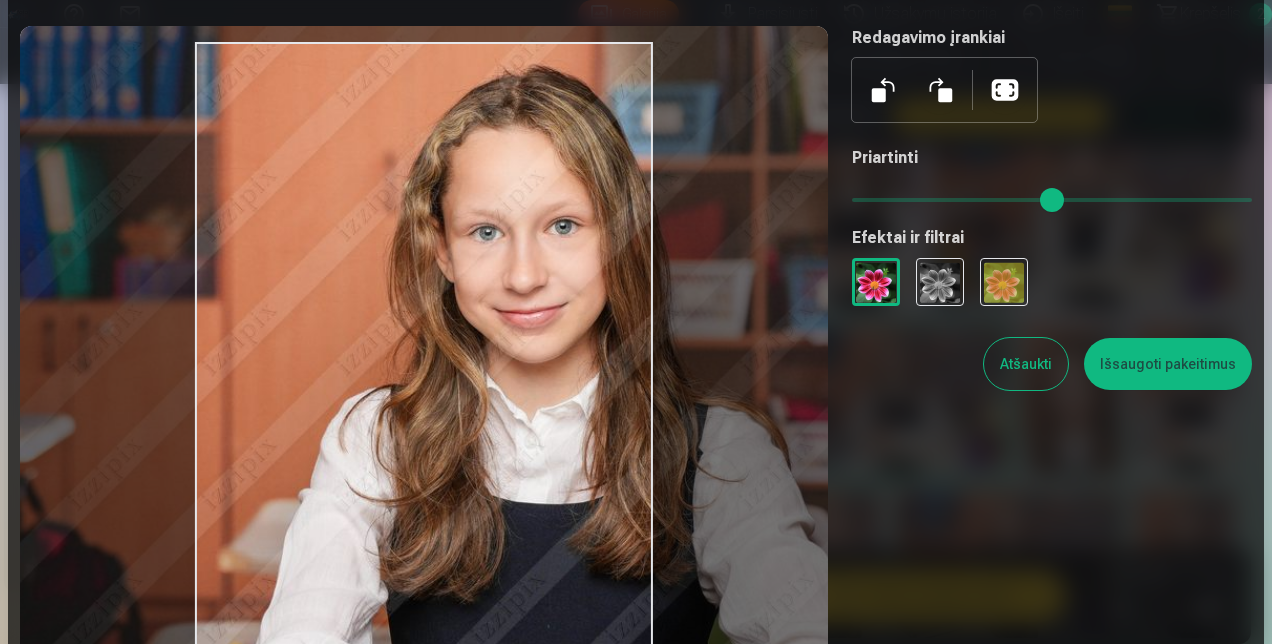 drag, startPoint x: 885, startPoint y: 191, endPoint x: 897, endPoint y: 192, distance: 12.0415945 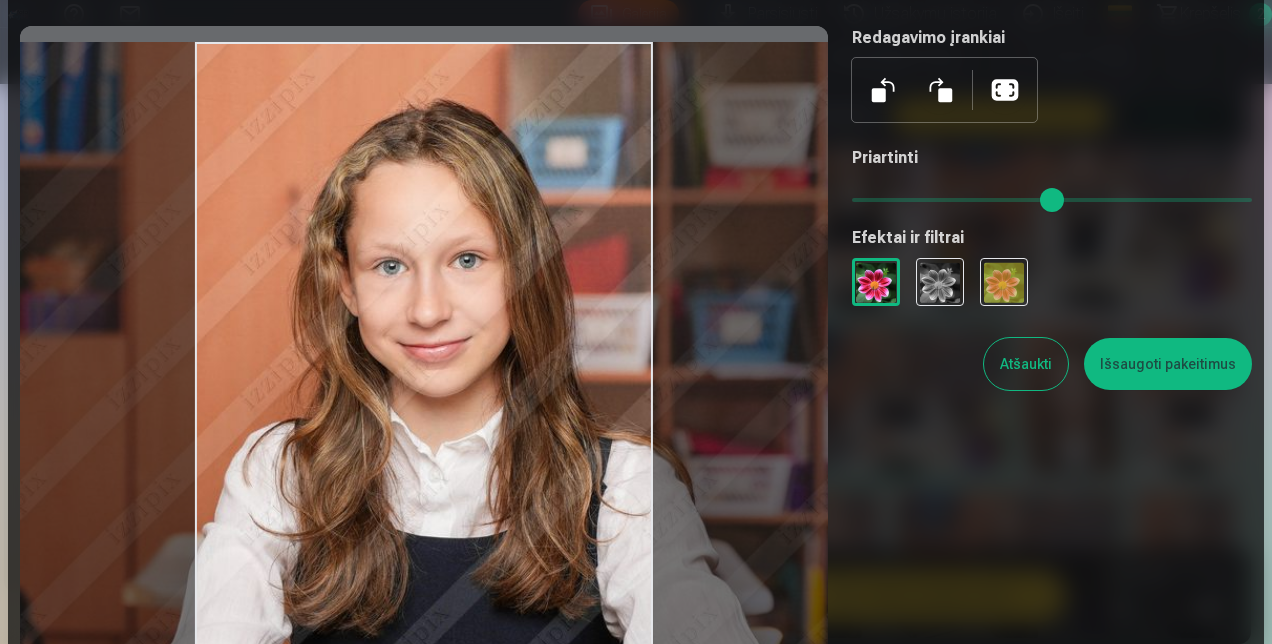 drag, startPoint x: 552, startPoint y: 456, endPoint x: 456, endPoint y: 496, distance: 104 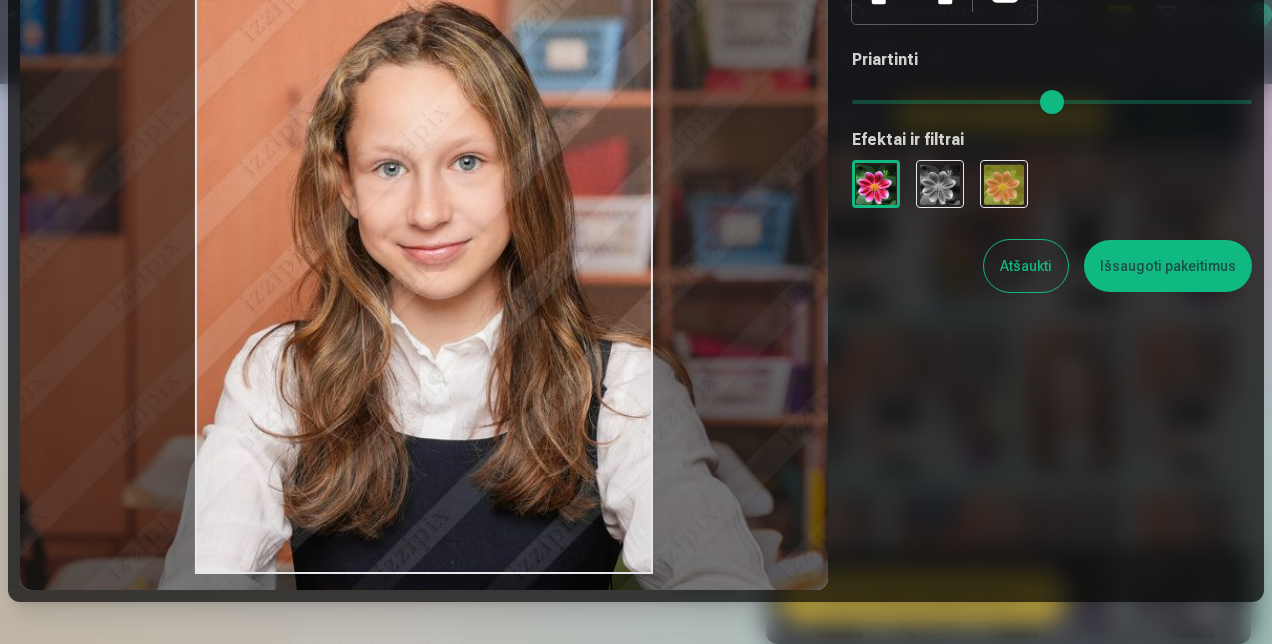 scroll, scrollTop: 200, scrollLeft: 0, axis: vertical 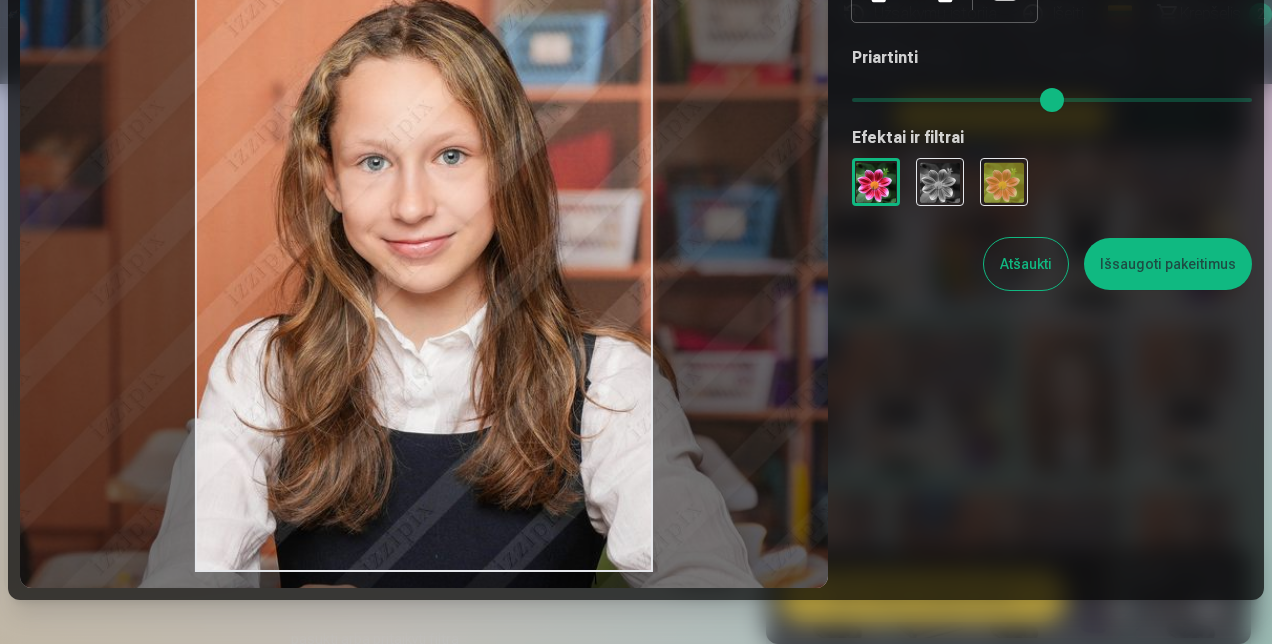 drag, startPoint x: 546, startPoint y: 416, endPoint x: 530, endPoint y: 412, distance: 16.492422 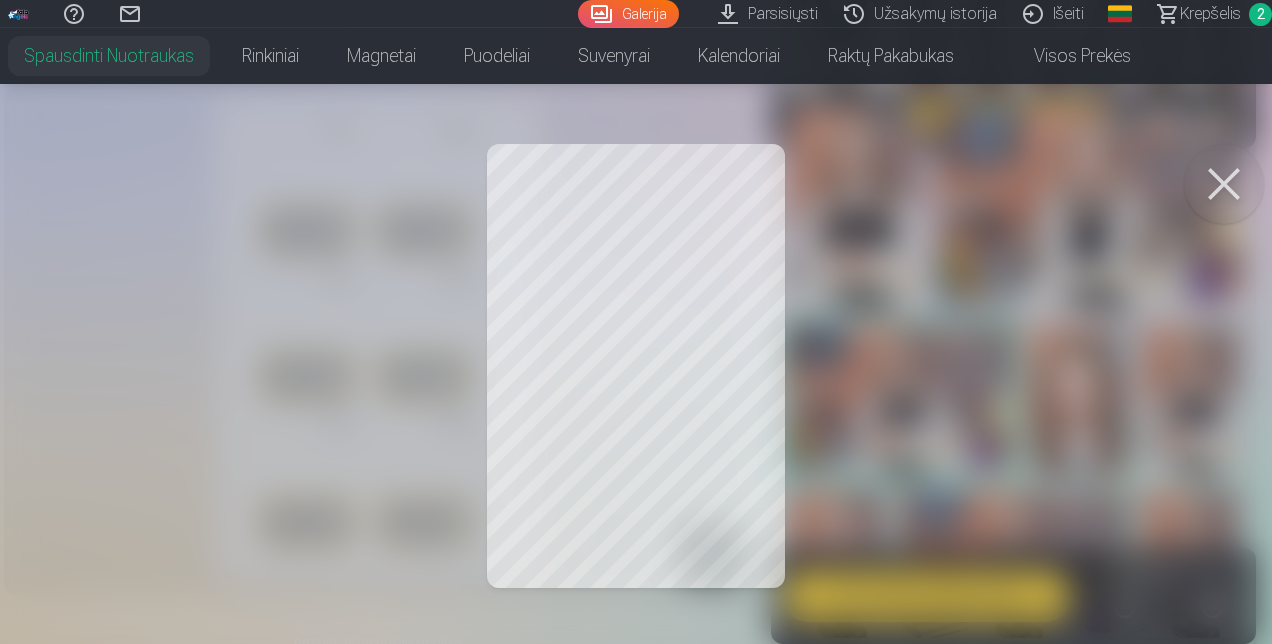 scroll, scrollTop: 0, scrollLeft: 0, axis: both 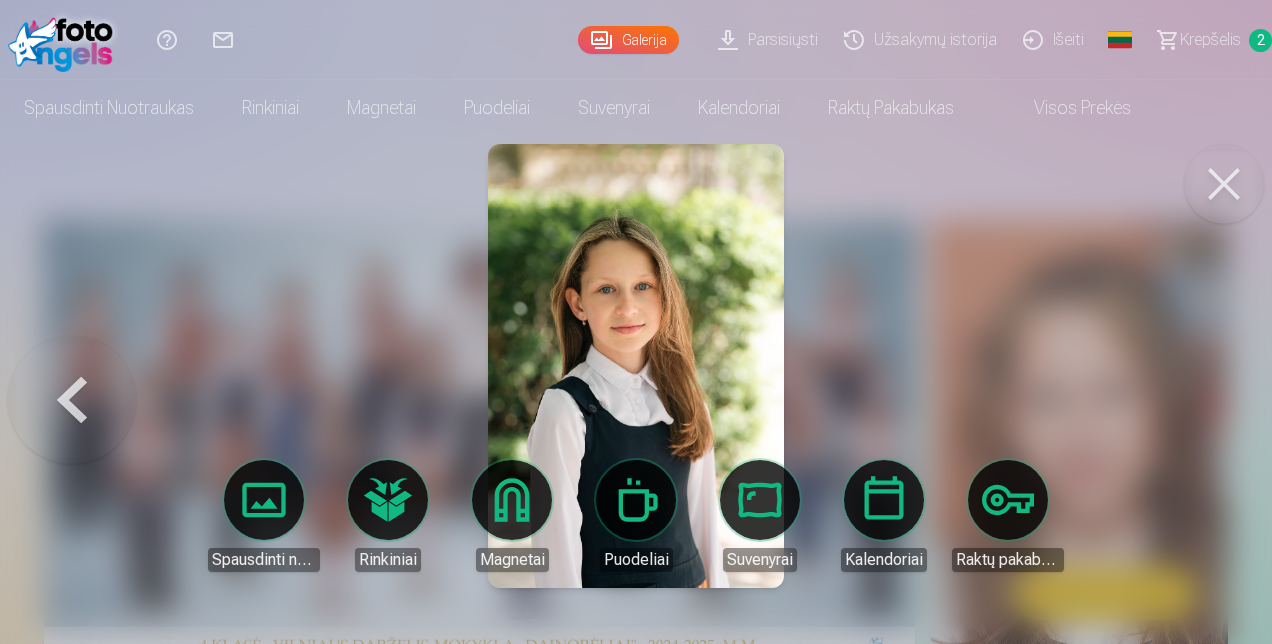 click on "Spausdinti nuotraukas" at bounding box center [264, 516] 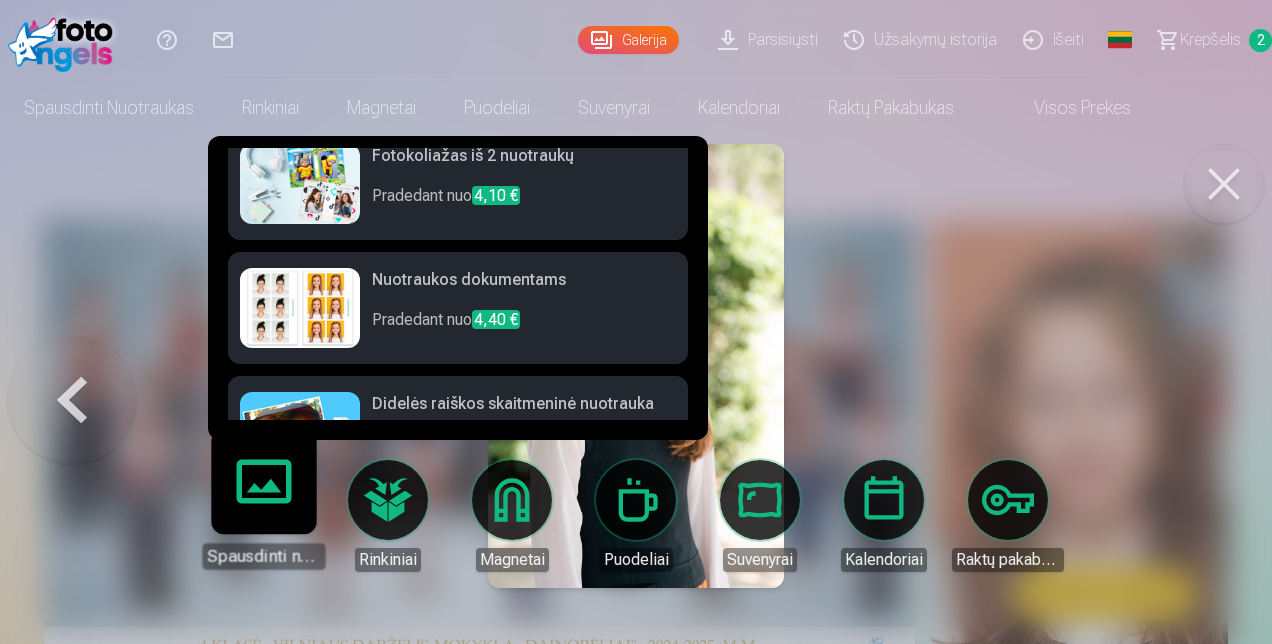 scroll, scrollTop: 300, scrollLeft: 0, axis: vertical 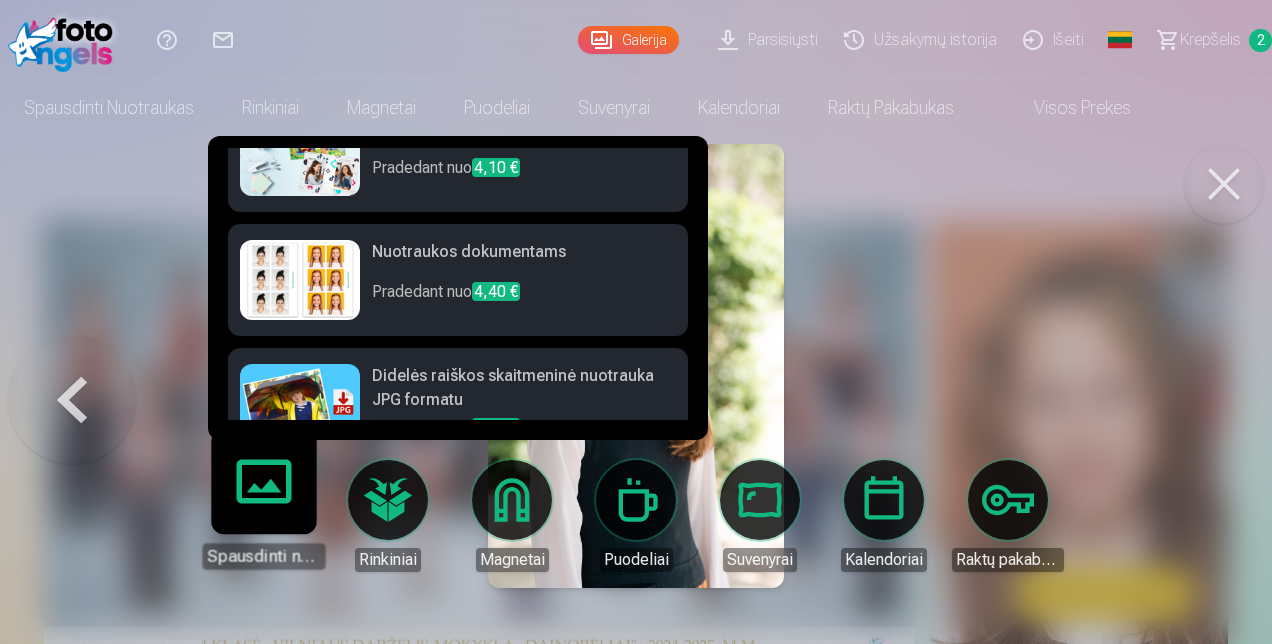 click at bounding box center (300, 280) 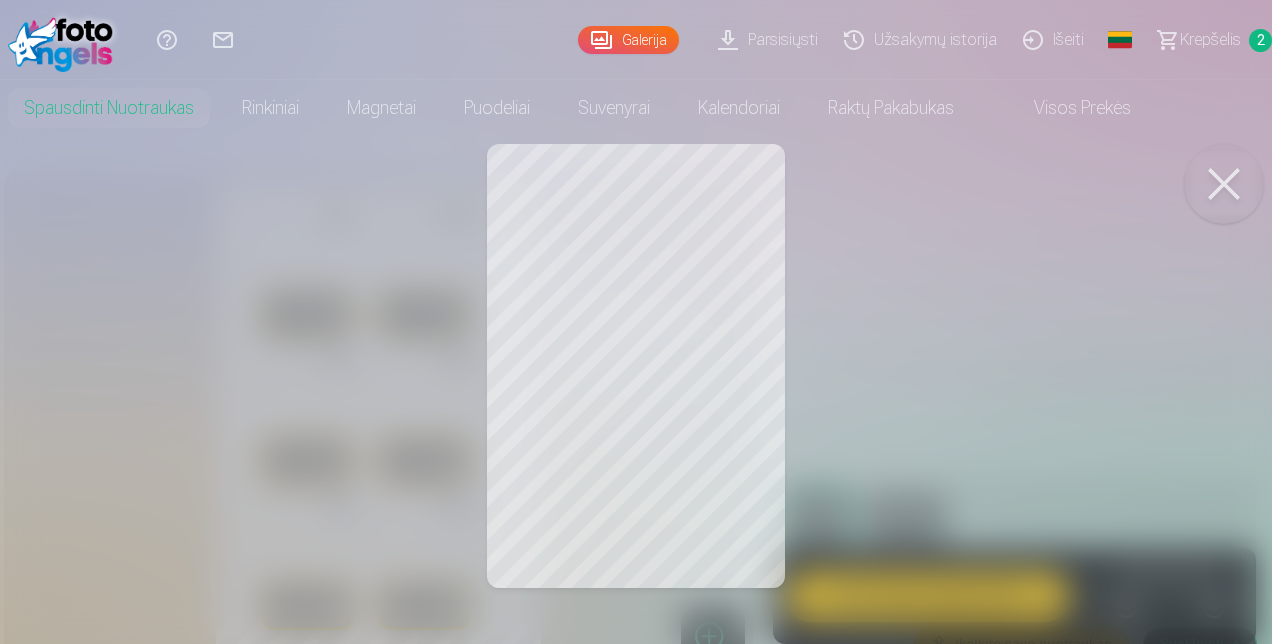 click at bounding box center [636, 322] 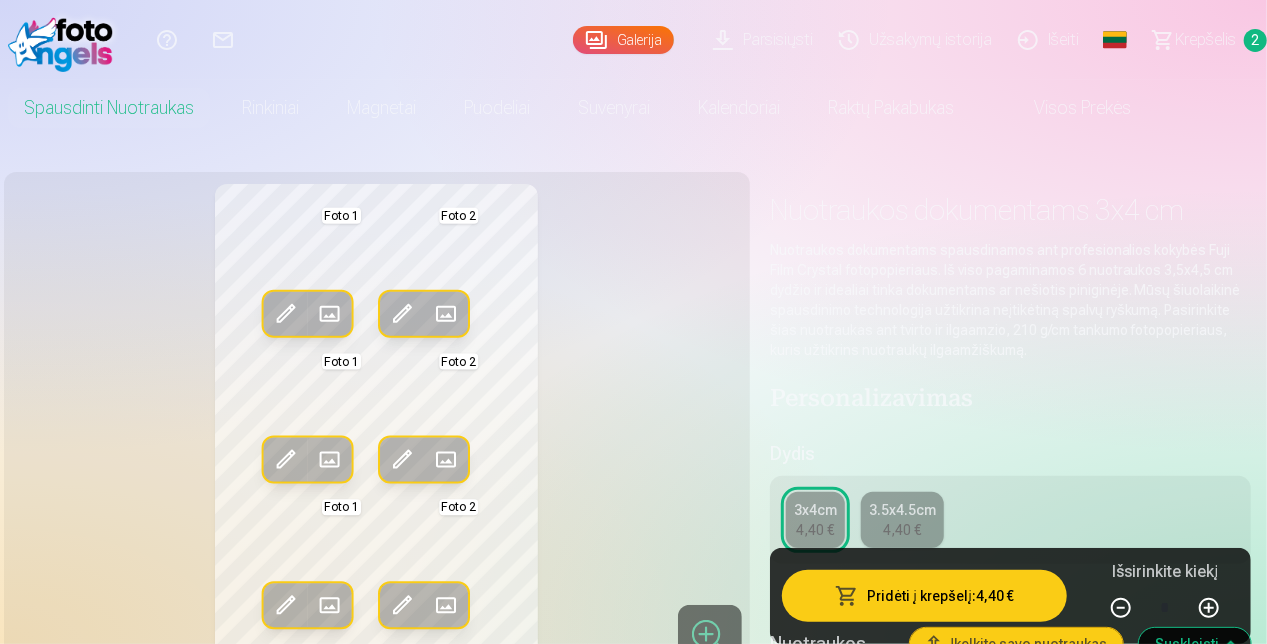 click at bounding box center [285, 314] 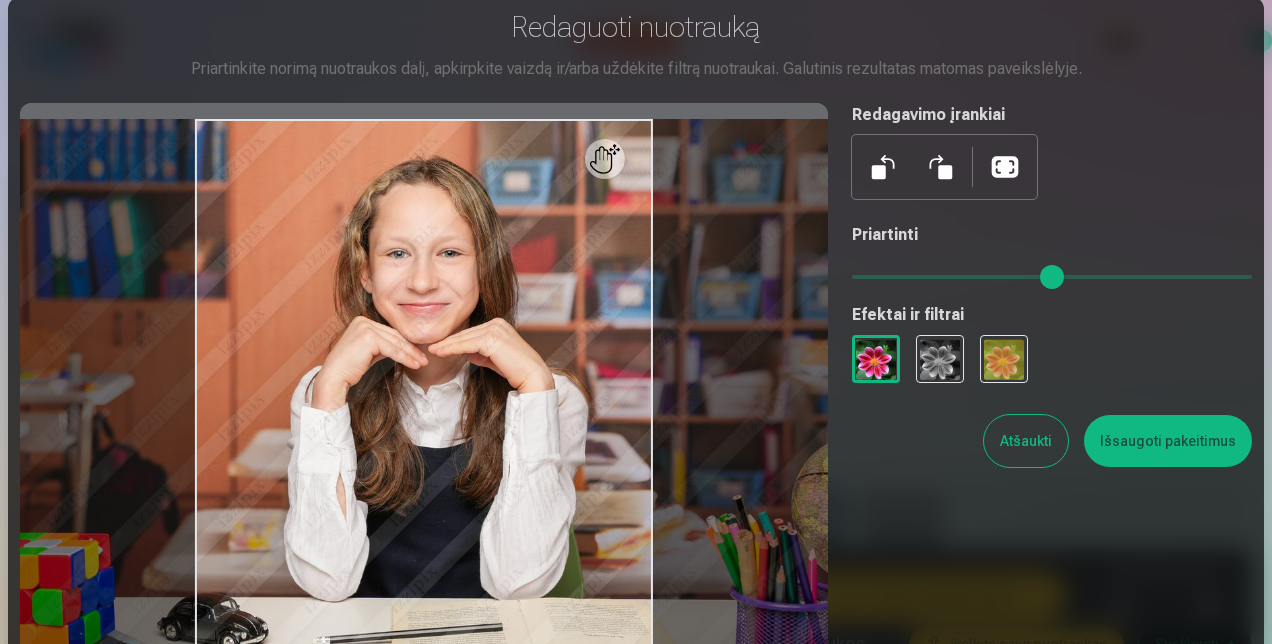 scroll, scrollTop: 0, scrollLeft: 0, axis: both 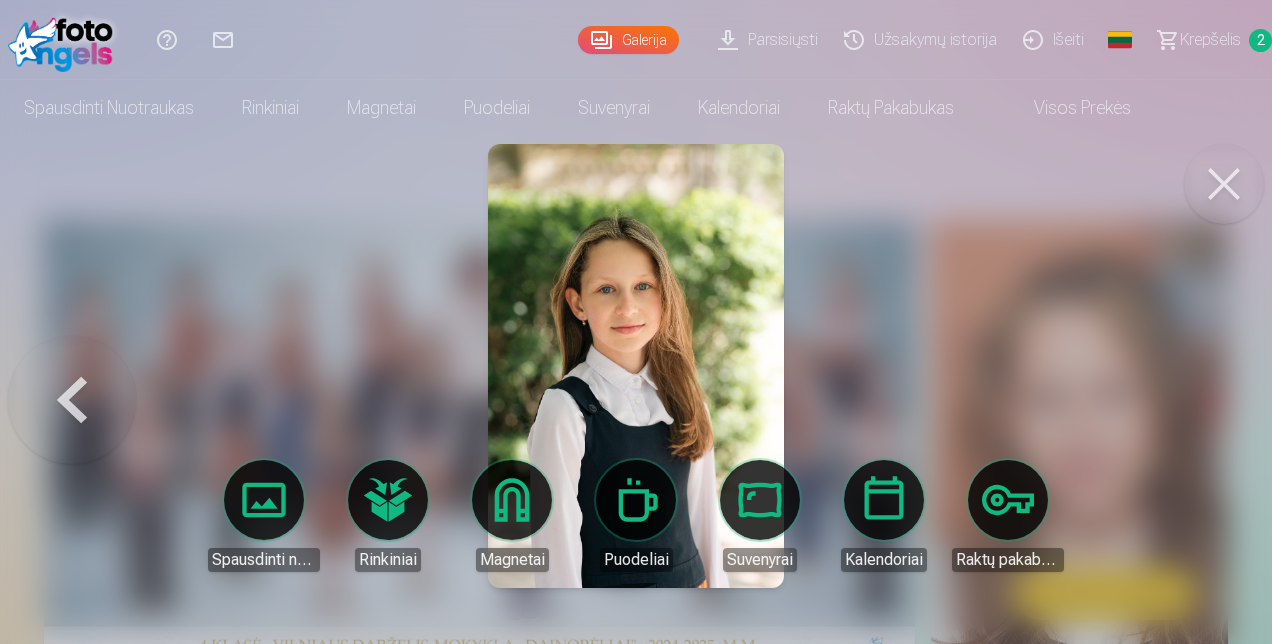 click on "Spausdinti nuotraukas" at bounding box center (264, 516) 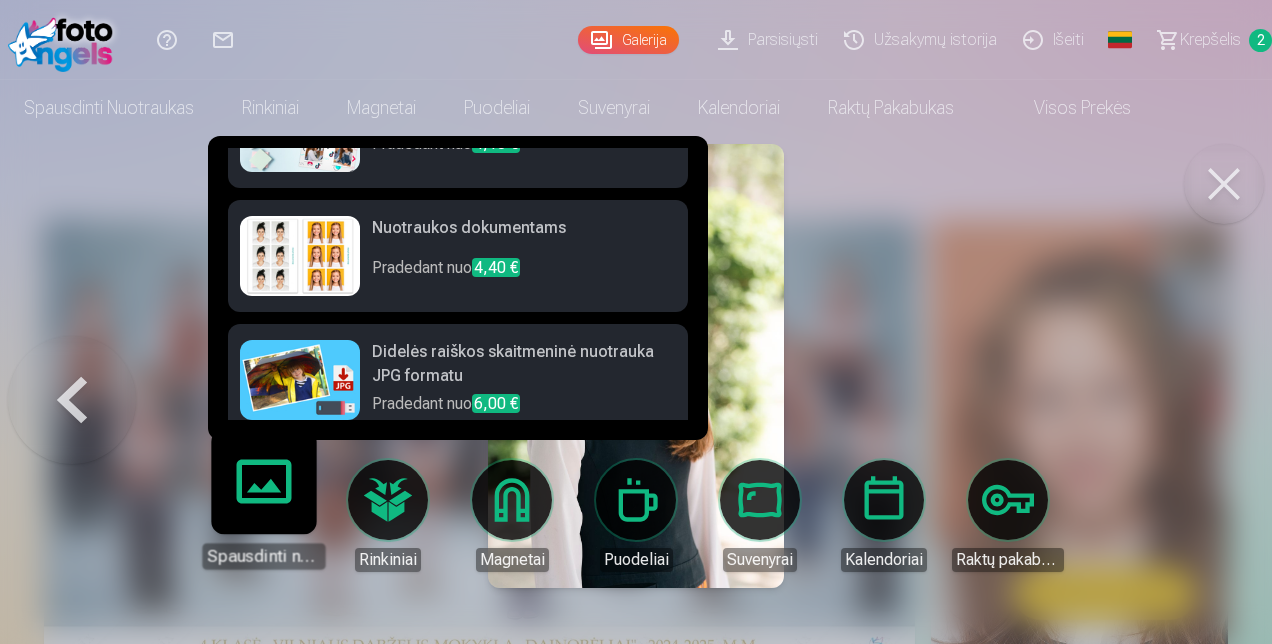 scroll, scrollTop: 344, scrollLeft: 0, axis: vertical 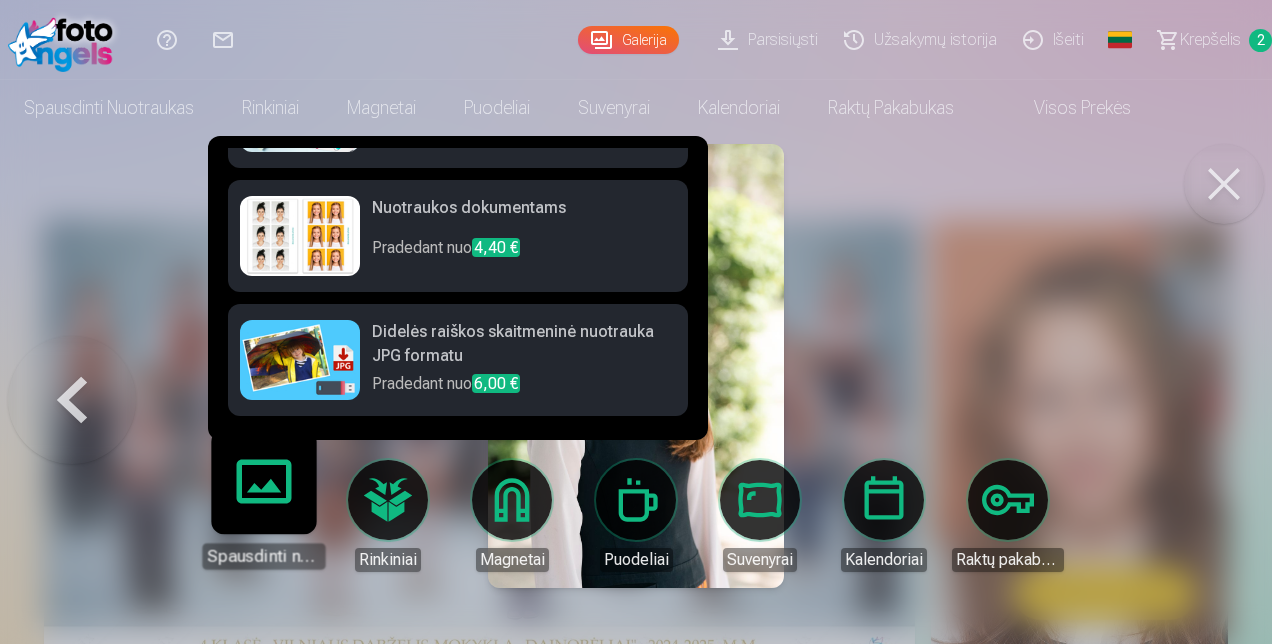 click at bounding box center (300, 236) 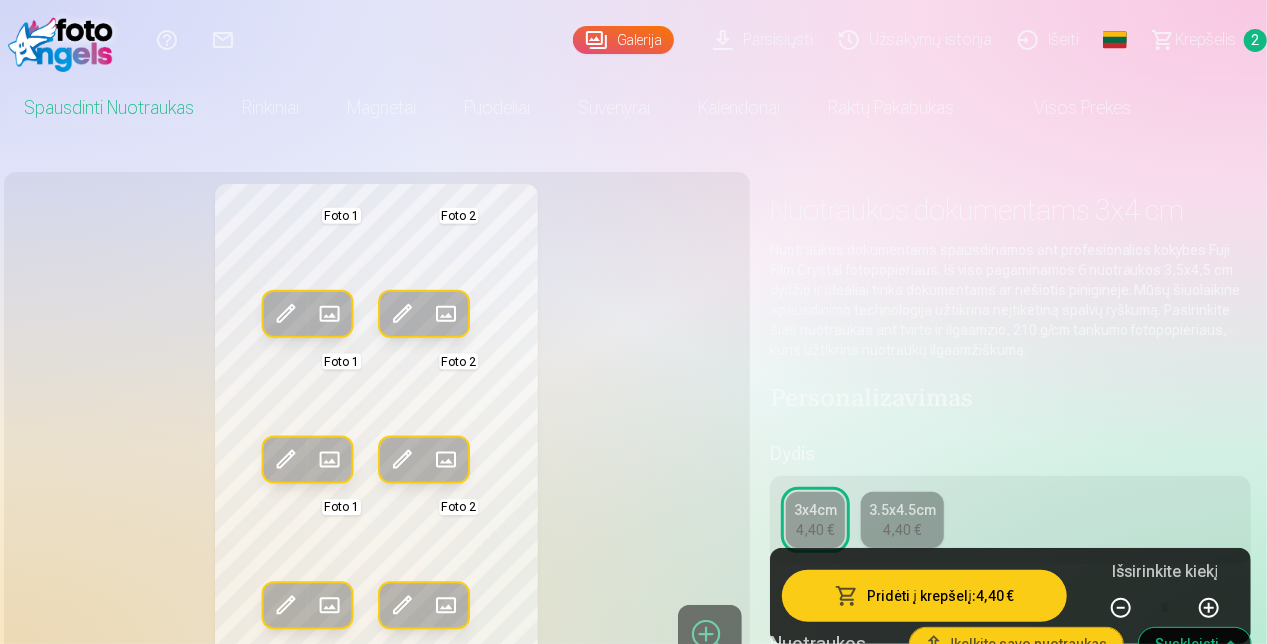 click at bounding box center (329, 314) 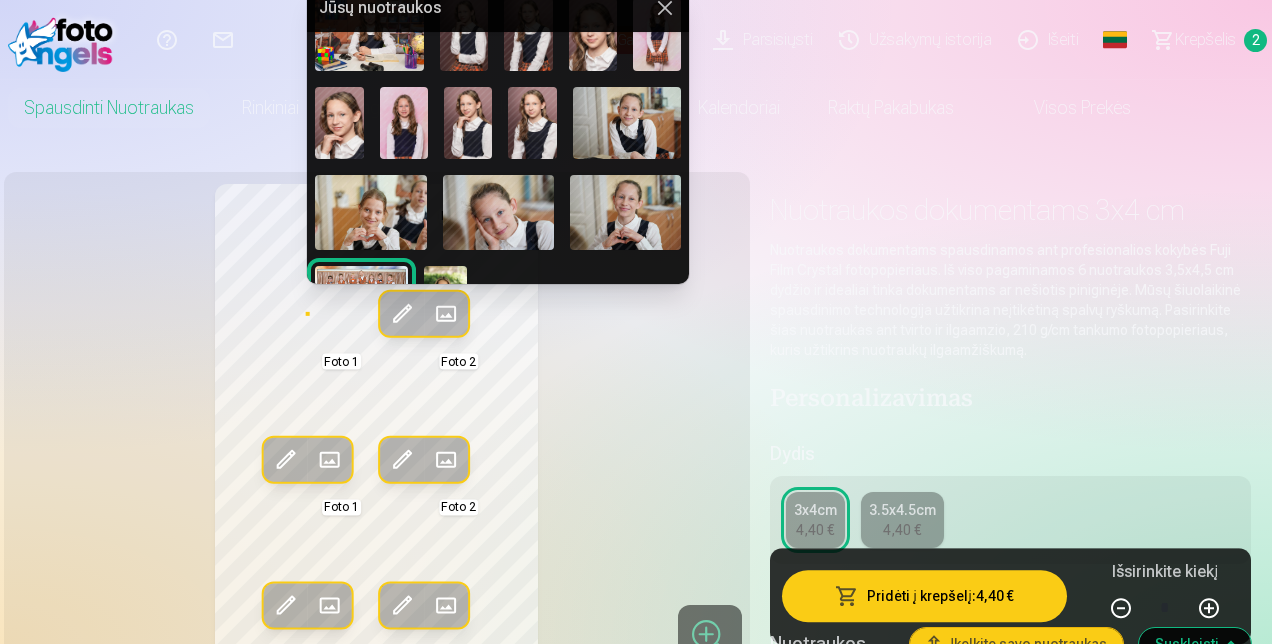 scroll, scrollTop: 468, scrollLeft: 0, axis: vertical 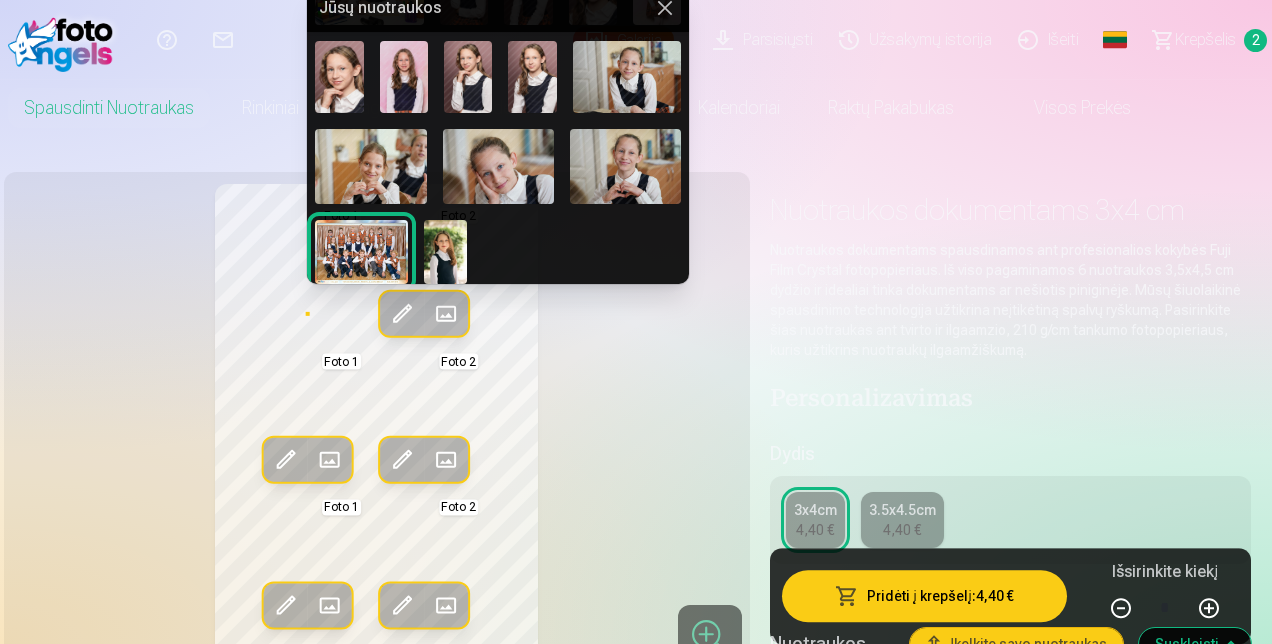 click at bounding box center (445, 252) 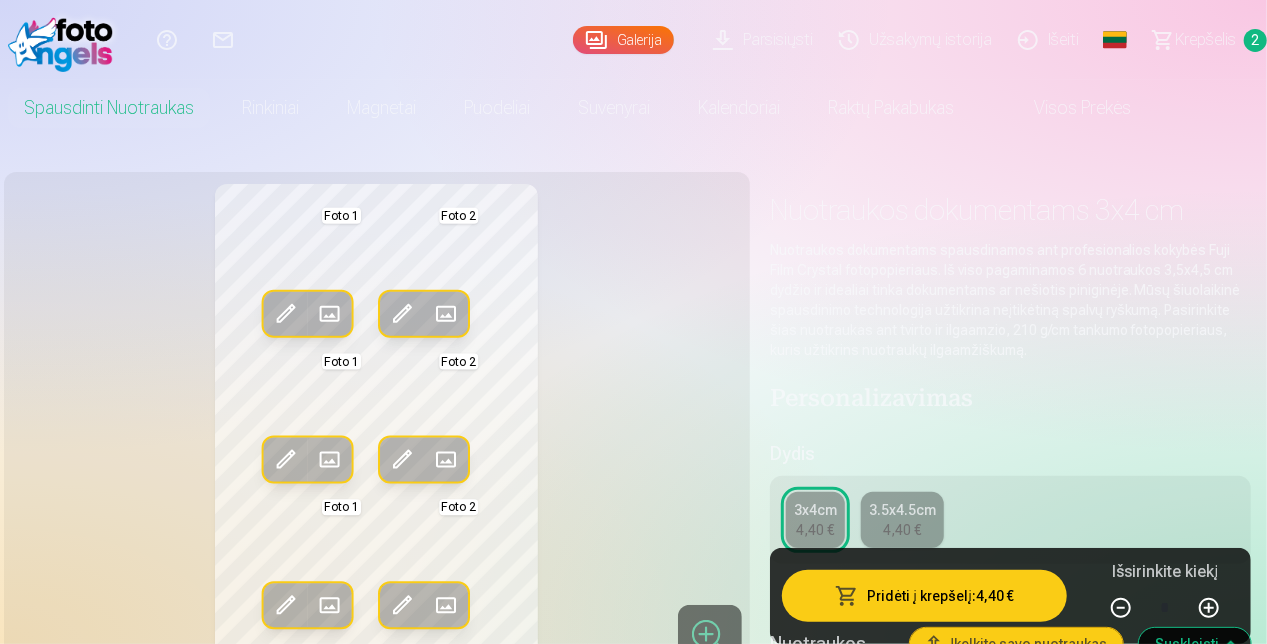 click at bounding box center [285, 314] 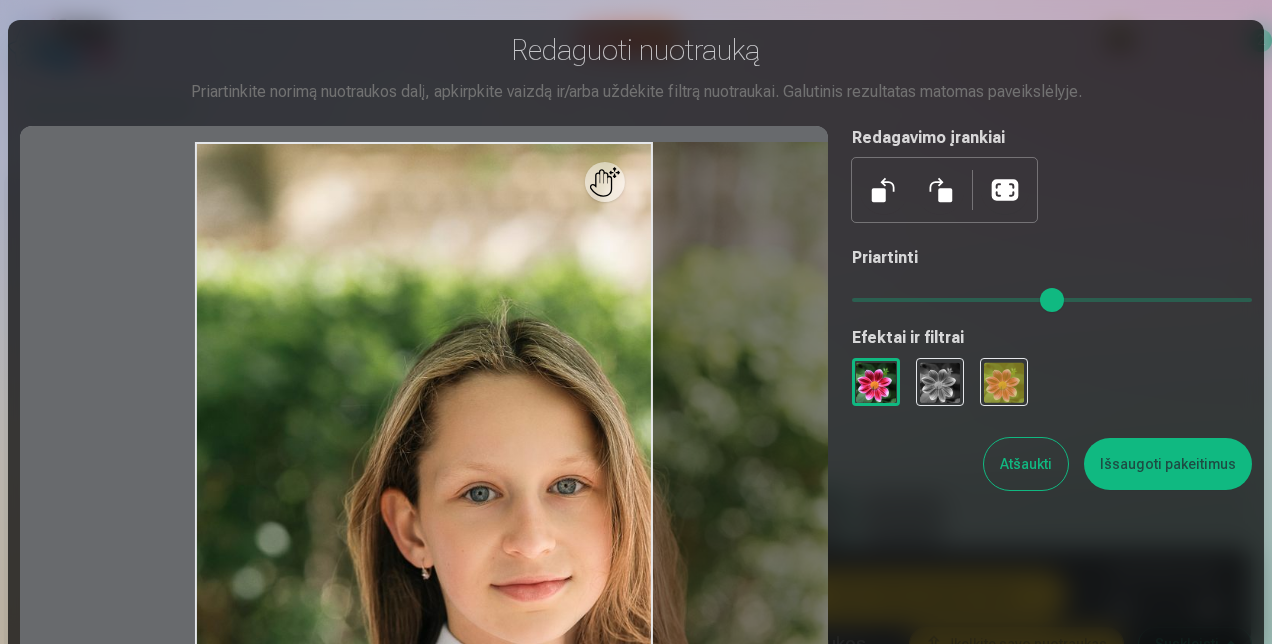 drag, startPoint x: 865, startPoint y: 292, endPoint x: 907, endPoint y: 292, distance: 42 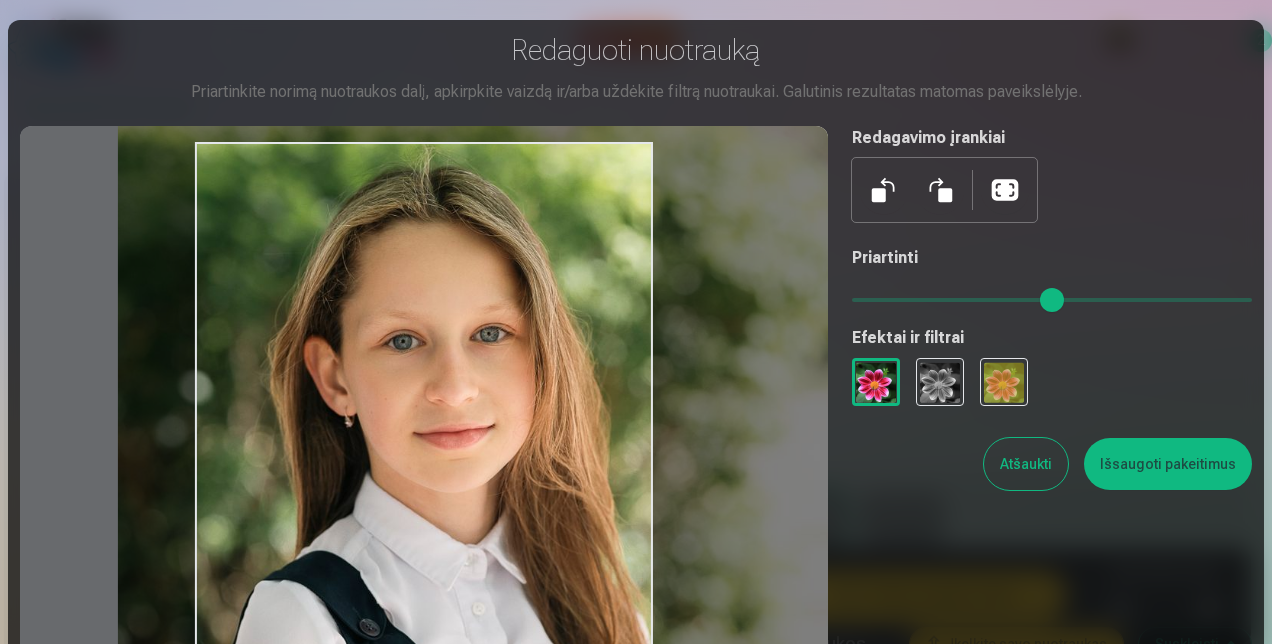 drag, startPoint x: 574, startPoint y: 504, endPoint x: 499, endPoint y: 357, distance: 165.02727 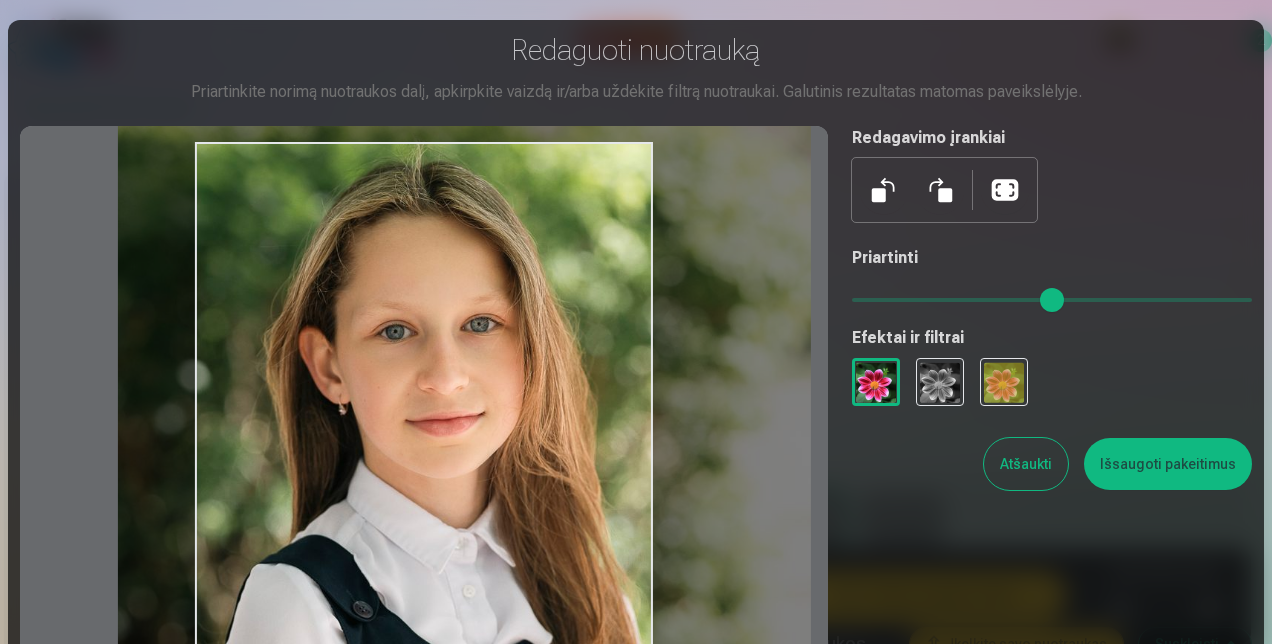 drag, startPoint x: 919, startPoint y: 298, endPoint x: 906, endPoint y: 295, distance: 13.341664 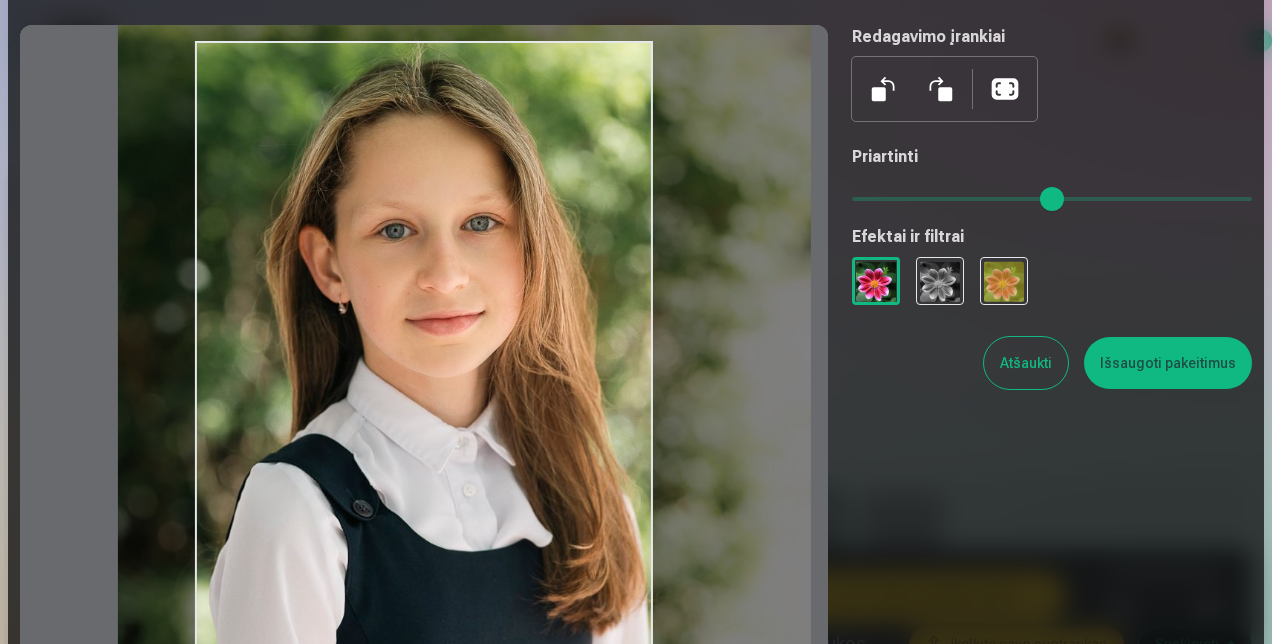 scroll, scrollTop: 100, scrollLeft: 0, axis: vertical 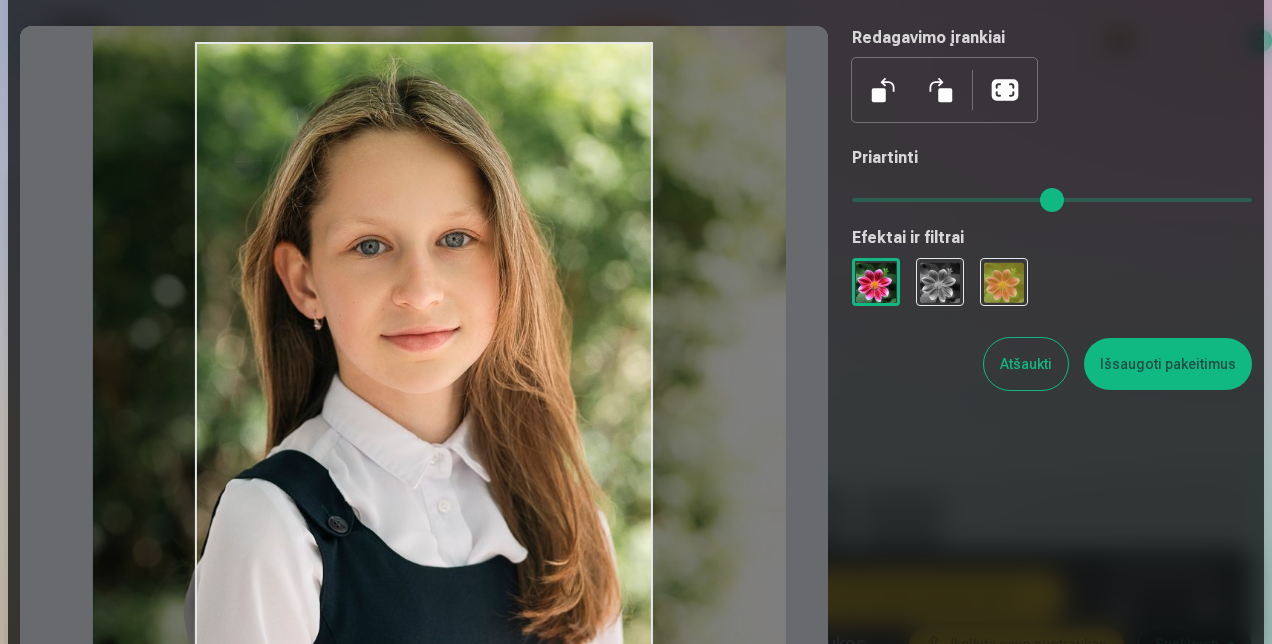 drag, startPoint x: 526, startPoint y: 300, endPoint x: 501, endPoint y: 315, distance: 29.15476 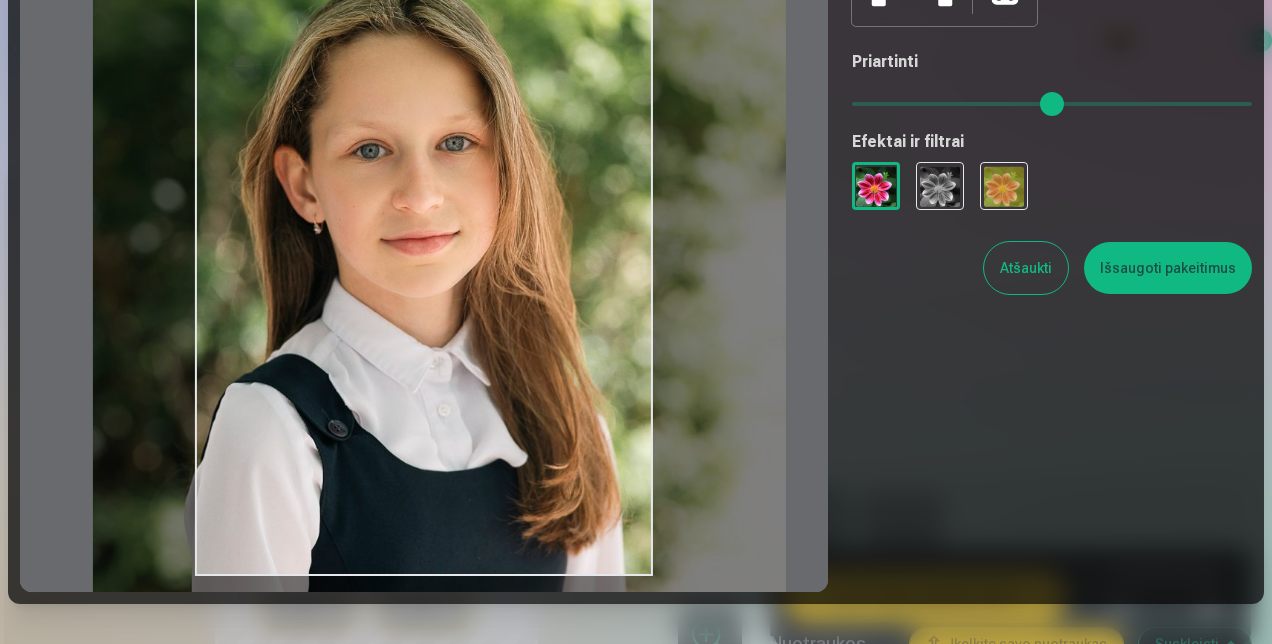 scroll, scrollTop: 196, scrollLeft: 0, axis: vertical 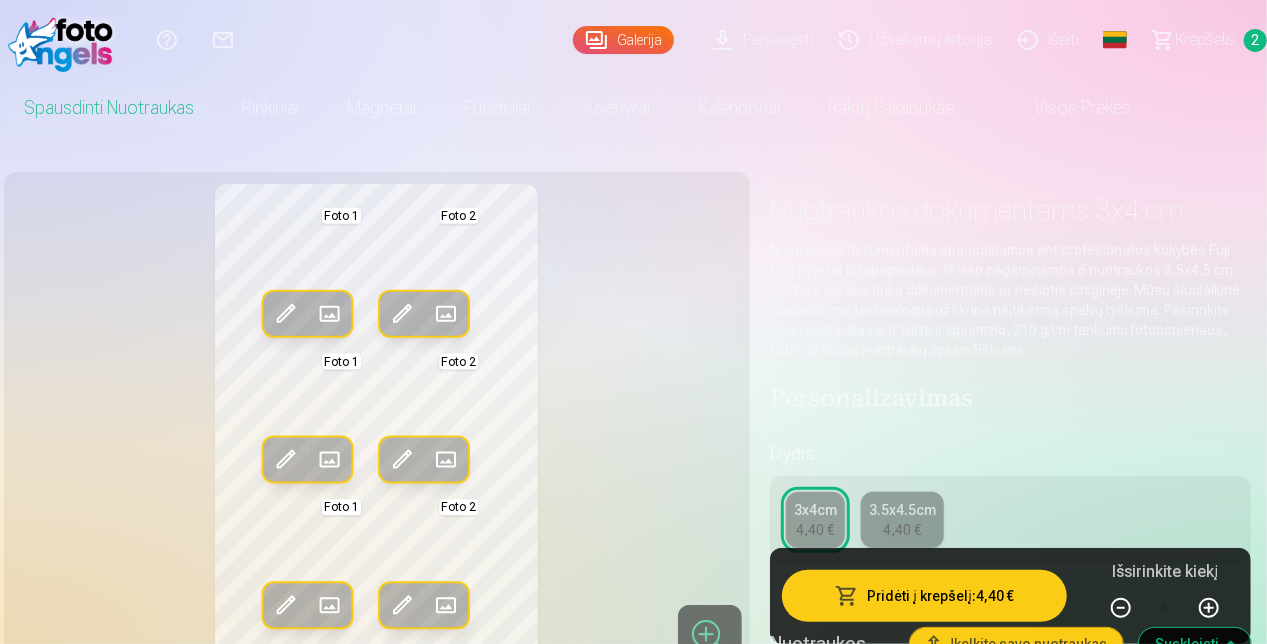 click at bounding box center [446, 314] 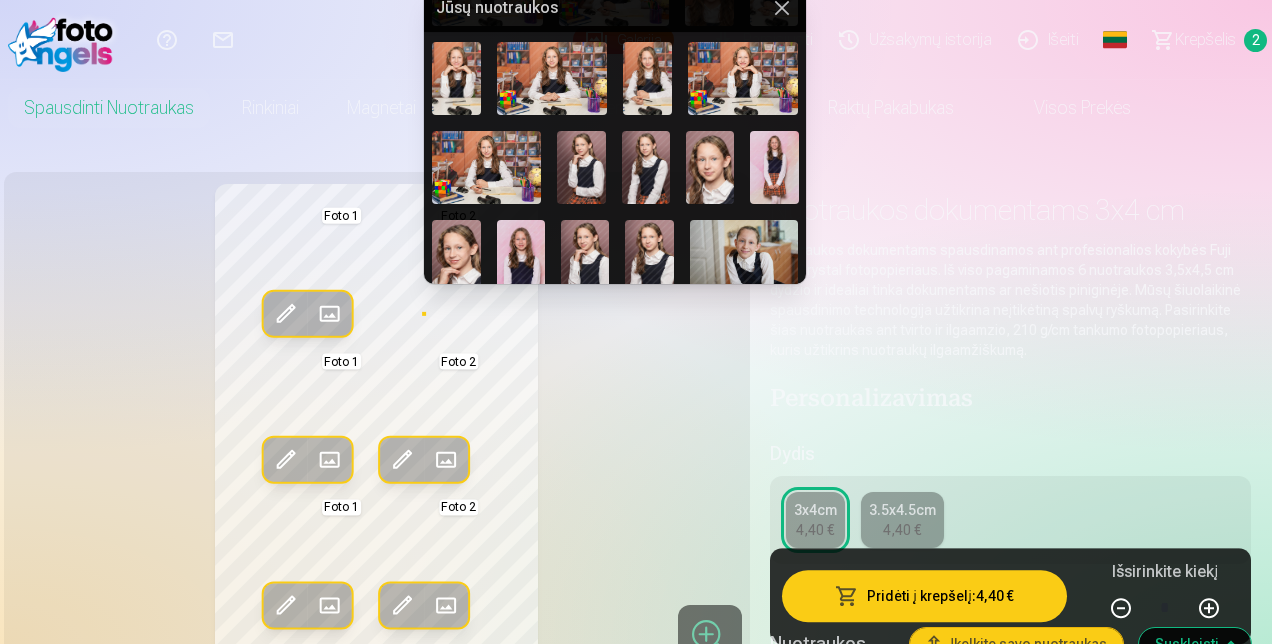 scroll, scrollTop: 300, scrollLeft: 0, axis: vertical 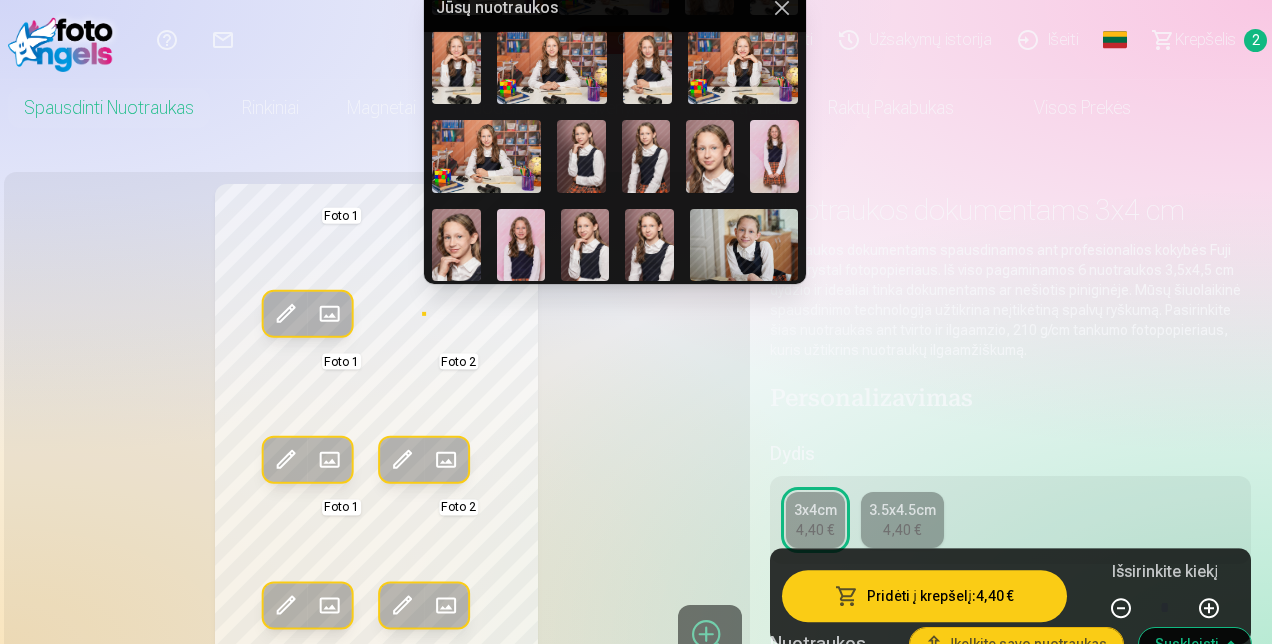 click at bounding box center [710, 156] 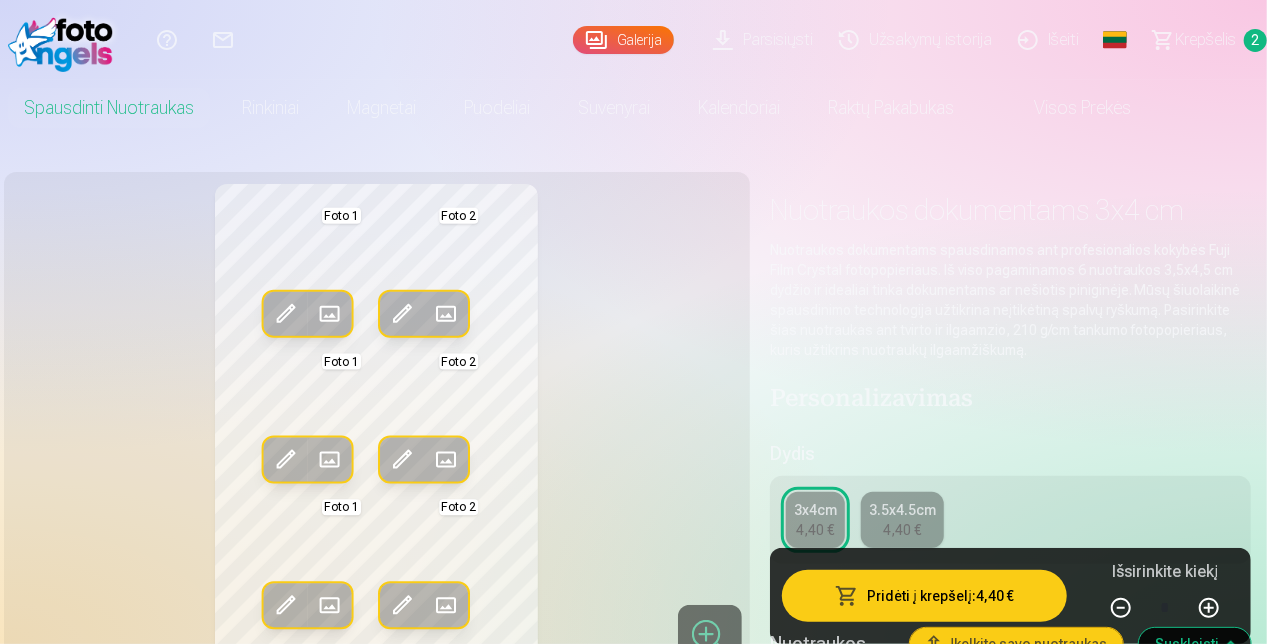 click at bounding box center (446, 314) 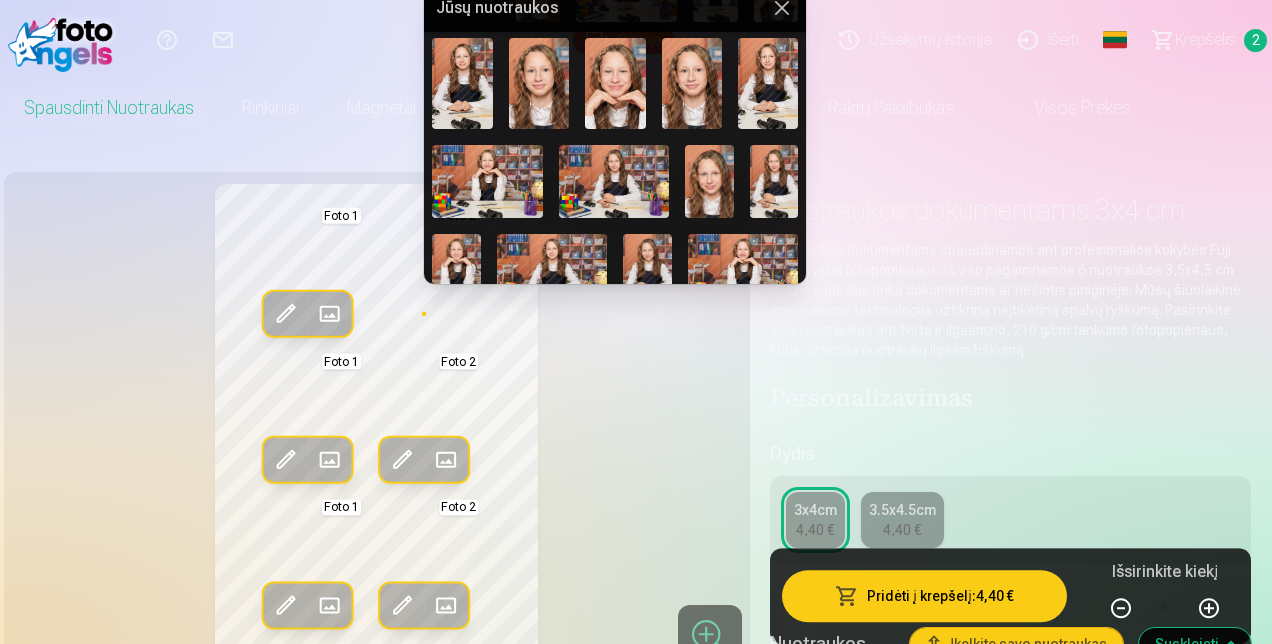 scroll, scrollTop: 100, scrollLeft: 0, axis: vertical 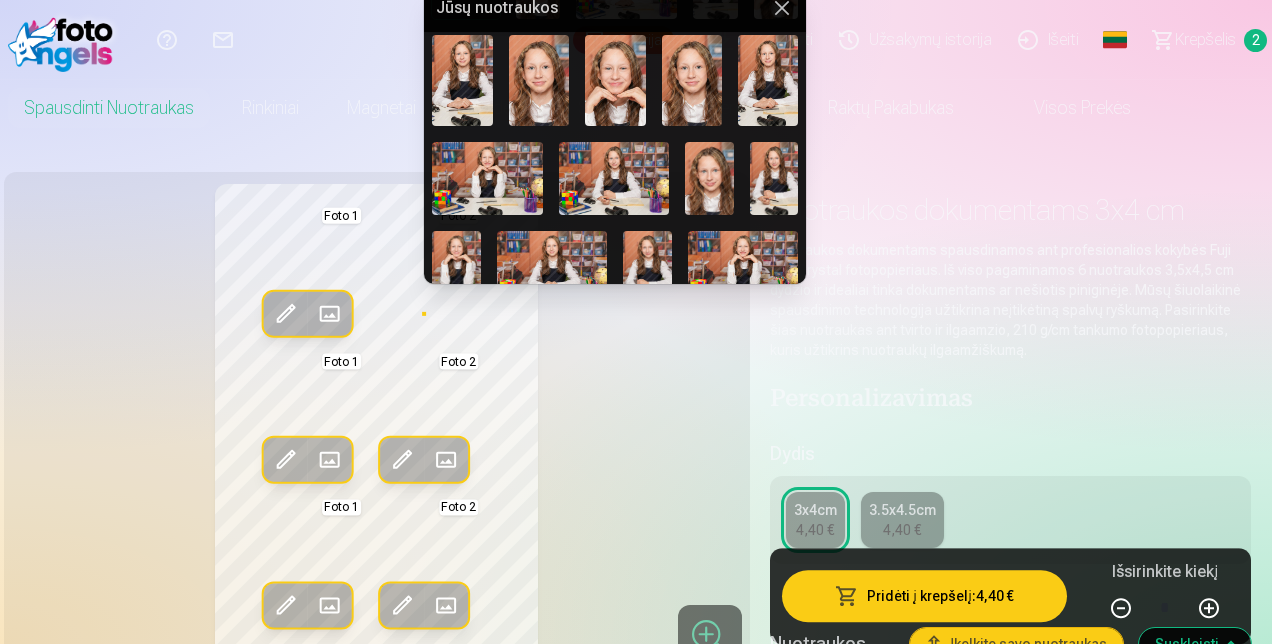 click at bounding box center [709, 178] 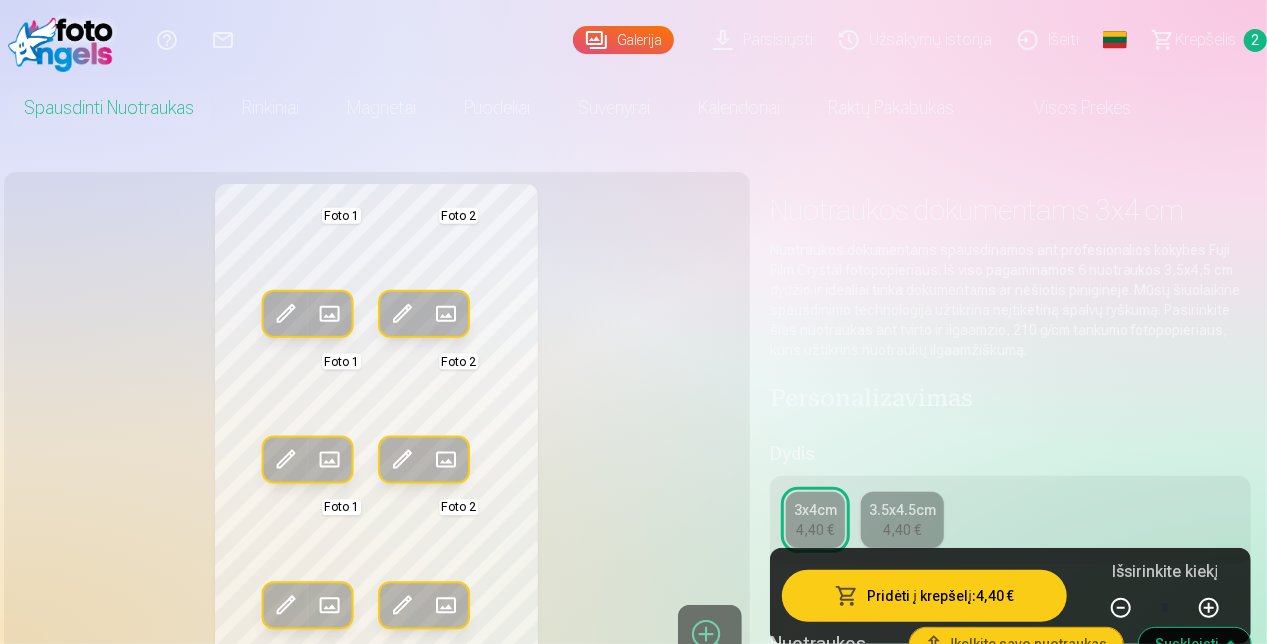 click at bounding box center [402, 314] 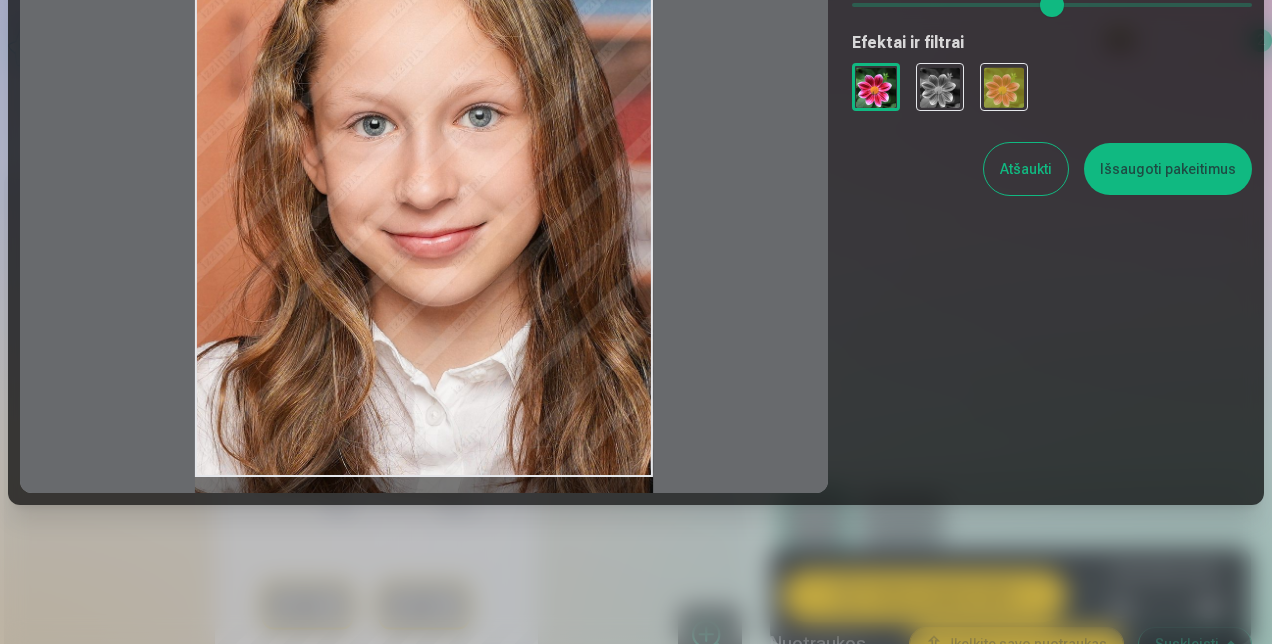 scroll, scrollTop: 296, scrollLeft: 0, axis: vertical 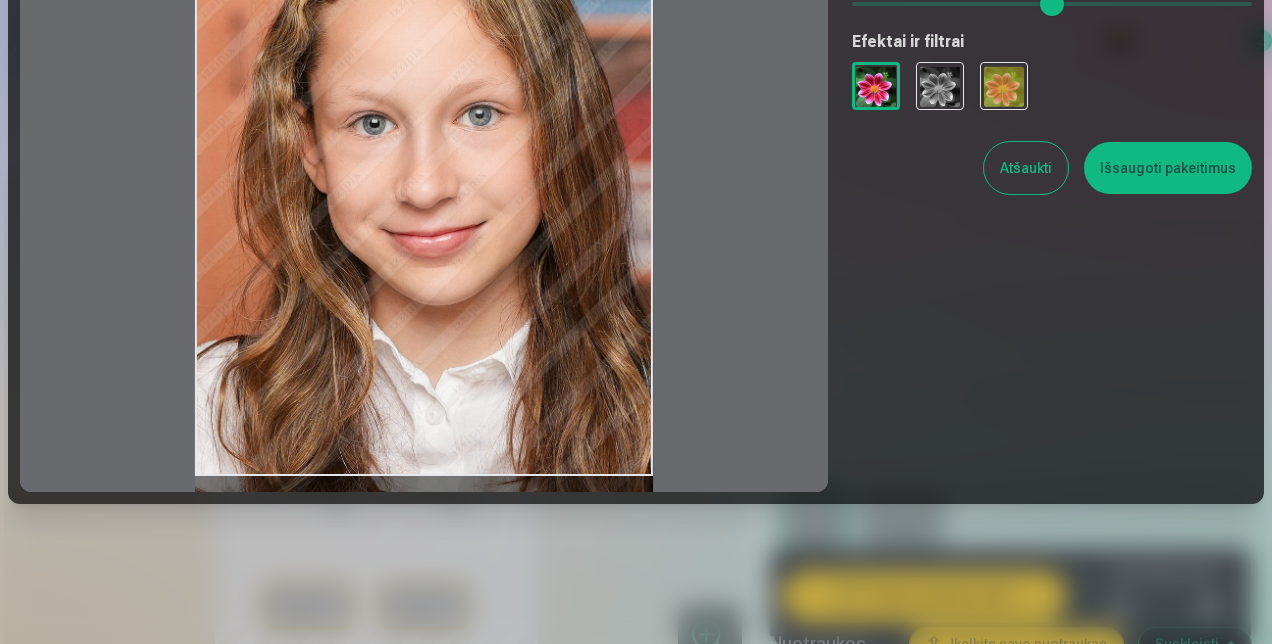 drag, startPoint x: 584, startPoint y: 310, endPoint x: 554, endPoint y: 340, distance: 42.426407 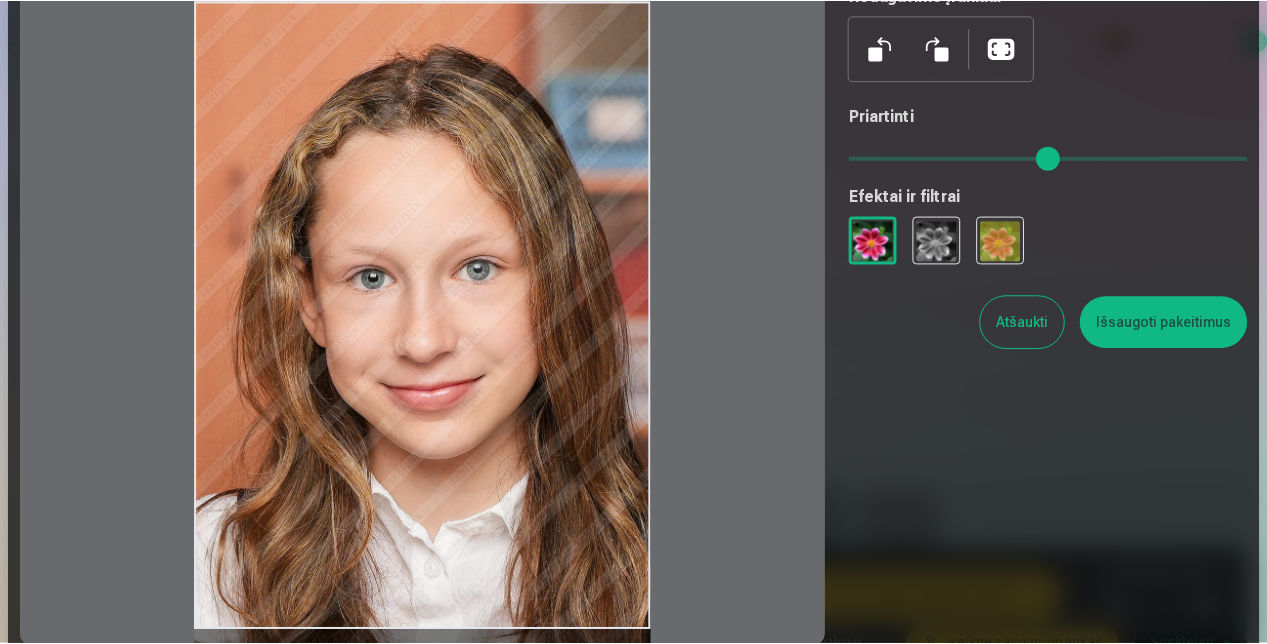 scroll, scrollTop: 96, scrollLeft: 0, axis: vertical 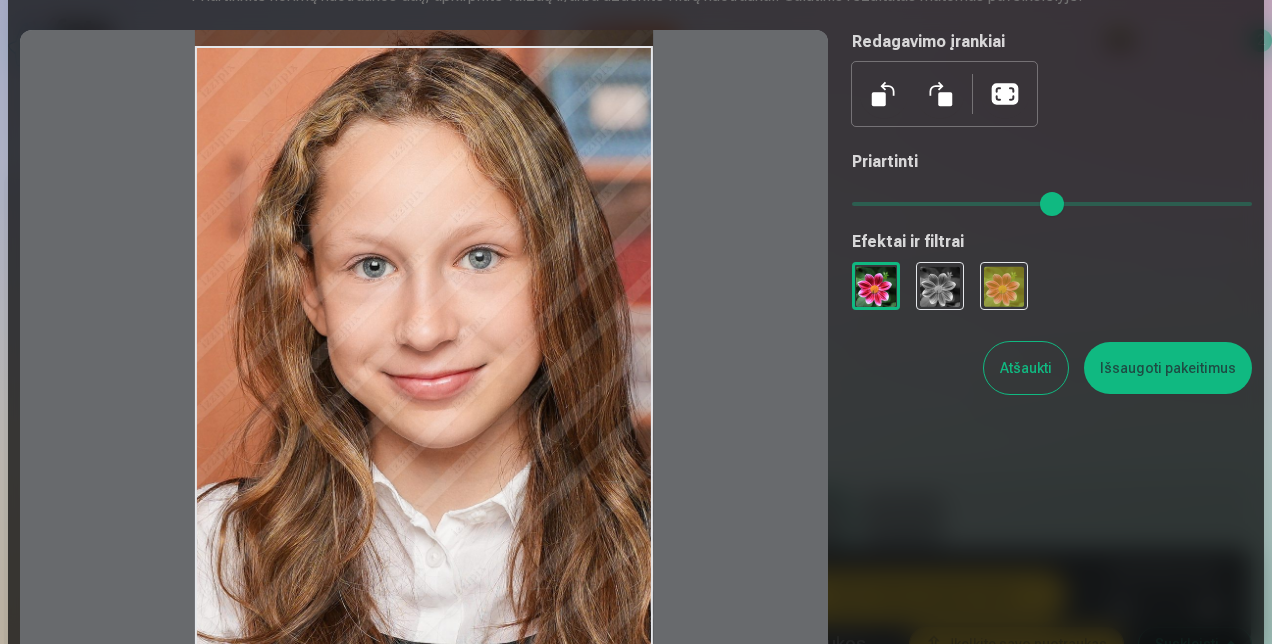 drag, startPoint x: 386, startPoint y: 344, endPoint x: 368, endPoint y: 282, distance: 64.56005 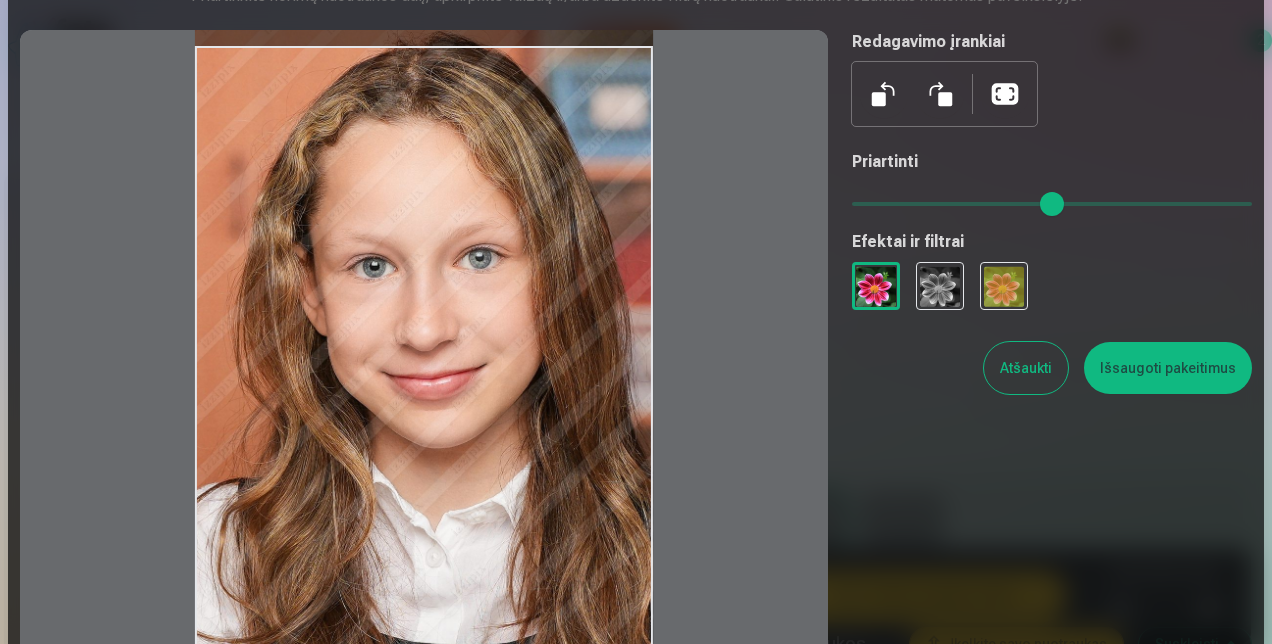 click on "Išsaugoti pakeitimus" at bounding box center [1168, 368] 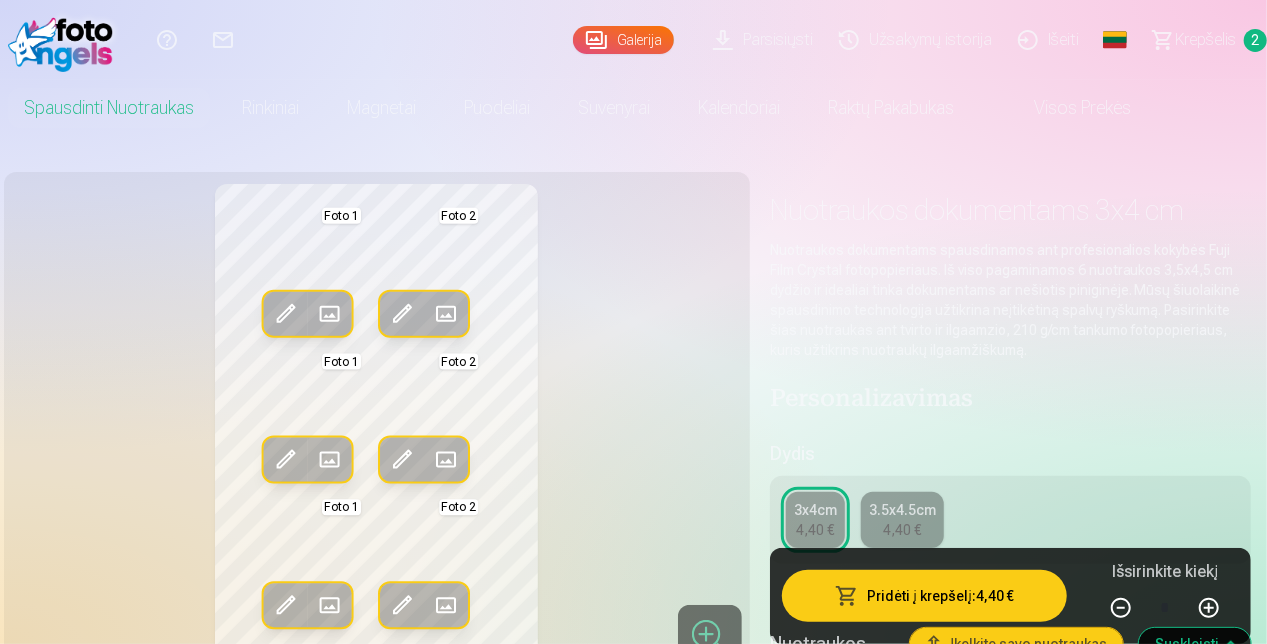 click at bounding box center [402, 314] 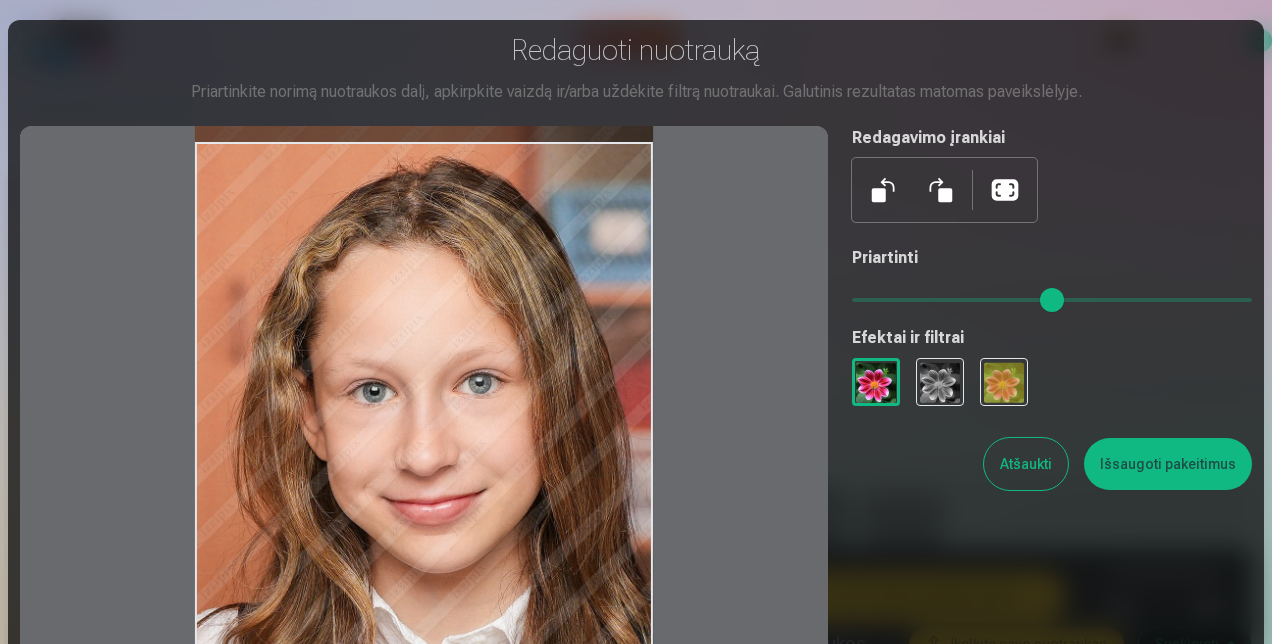 drag, startPoint x: 440, startPoint y: 322, endPoint x: 435, endPoint y: 340, distance: 18.681541 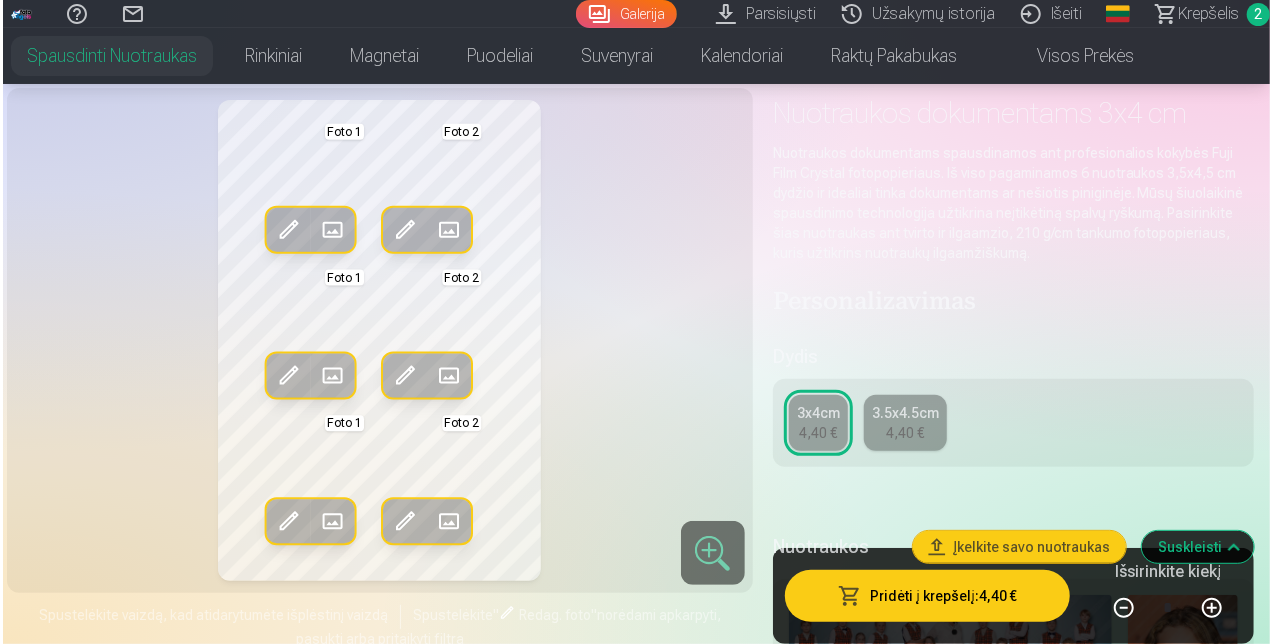 scroll, scrollTop: 100, scrollLeft: 0, axis: vertical 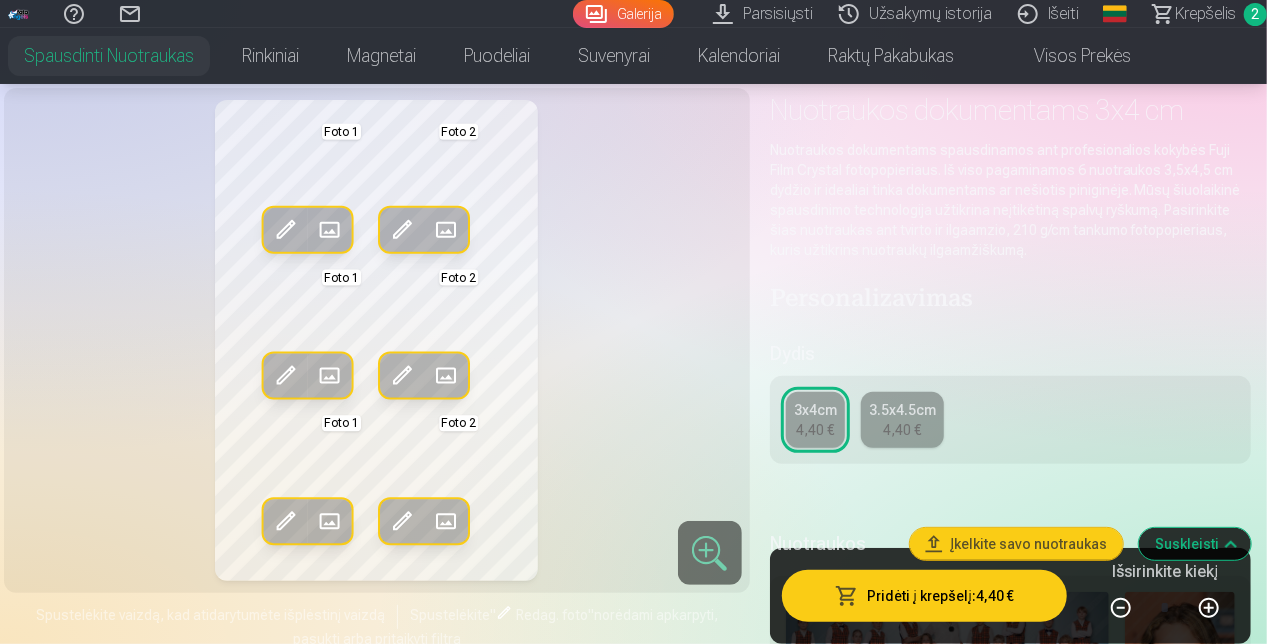click on "Pridėti į krepšelį :  4,40 €" at bounding box center [924, 596] 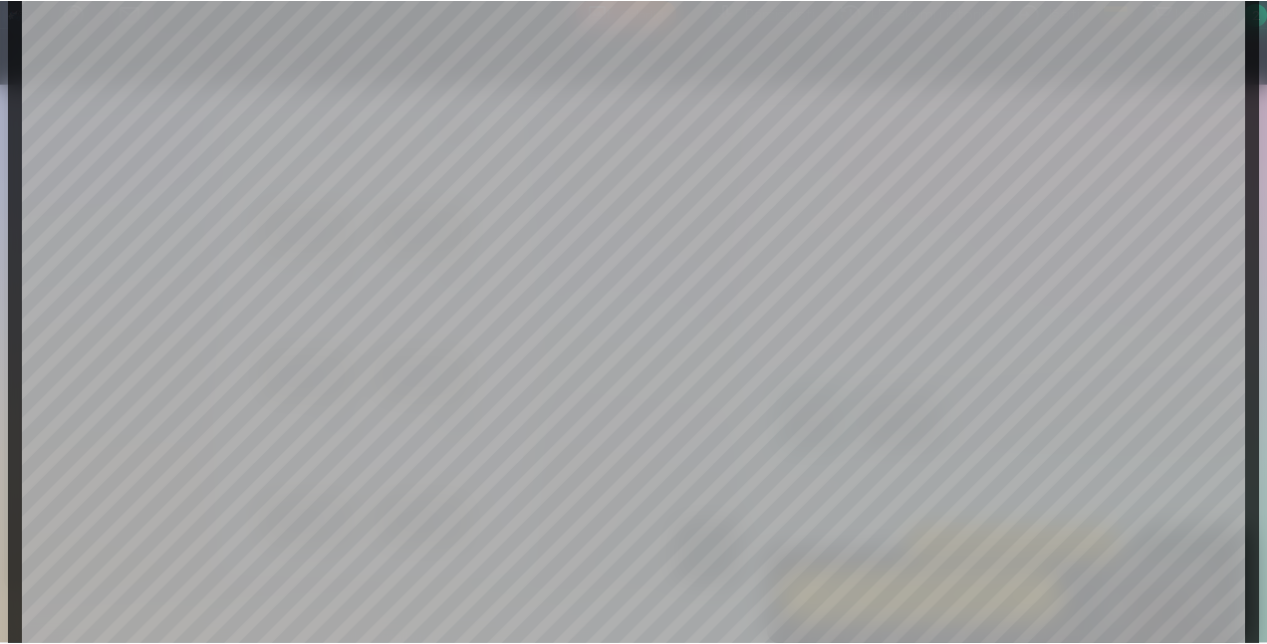 scroll, scrollTop: 24, scrollLeft: 0, axis: vertical 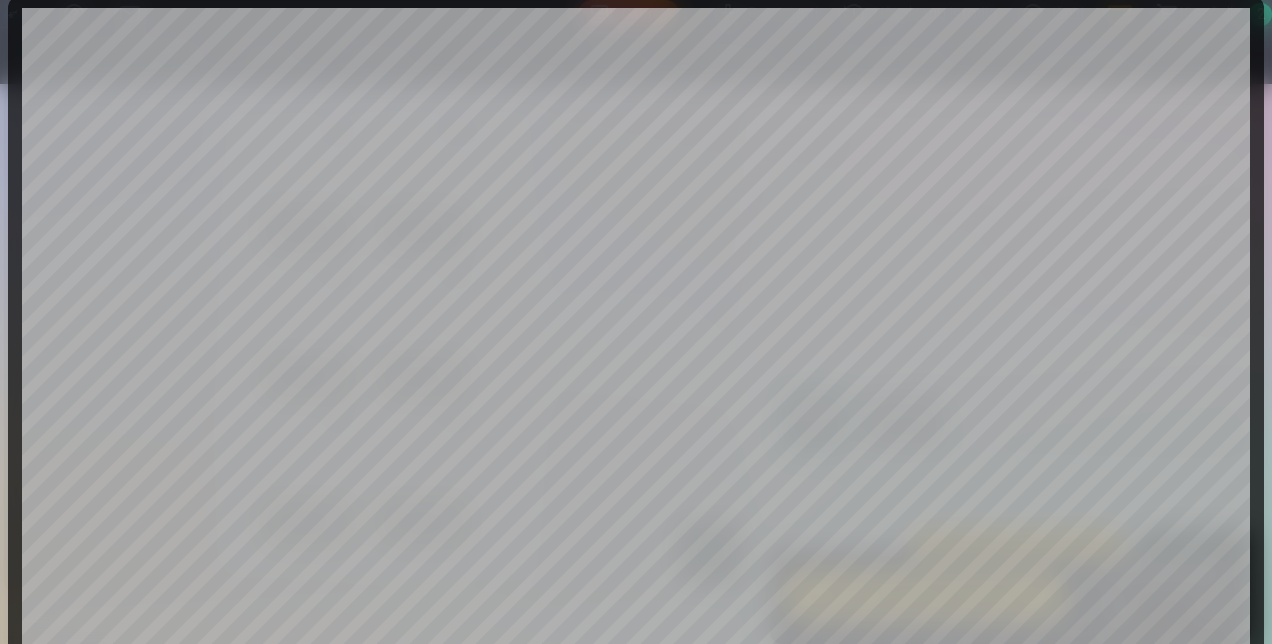 type 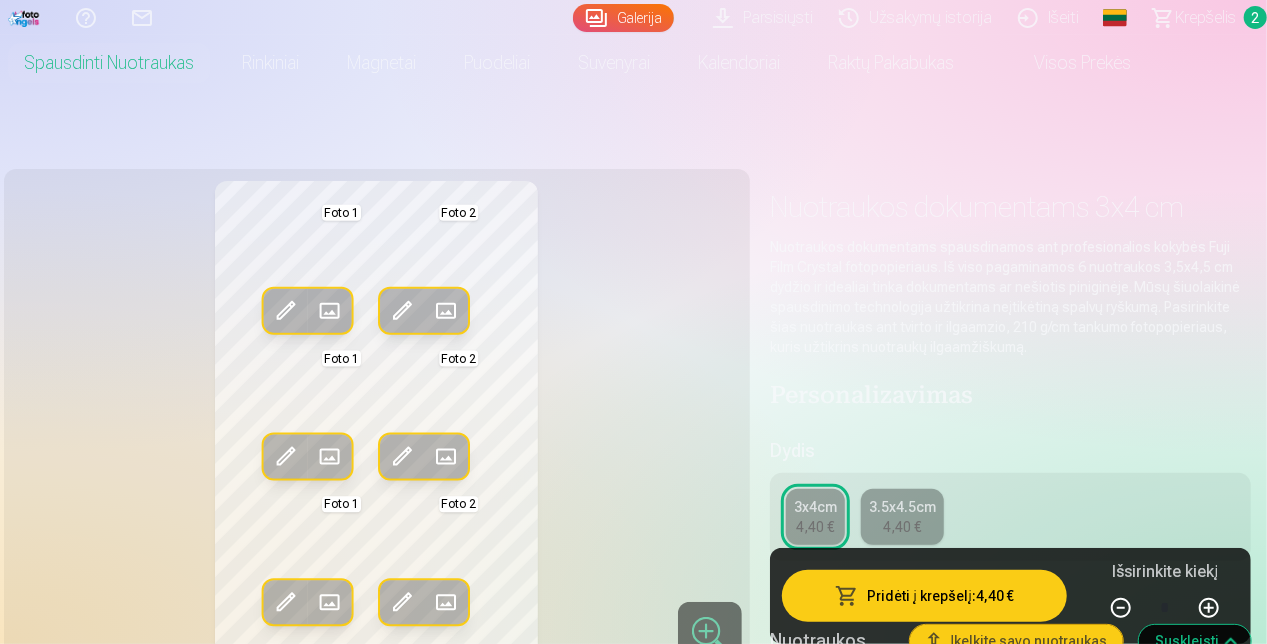 scroll, scrollTop: 0, scrollLeft: 0, axis: both 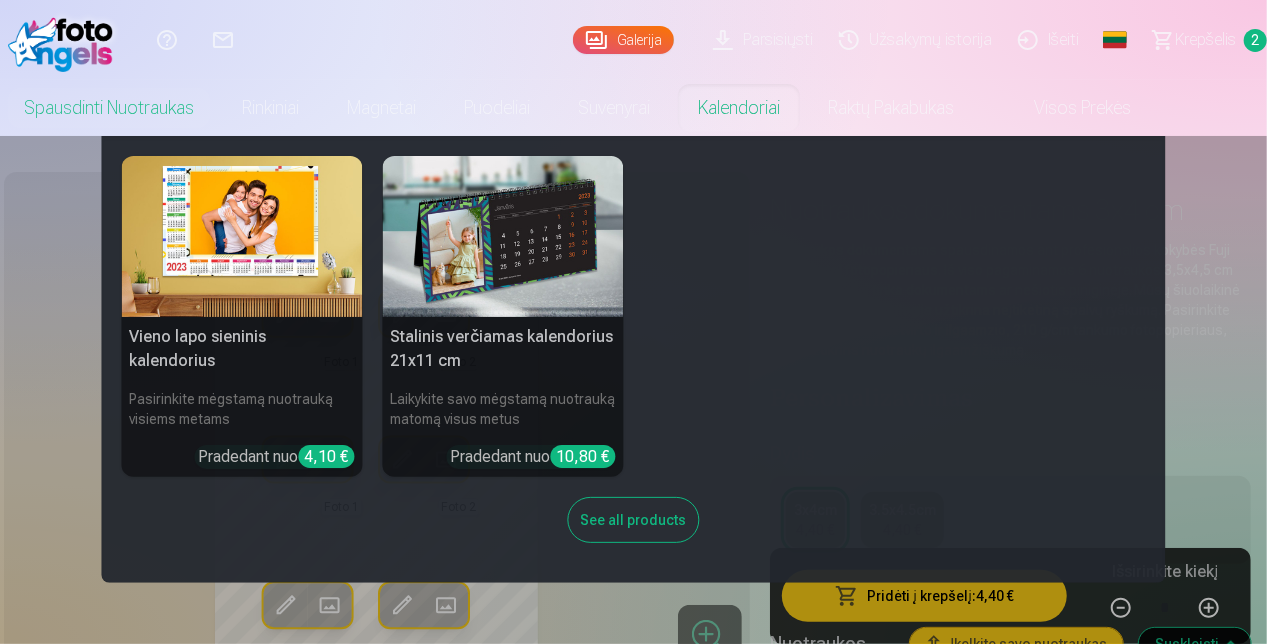 click on "Vieno lapo sieninis kalendorius Pasirinkite mėgstamą nuotrauką visiems metams Pradedant nuo  4,10 € Stalinis verčiamas kalendorius 21x11 cm Laikykite savo mėgstamą nuotrauką matomą visus metus Pradedant nuo  10,80 € See all products" at bounding box center [634, 359] 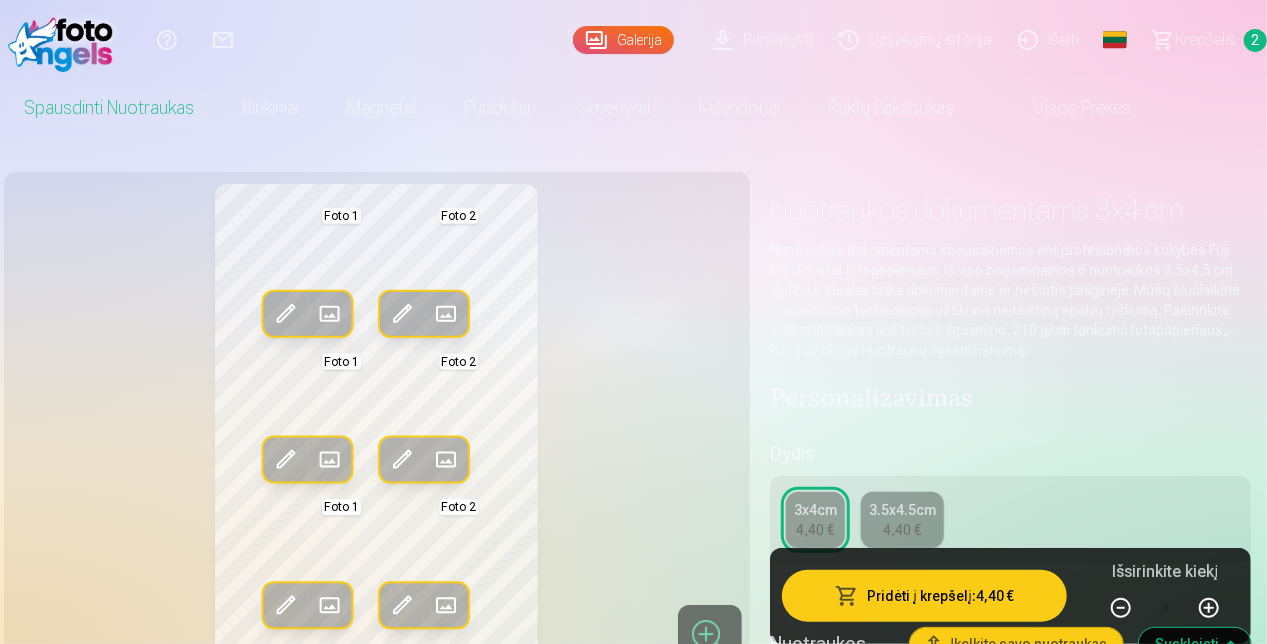 click on "Pridėti į krepšelį :  4,40 €" at bounding box center (924, 596) 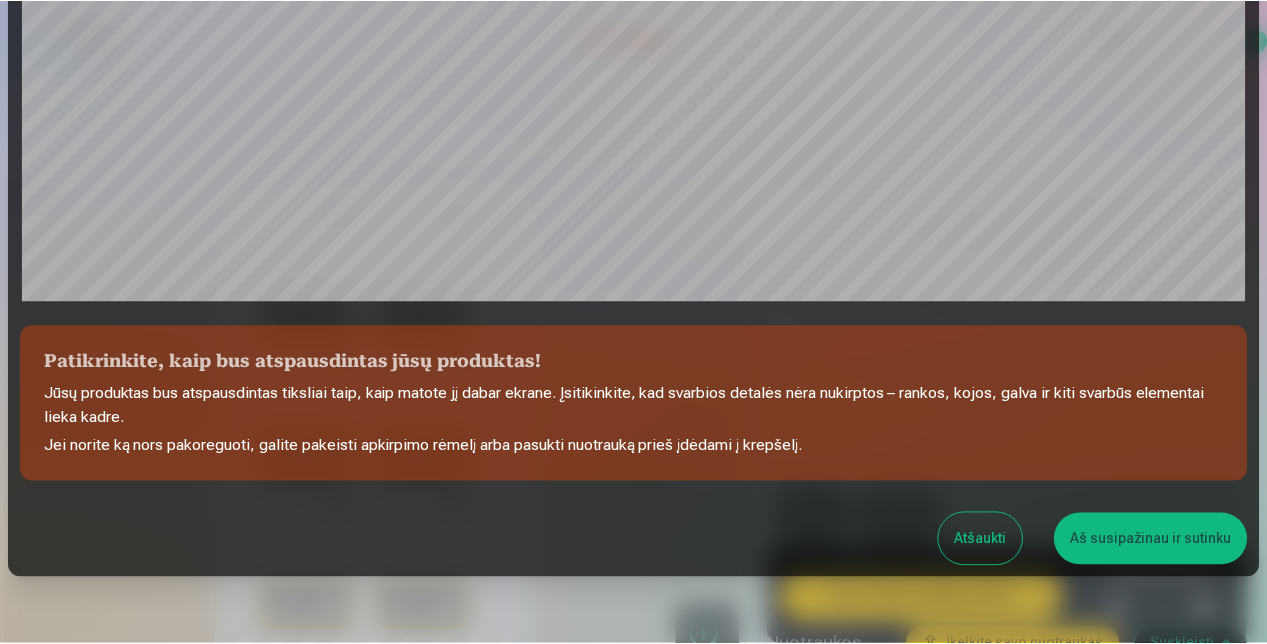 scroll, scrollTop: 724, scrollLeft: 0, axis: vertical 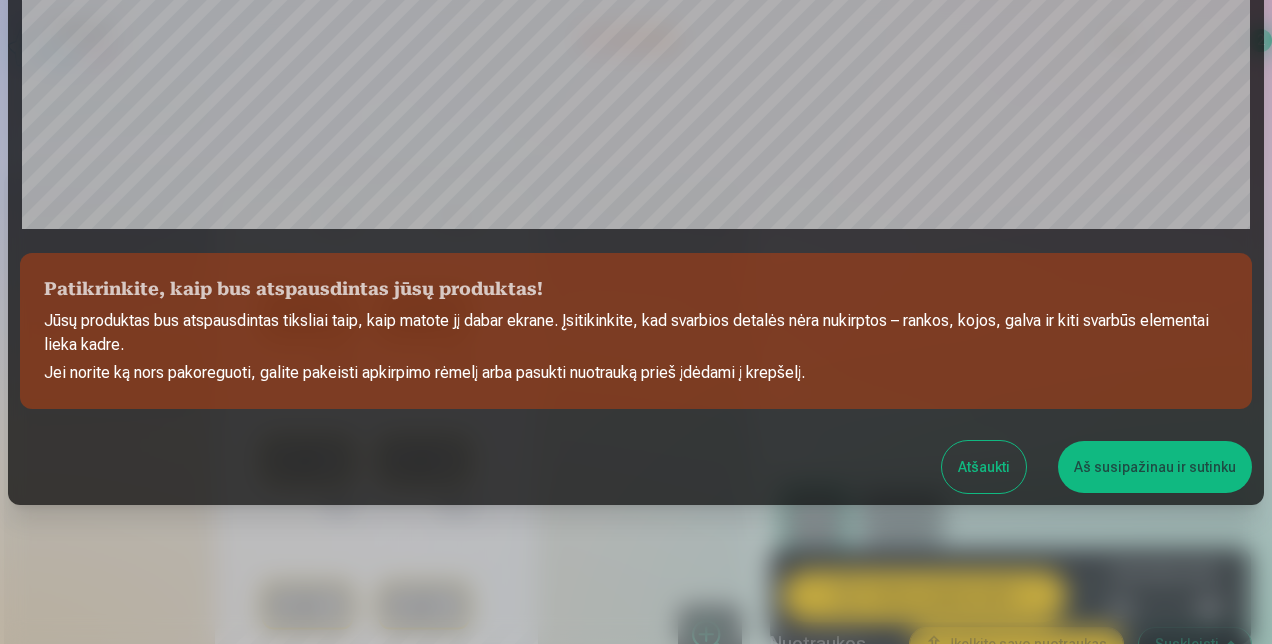 click on "Aš susipažinau ir sutinku" at bounding box center [1155, 467] 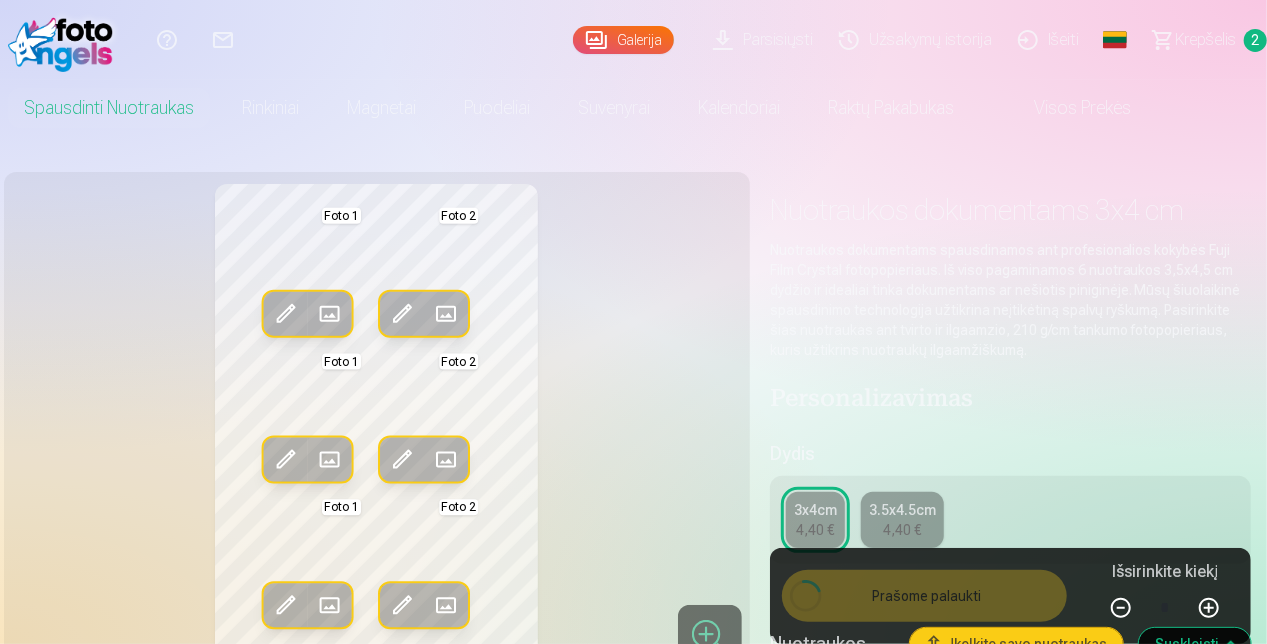 scroll, scrollTop: 721, scrollLeft: 0, axis: vertical 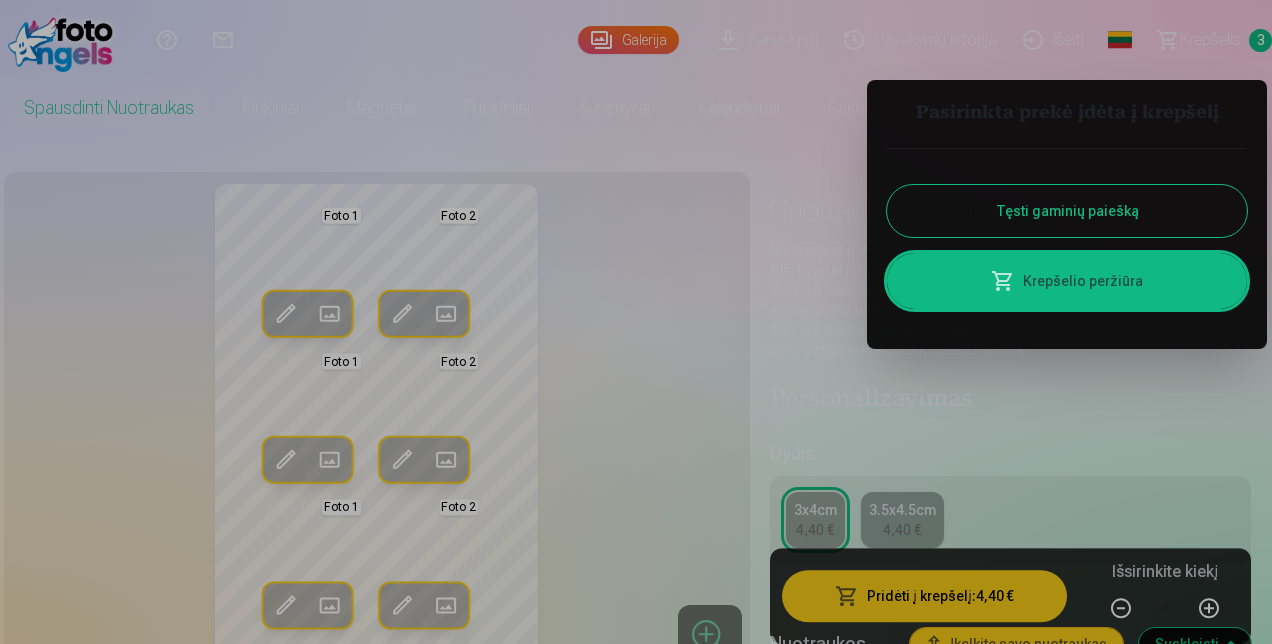 click on "Tęsti gaminių paiešką" at bounding box center [1067, 211] 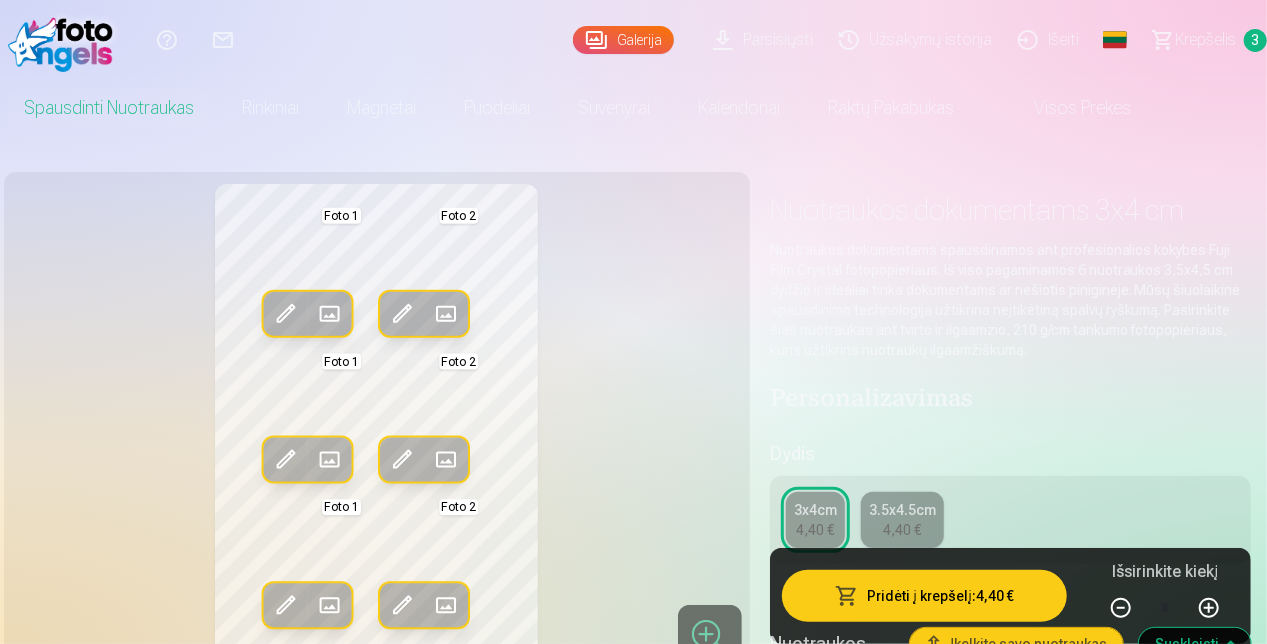 click on "Galerija" at bounding box center [623, 40] 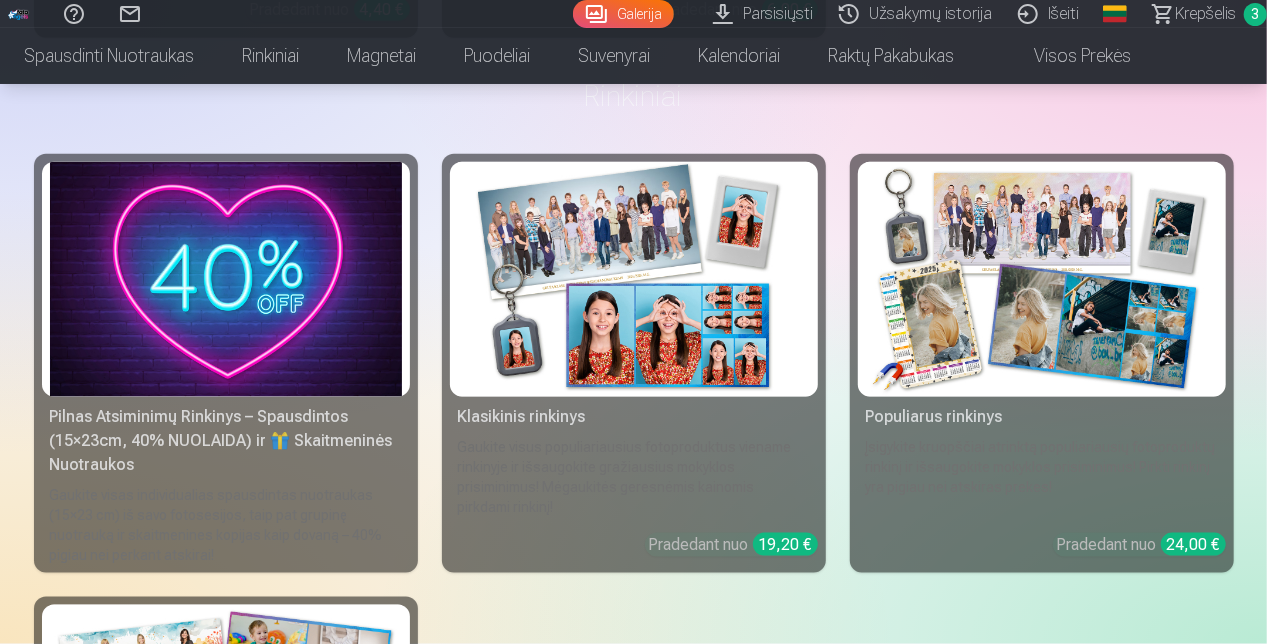 scroll, scrollTop: 9000, scrollLeft: 0, axis: vertical 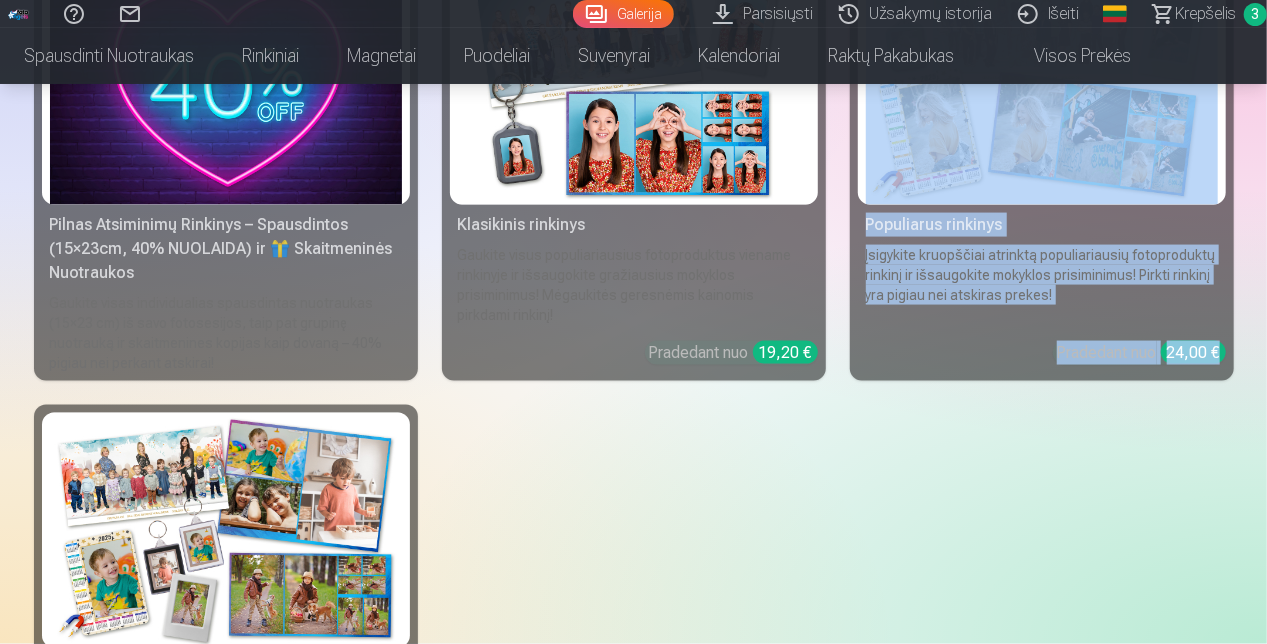 drag, startPoint x: 1266, startPoint y: 386, endPoint x: 1260, endPoint y: 103, distance: 283.0636 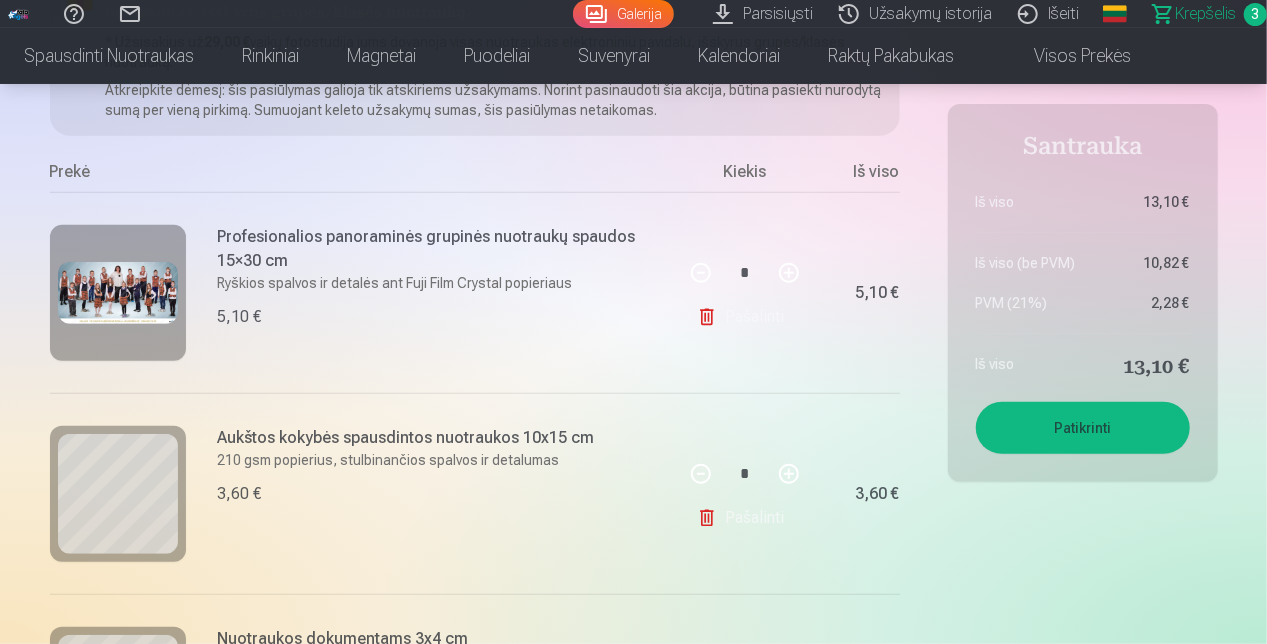 scroll, scrollTop: 0, scrollLeft: 0, axis: both 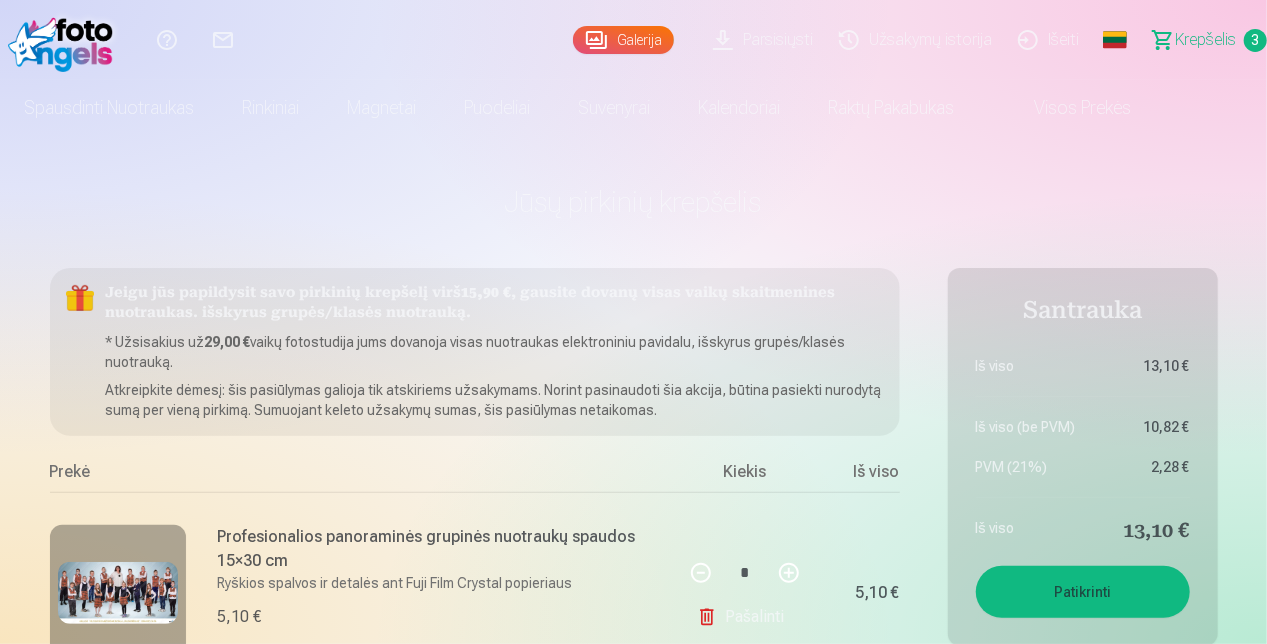 click on "Visos prekės" at bounding box center (1066, 108) 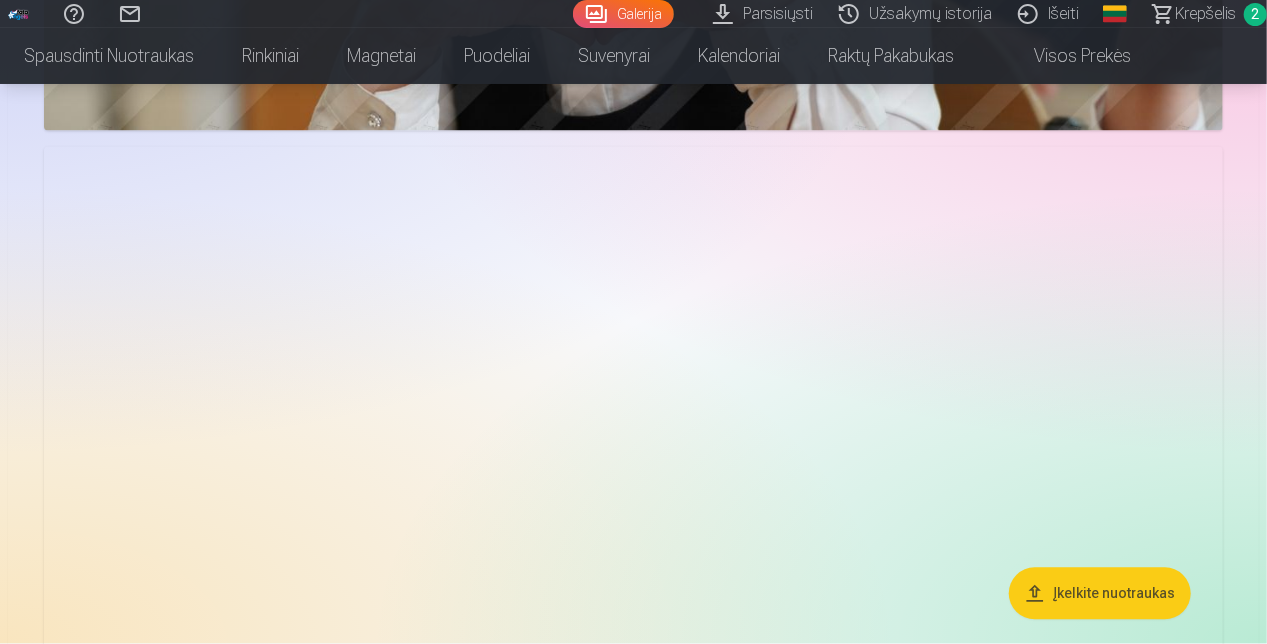 scroll, scrollTop: 5640, scrollLeft: 0, axis: vertical 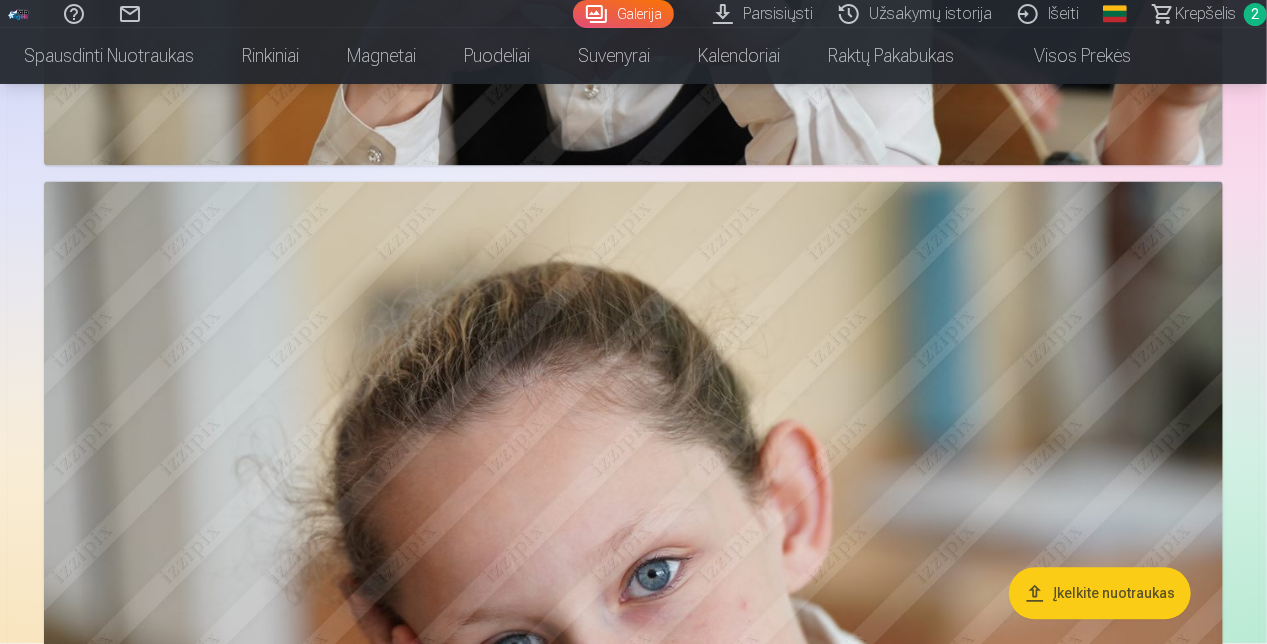 click on "Parsisiųsti" at bounding box center [766, 14] 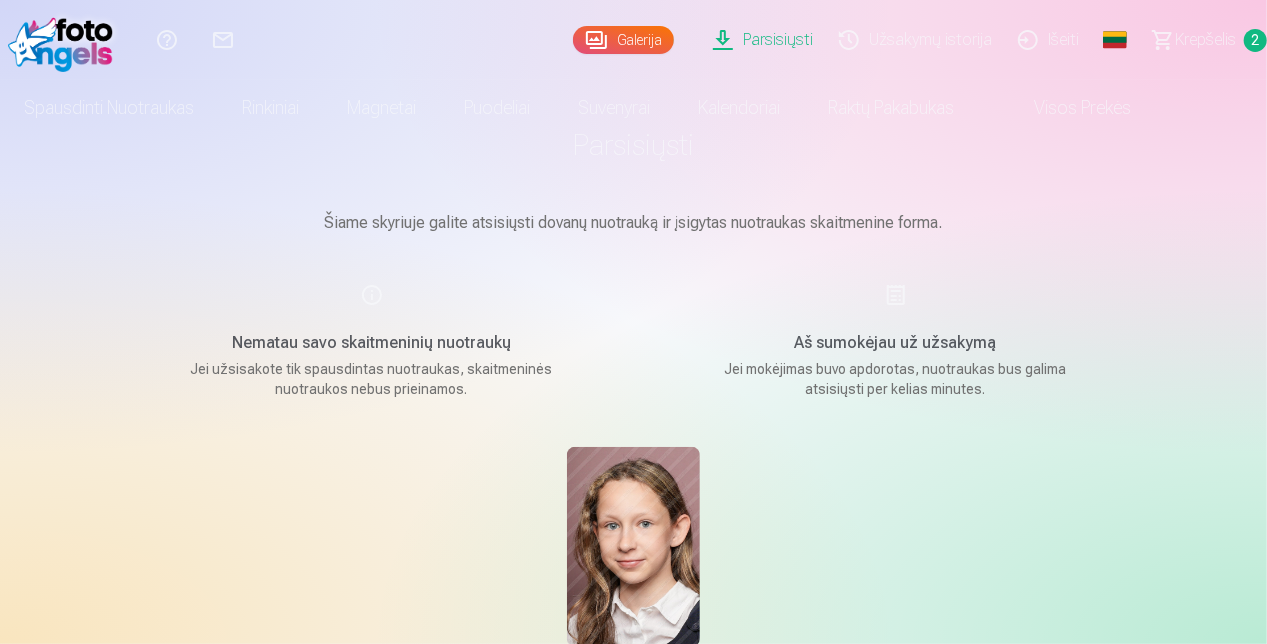scroll, scrollTop: 0, scrollLeft: 0, axis: both 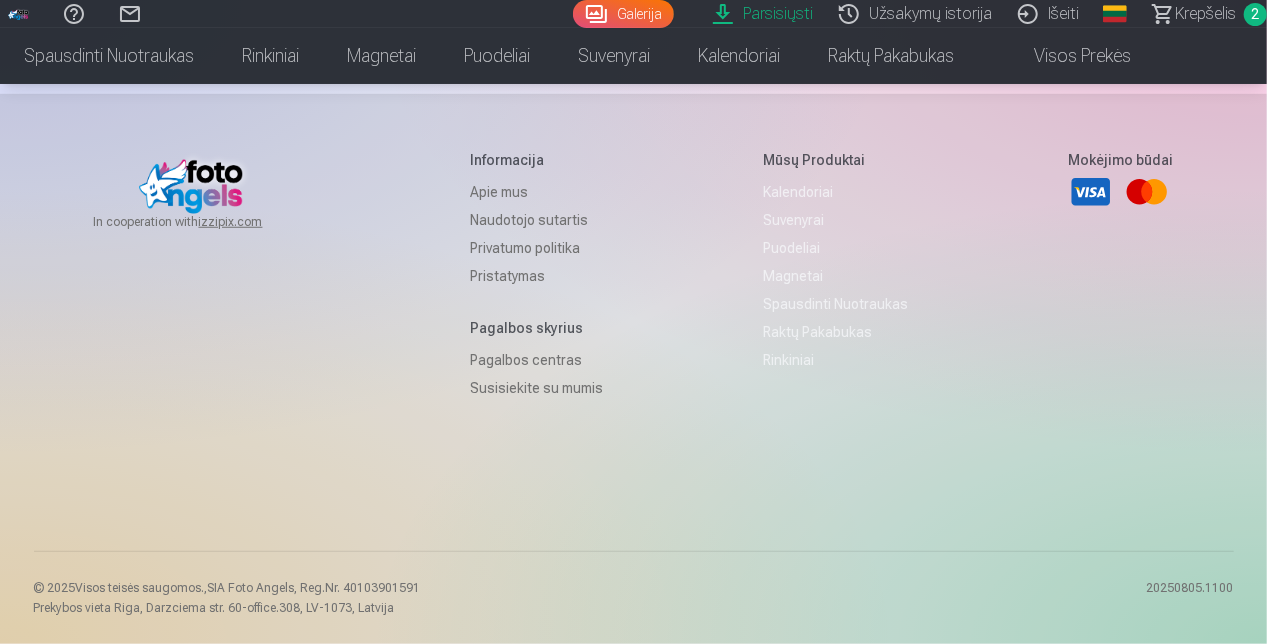 click on "Susisiekite su mumis" at bounding box center (537, 388) 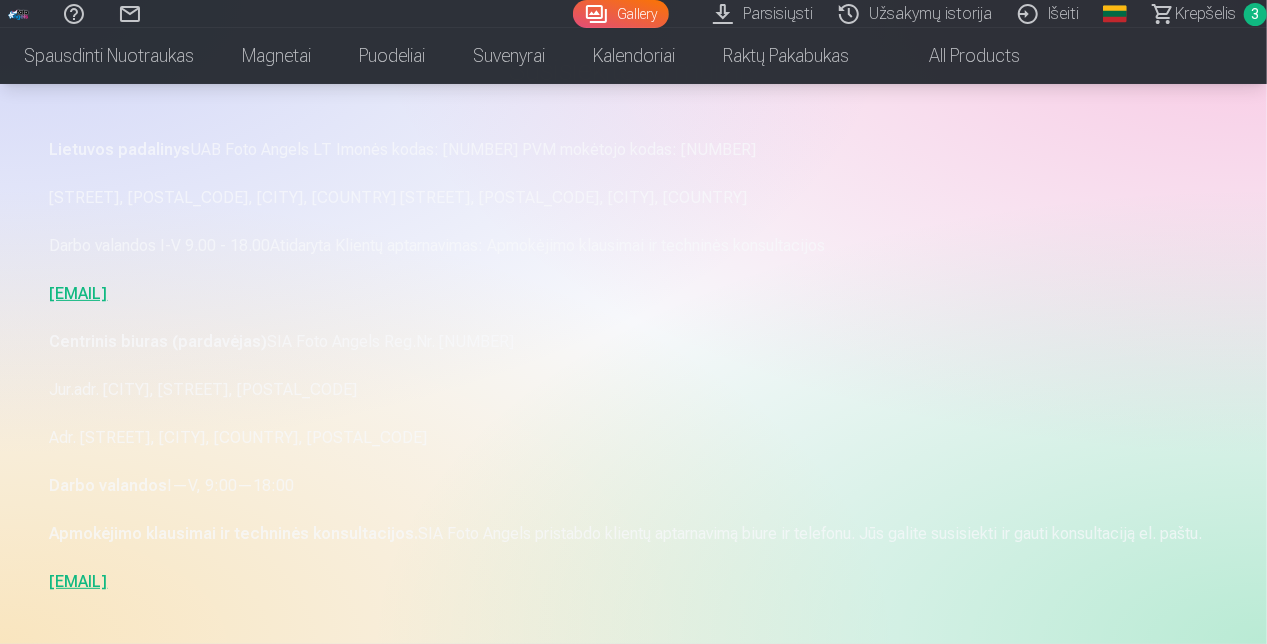 scroll, scrollTop: 100, scrollLeft: 0, axis: vertical 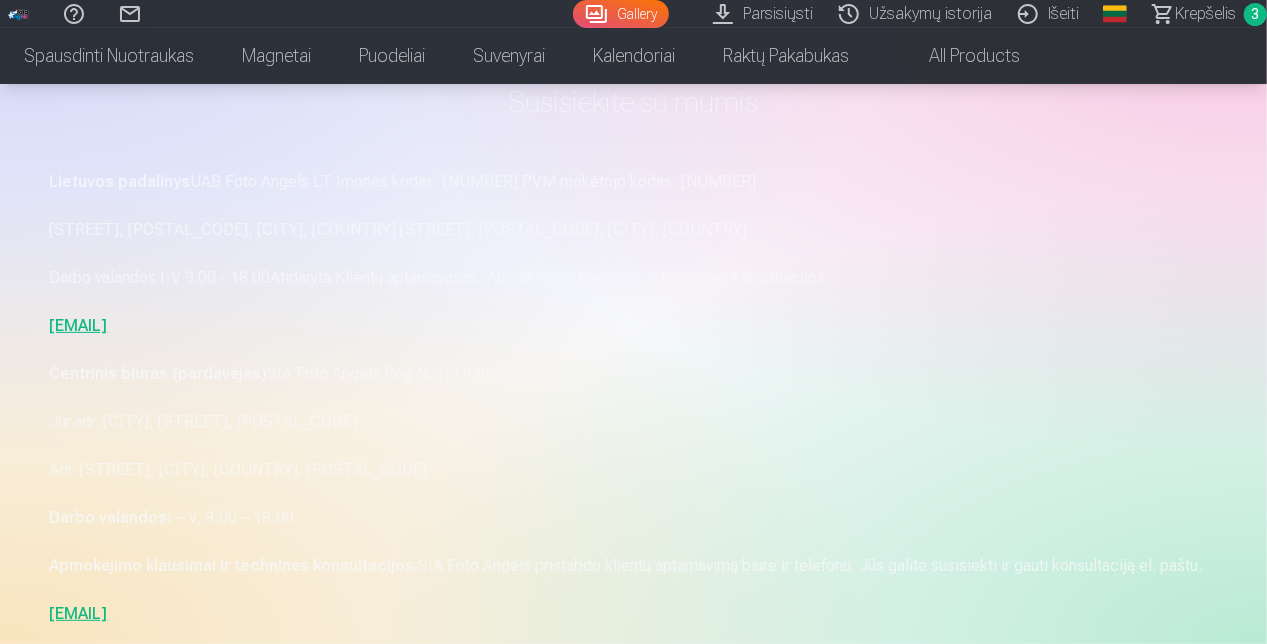 click on "[EMAIL]" at bounding box center [79, 325] 